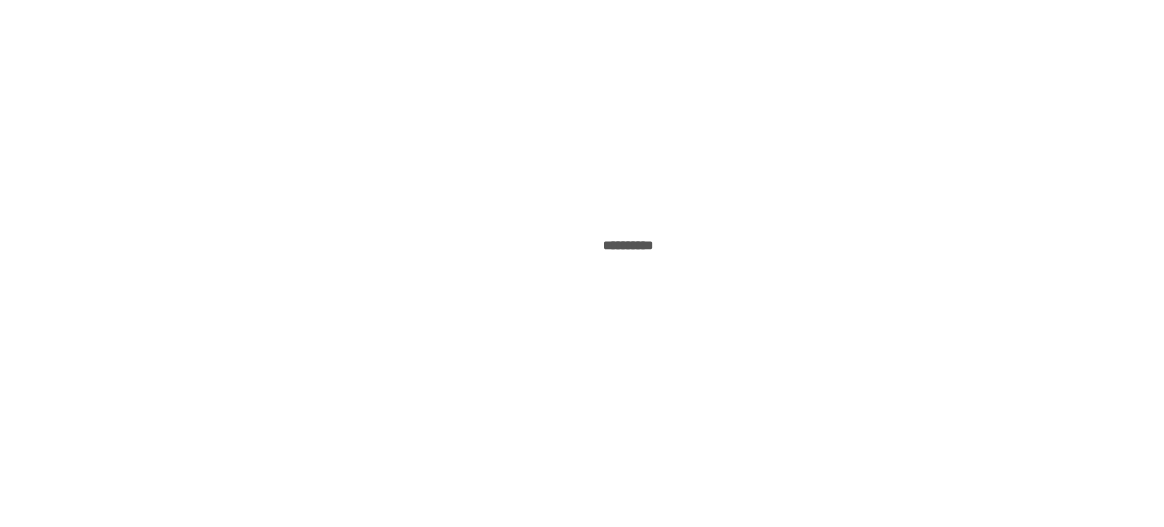 scroll, scrollTop: 0, scrollLeft: 0, axis: both 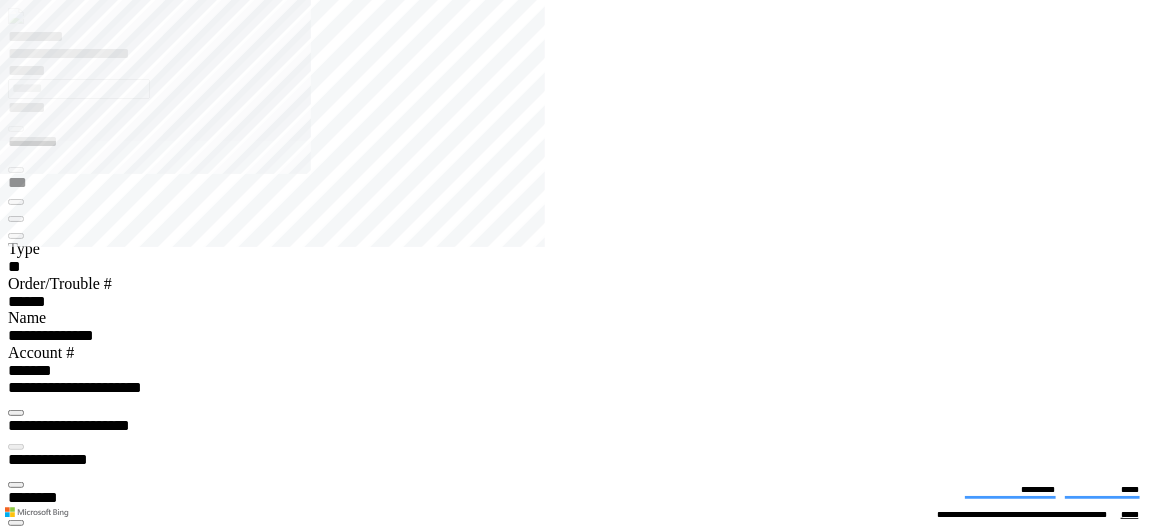 type on "*******" 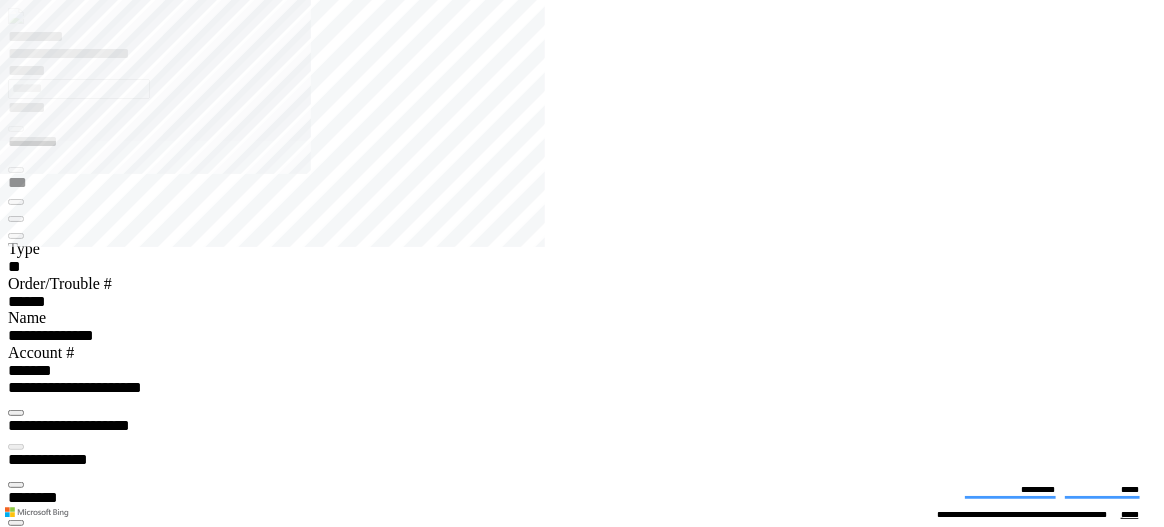 click at bounding box center [16, 4622] 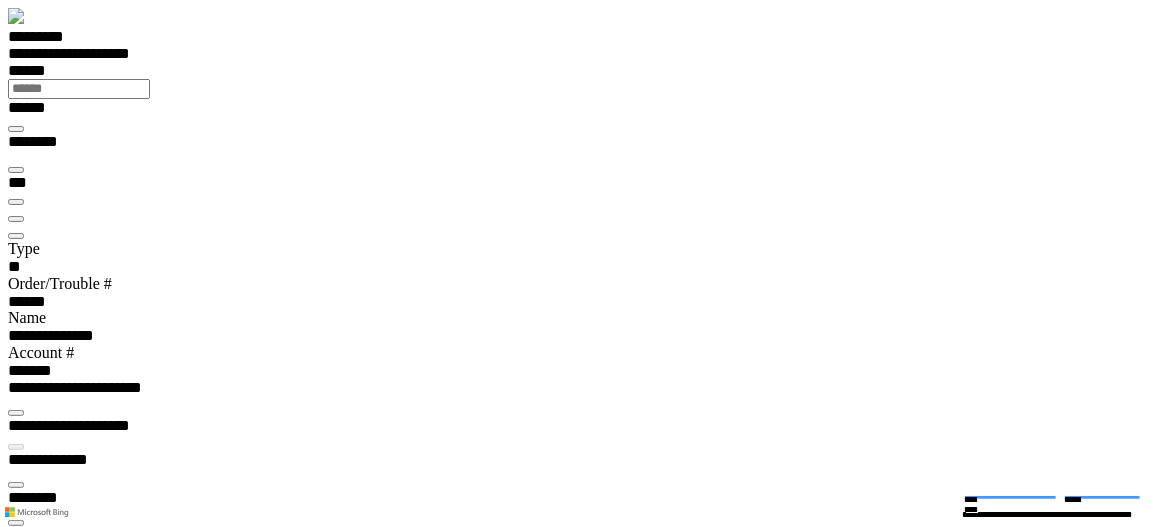 click at bounding box center (16, 7063) 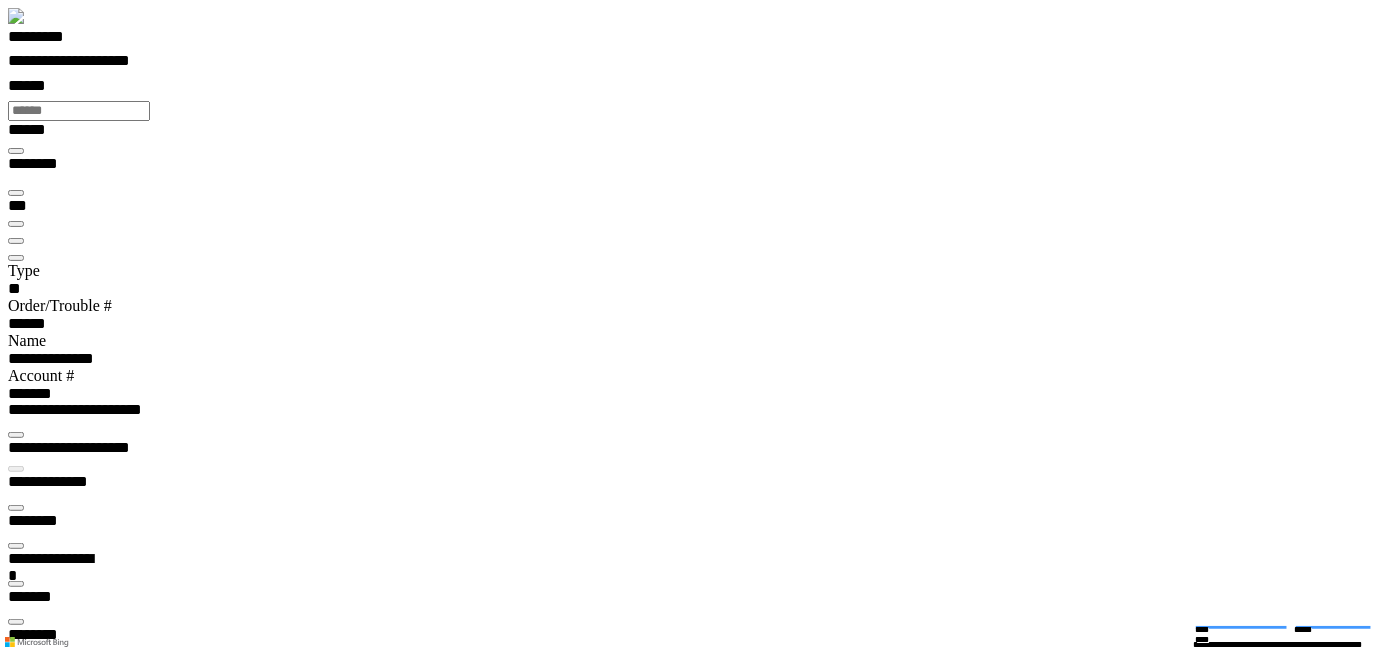 click at bounding box center (16, 508) 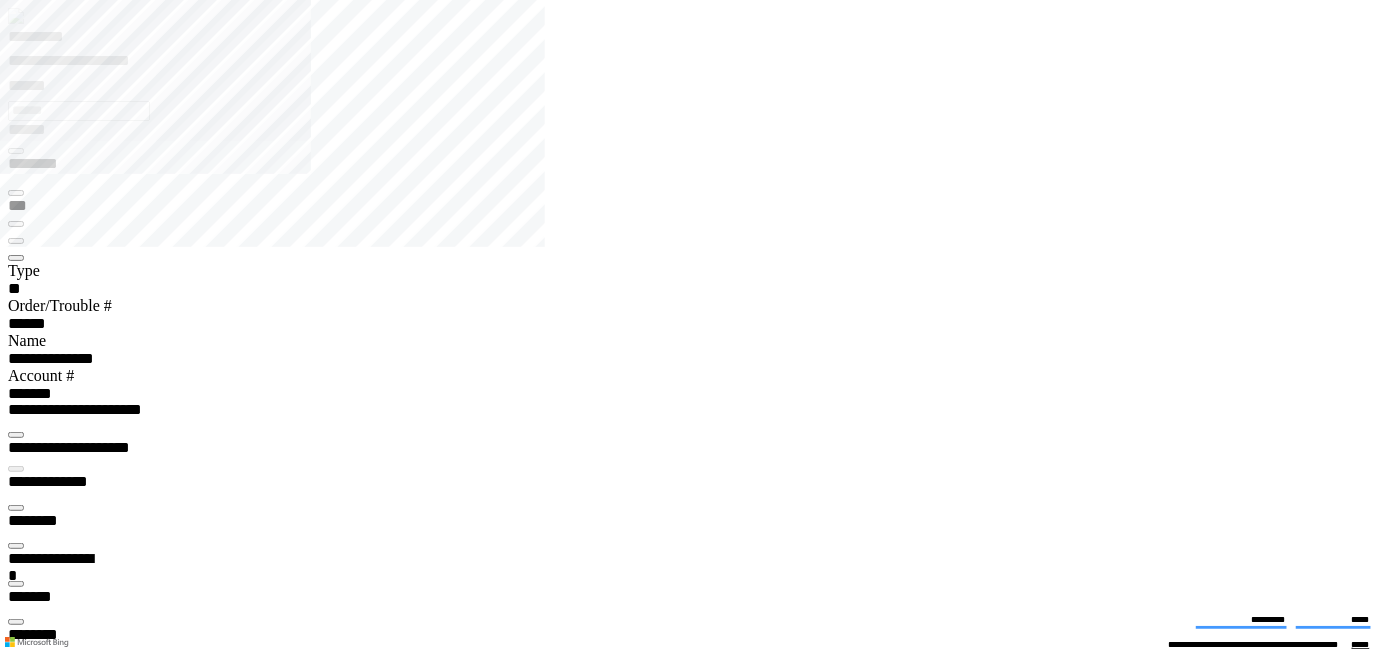 click at bounding box center [16, 4018] 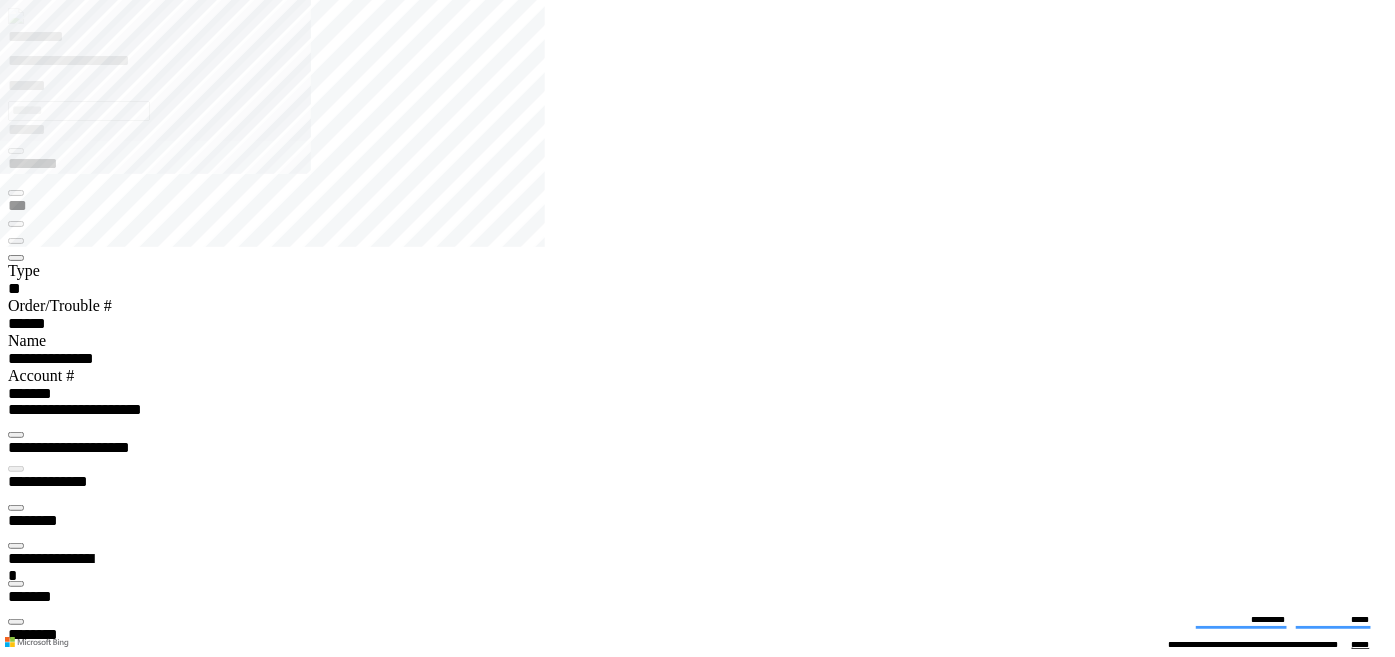 scroll, scrollTop: 101, scrollLeft: 312, axis: both 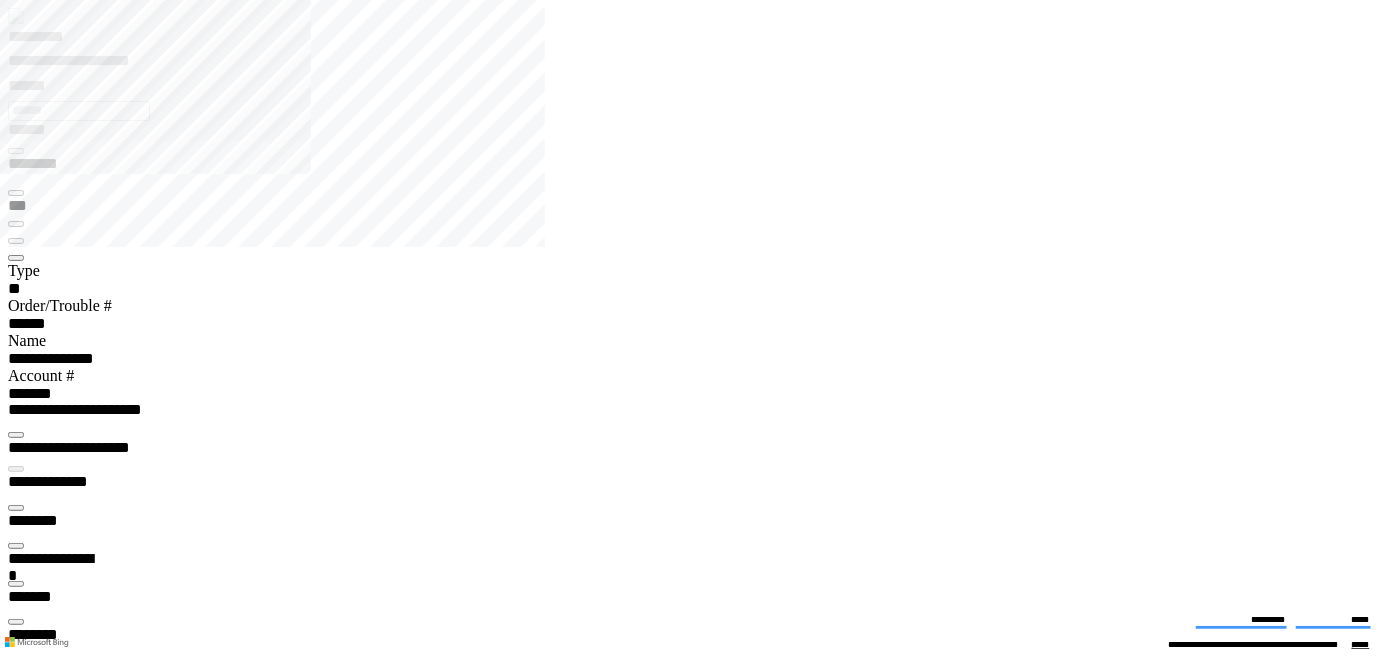 click at bounding box center (16, 14331) 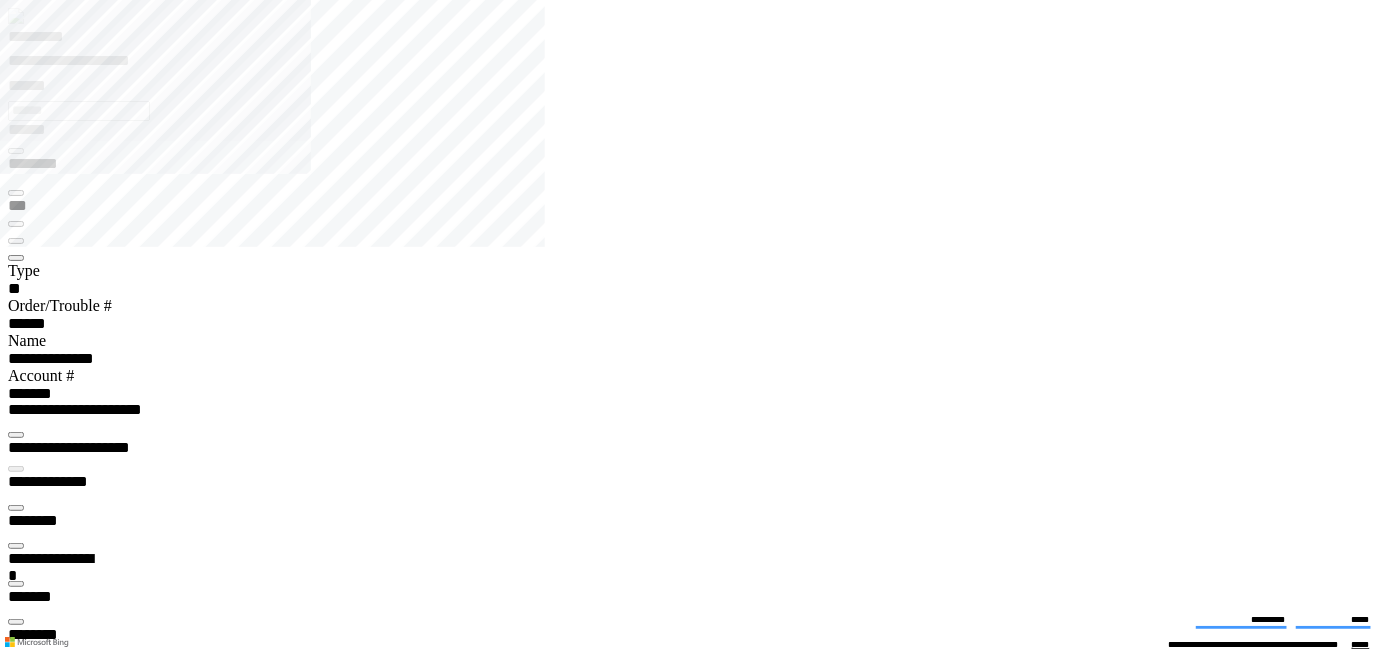 scroll, scrollTop: 0, scrollLeft: 0, axis: both 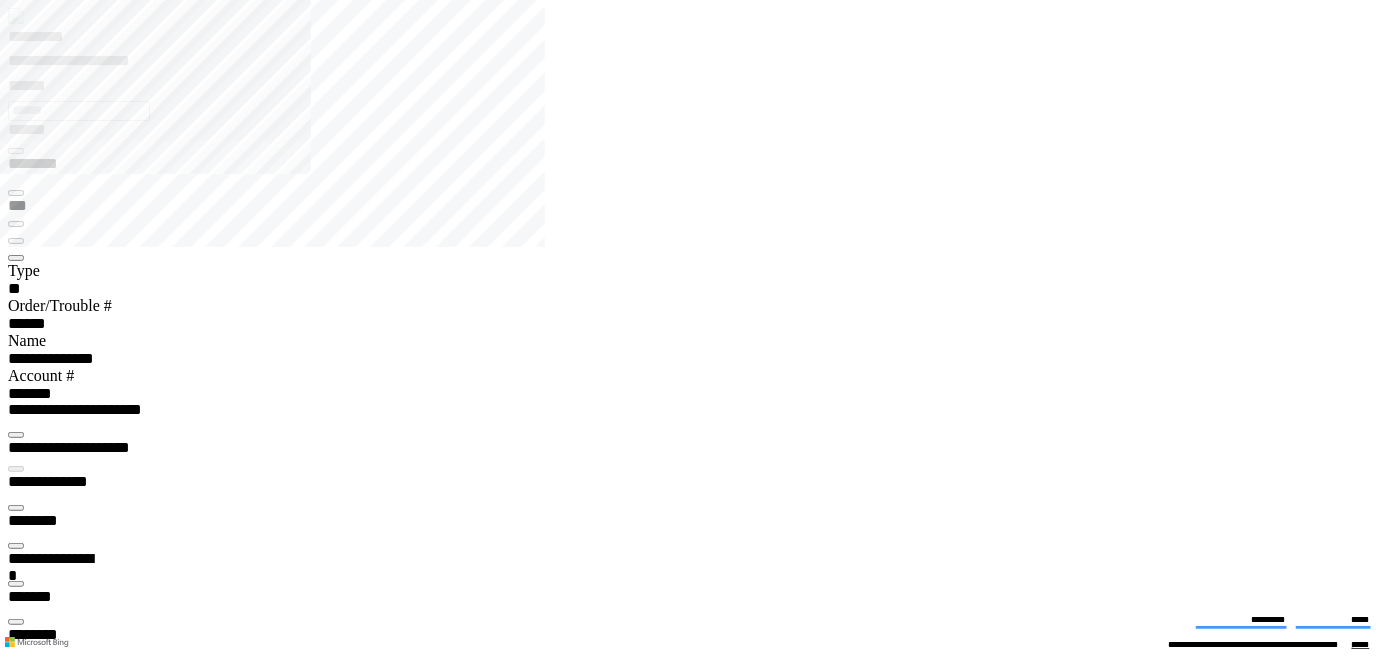 click on "*********" at bounding box center [57, 40] 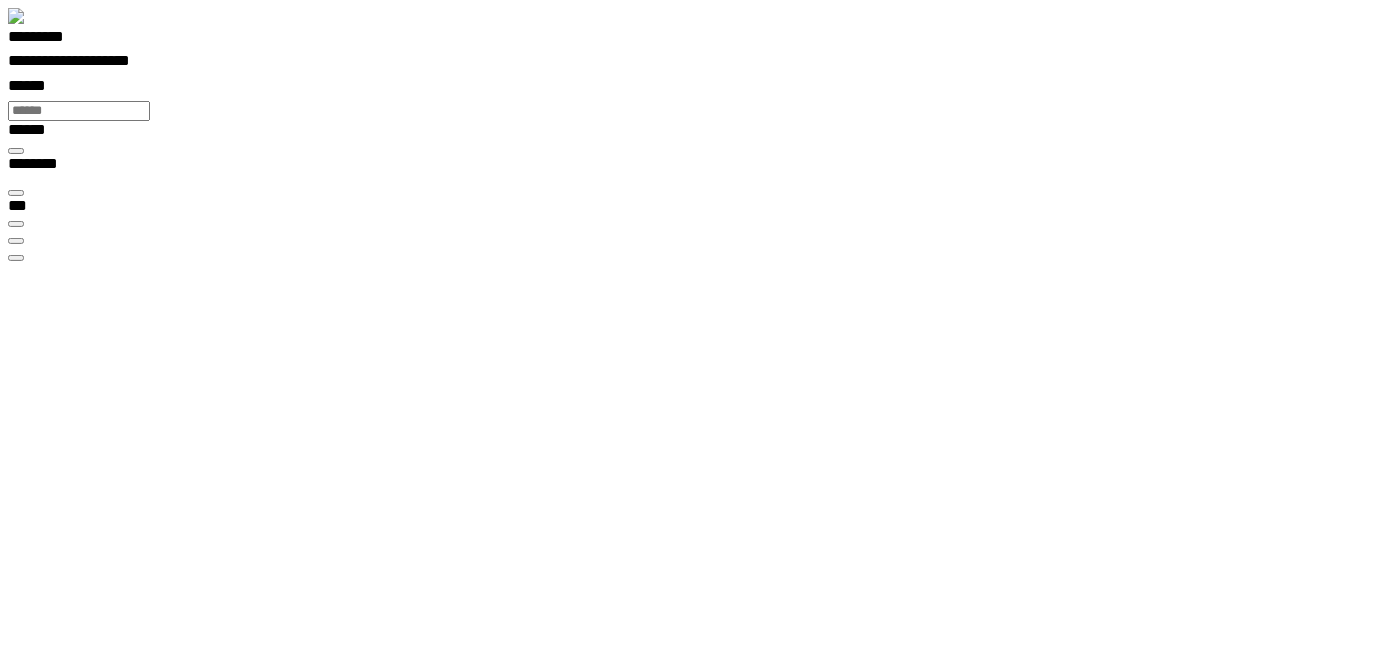 scroll, scrollTop: 99968, scrollLeft: 99876, axis: both 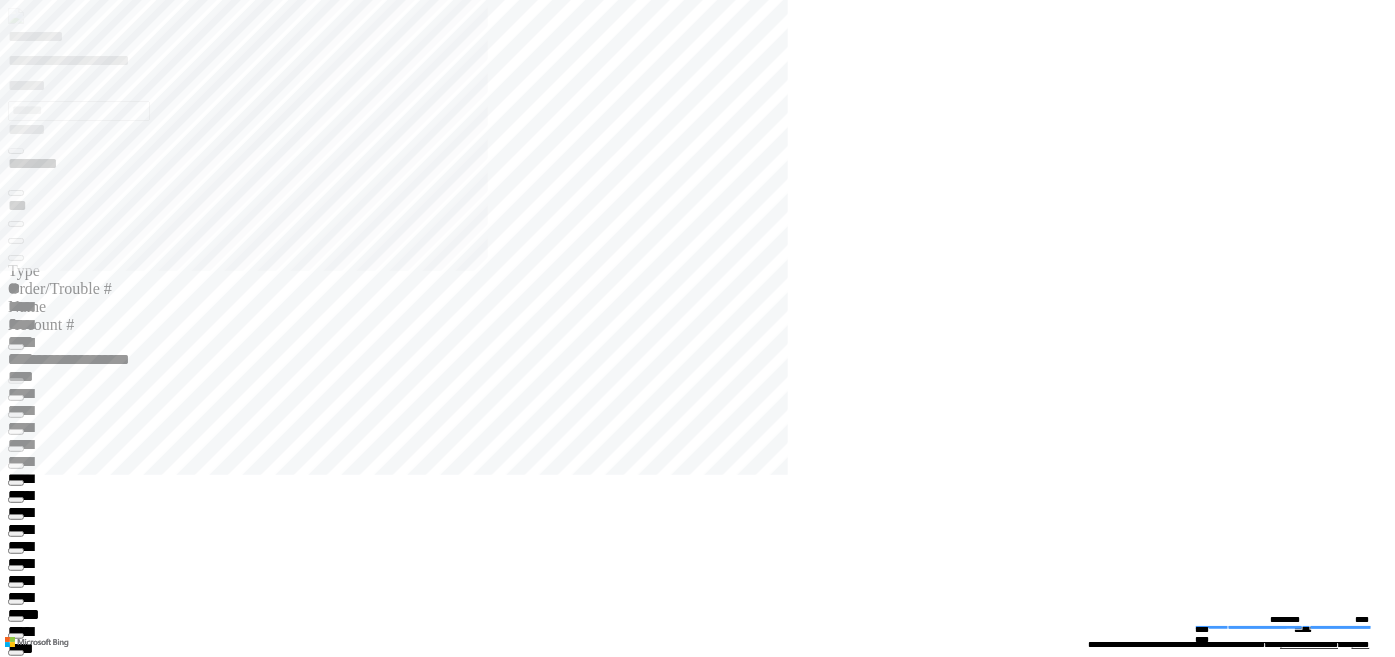 click on "**********" at bounding box center [70, 11873] 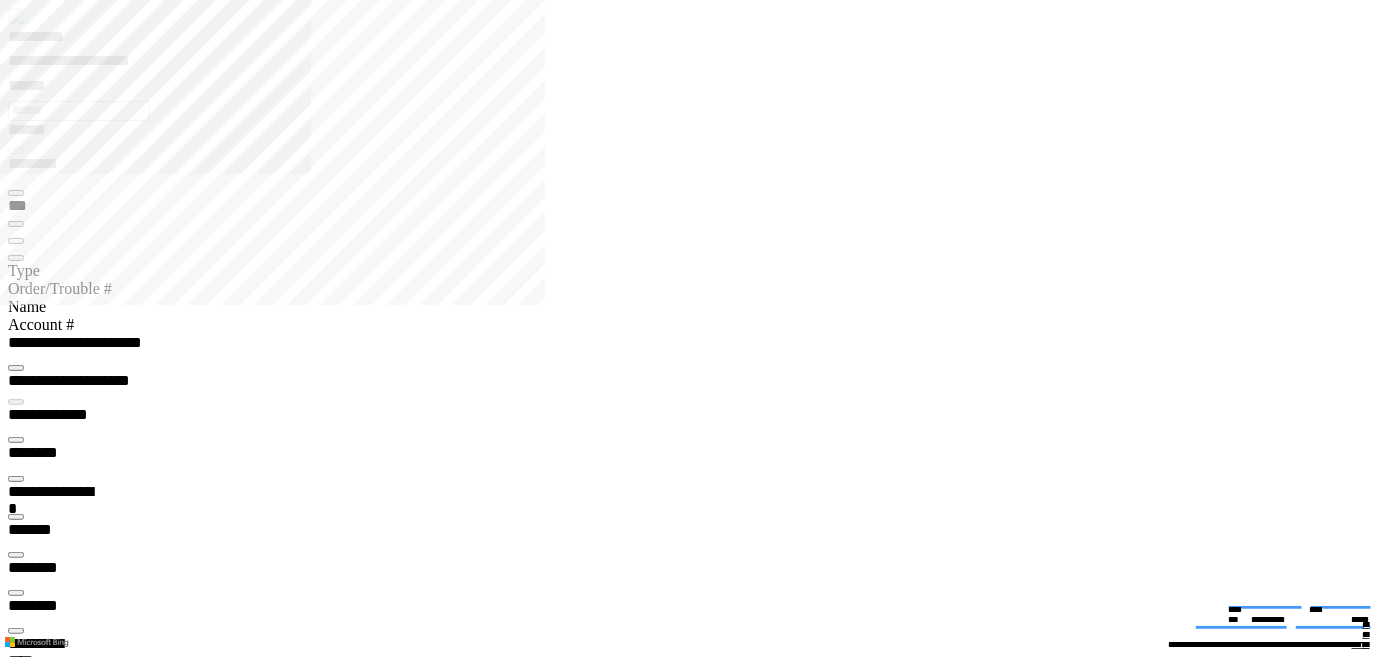 click at bounding box center (16, 3721) 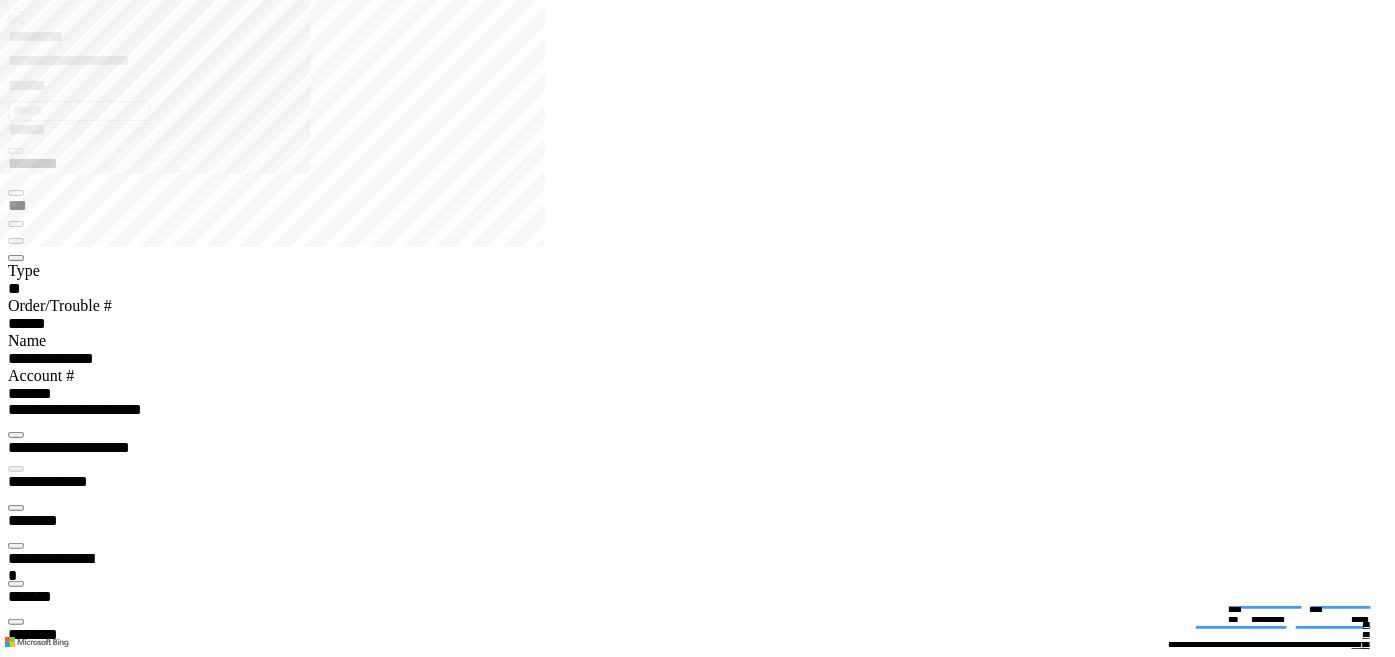 click on "**********" at bounding box center (541, 3833) 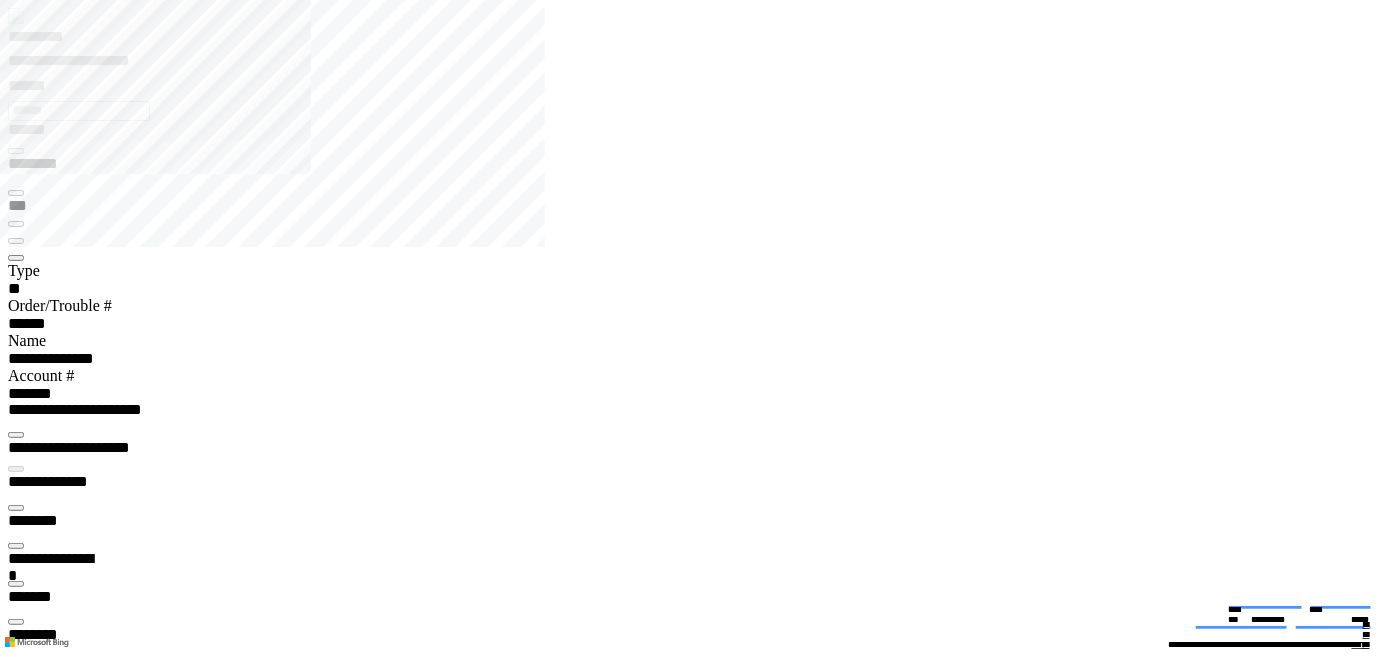 type on "*******" 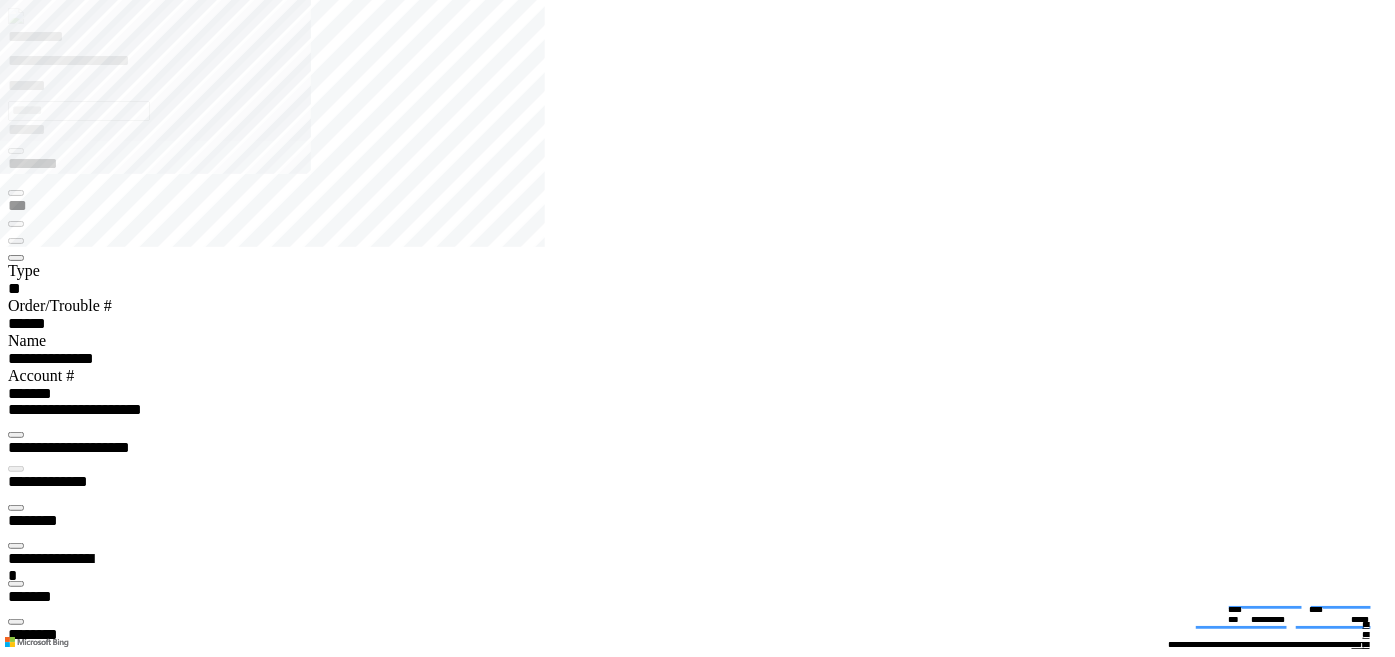 click at bounding box center [16, 4023] 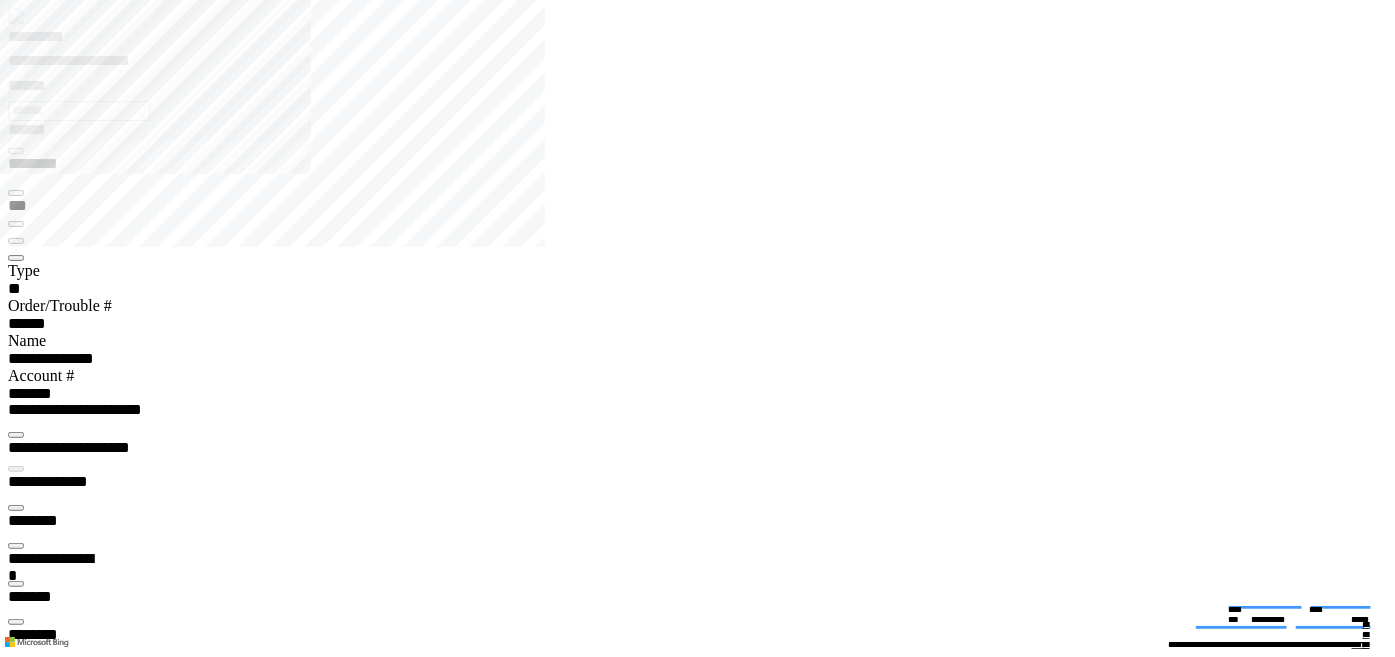 type on "********" 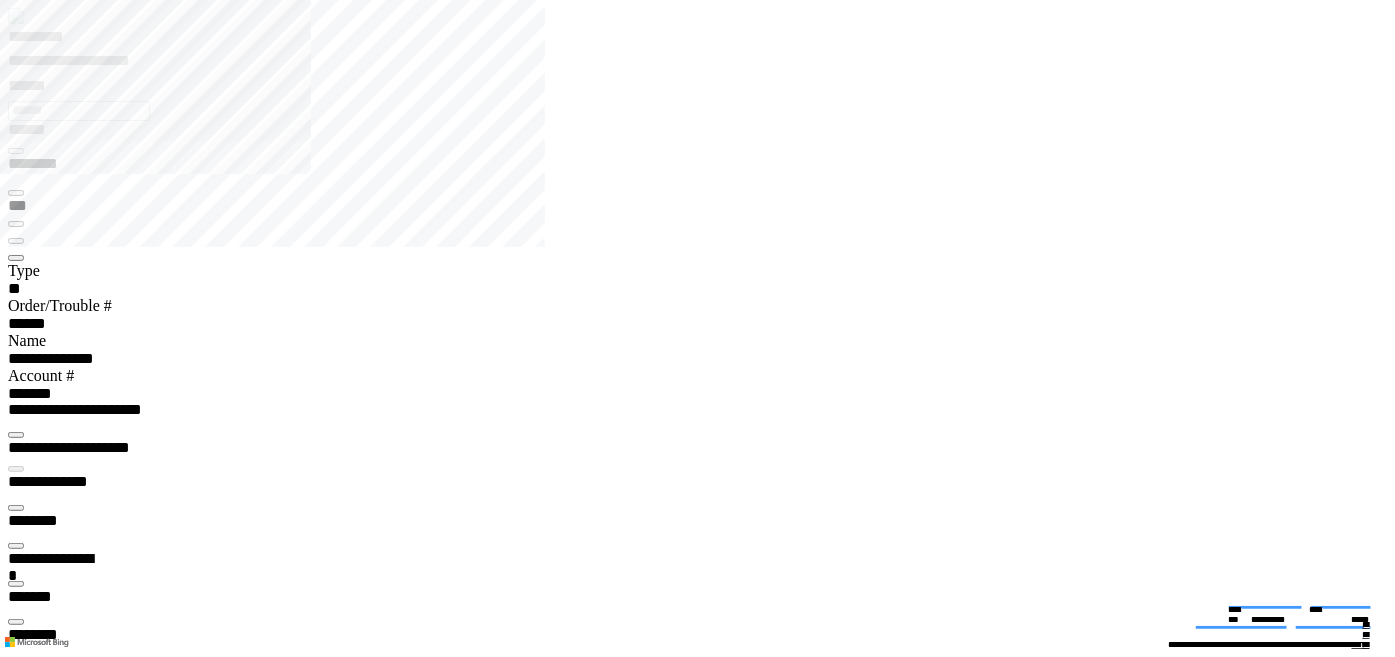 click at bounding box center [16, 17273] 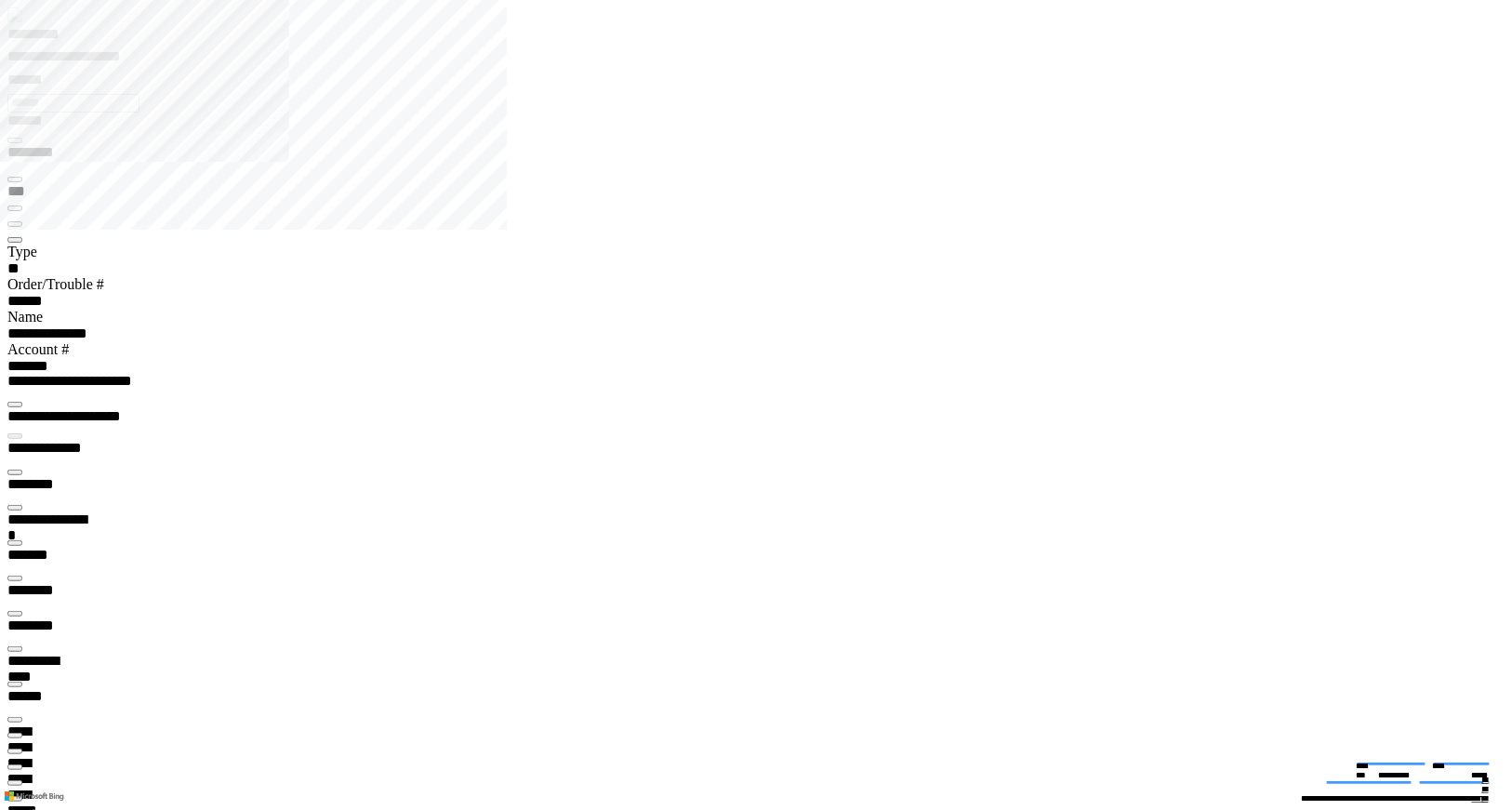 scroll, scrollTop: 92283, scrollLeft: 92803, axis: both 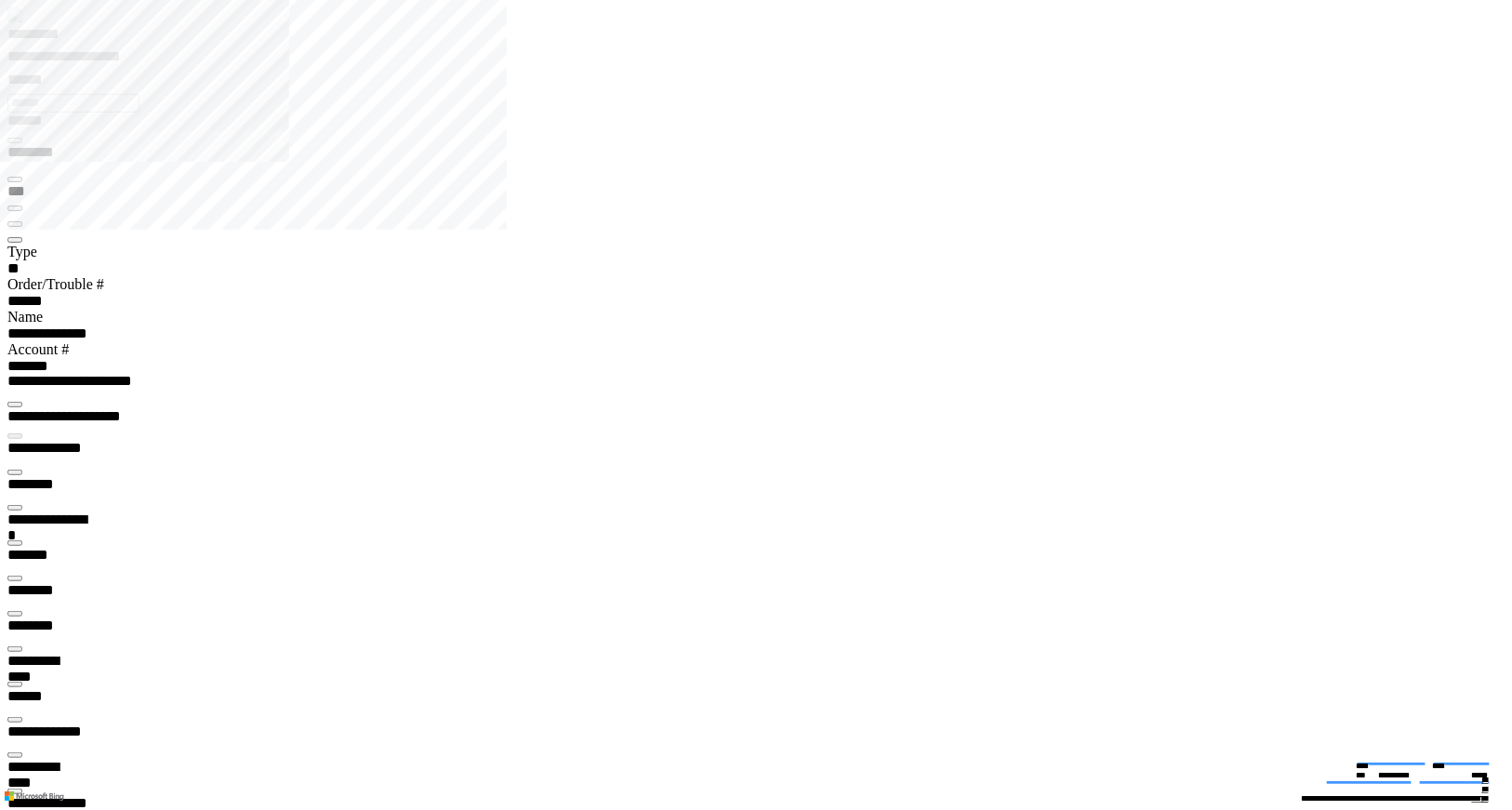click on "*********" at bounding box center [763, 37] 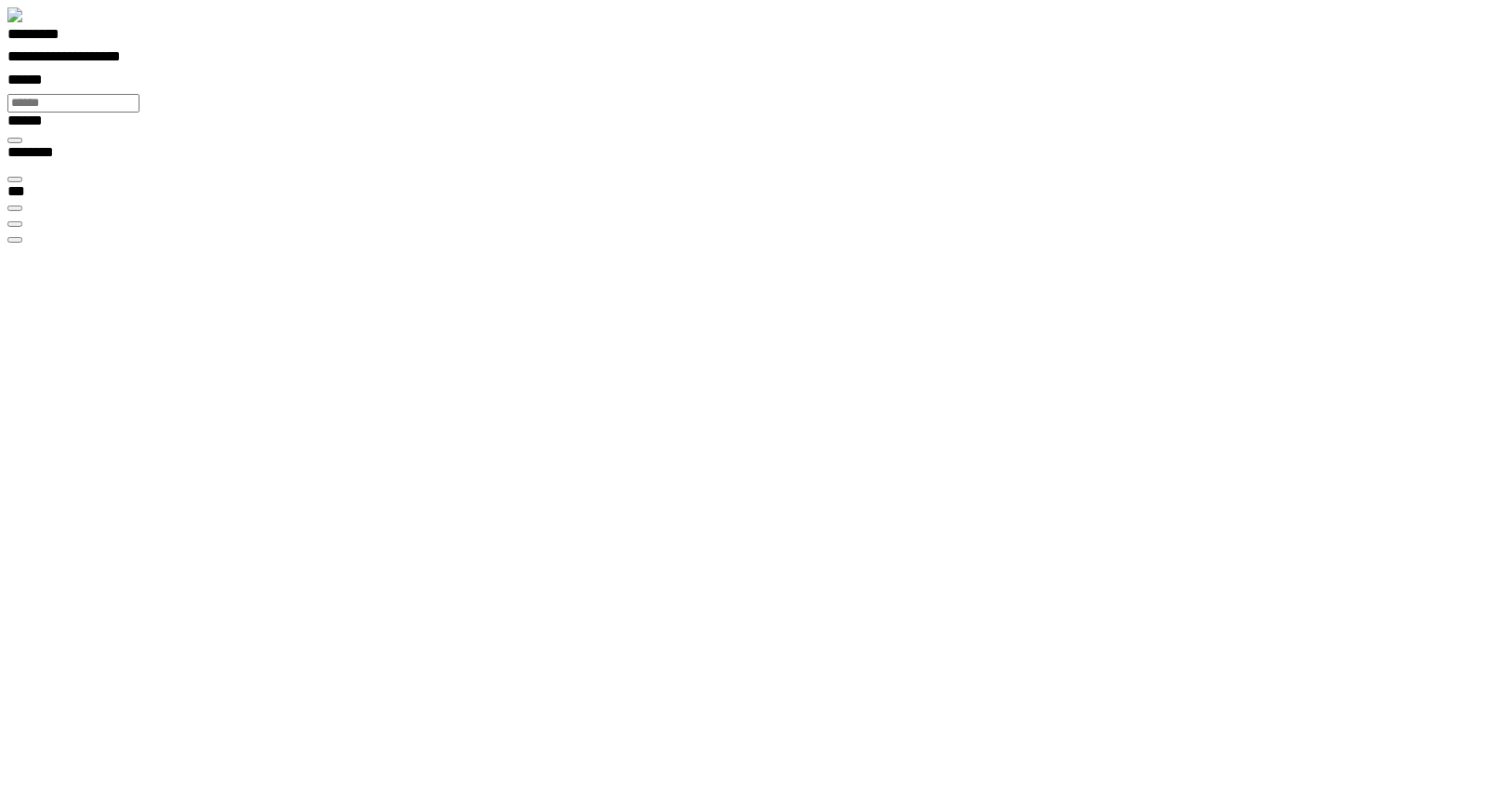 scroll, scrollTop: 92283, scrollLeft: 92803, axis: both 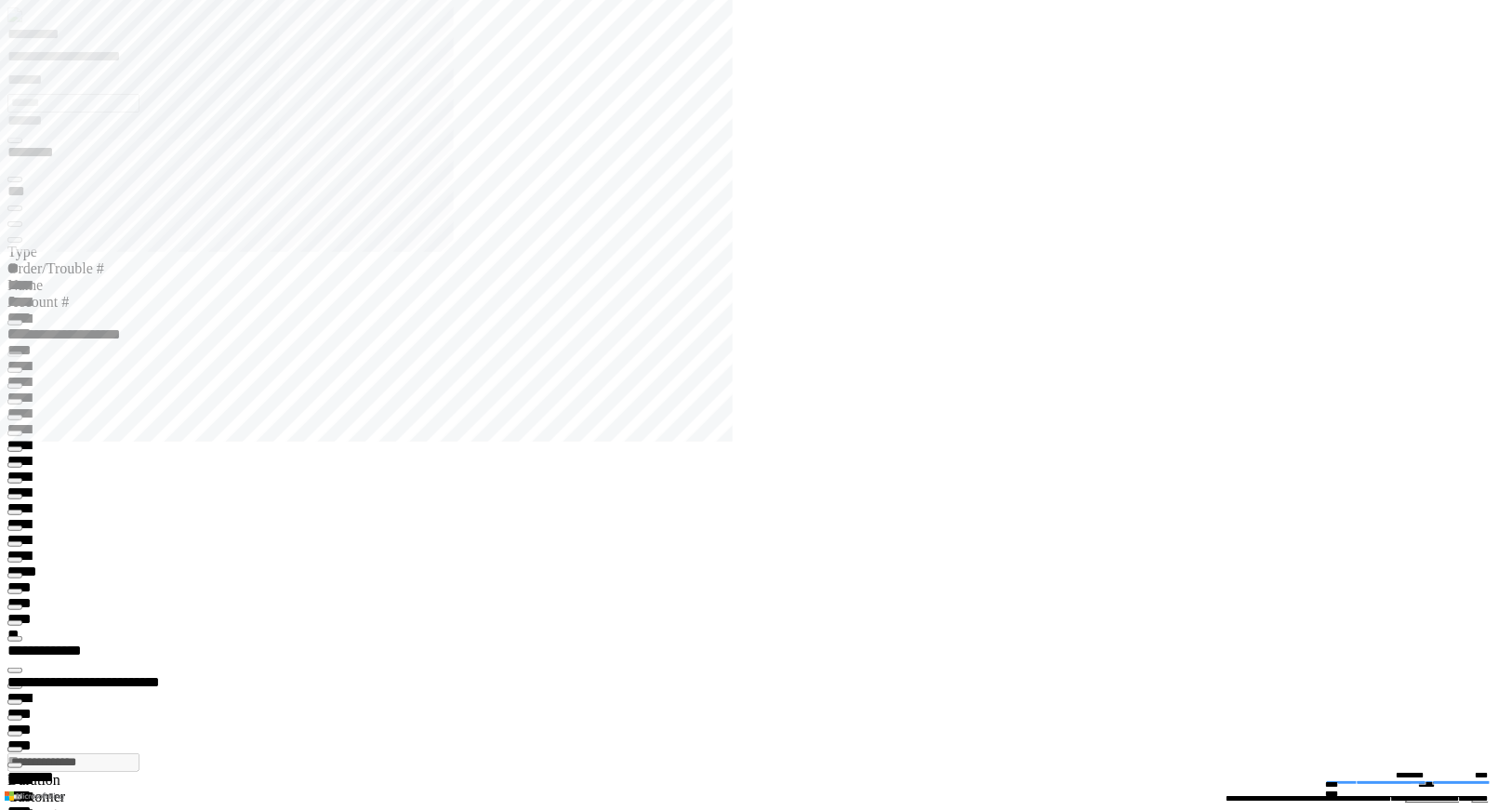 click at bounding box center (15, 11505) 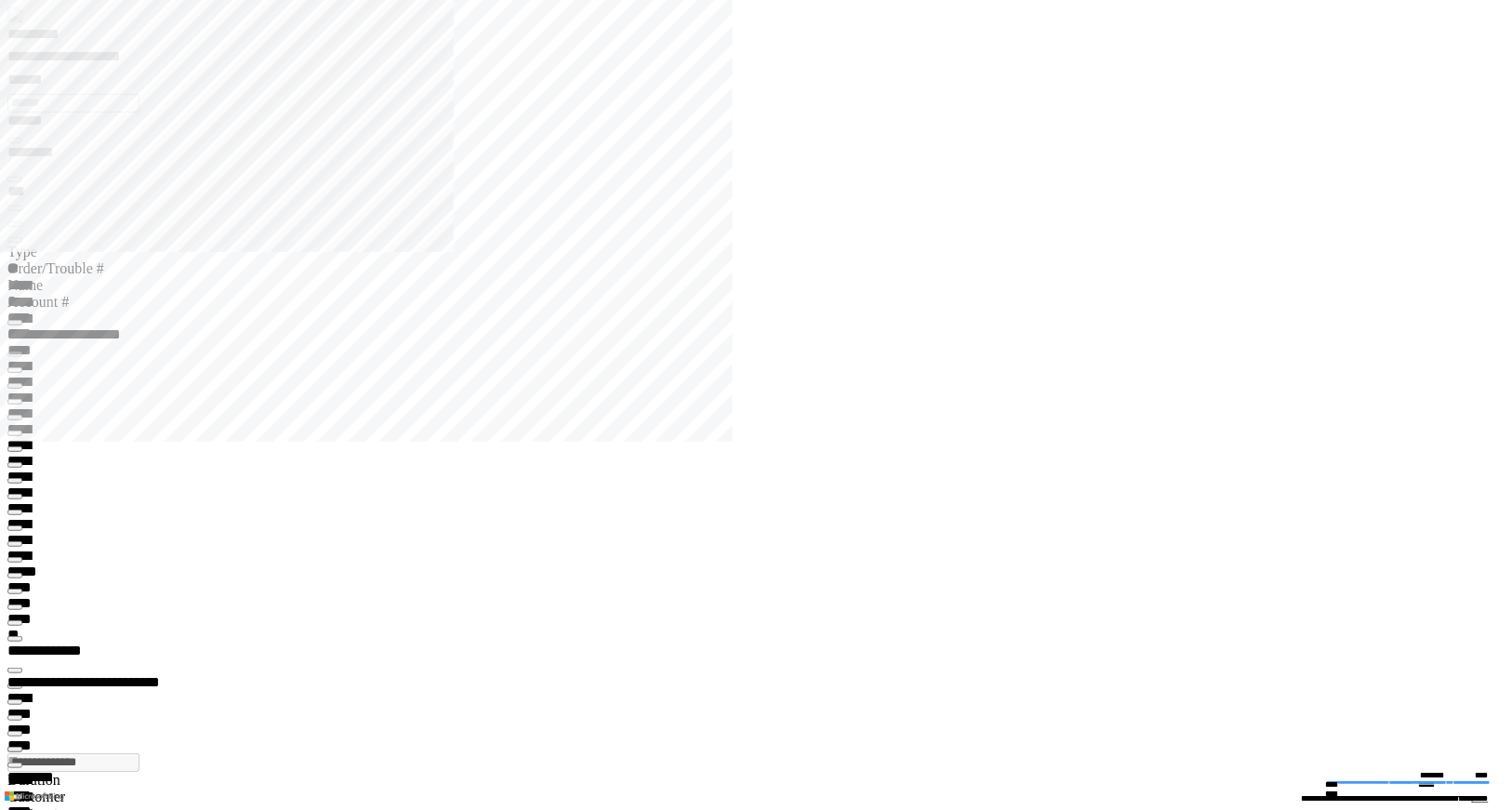 click at bounding box center (15, 12974) 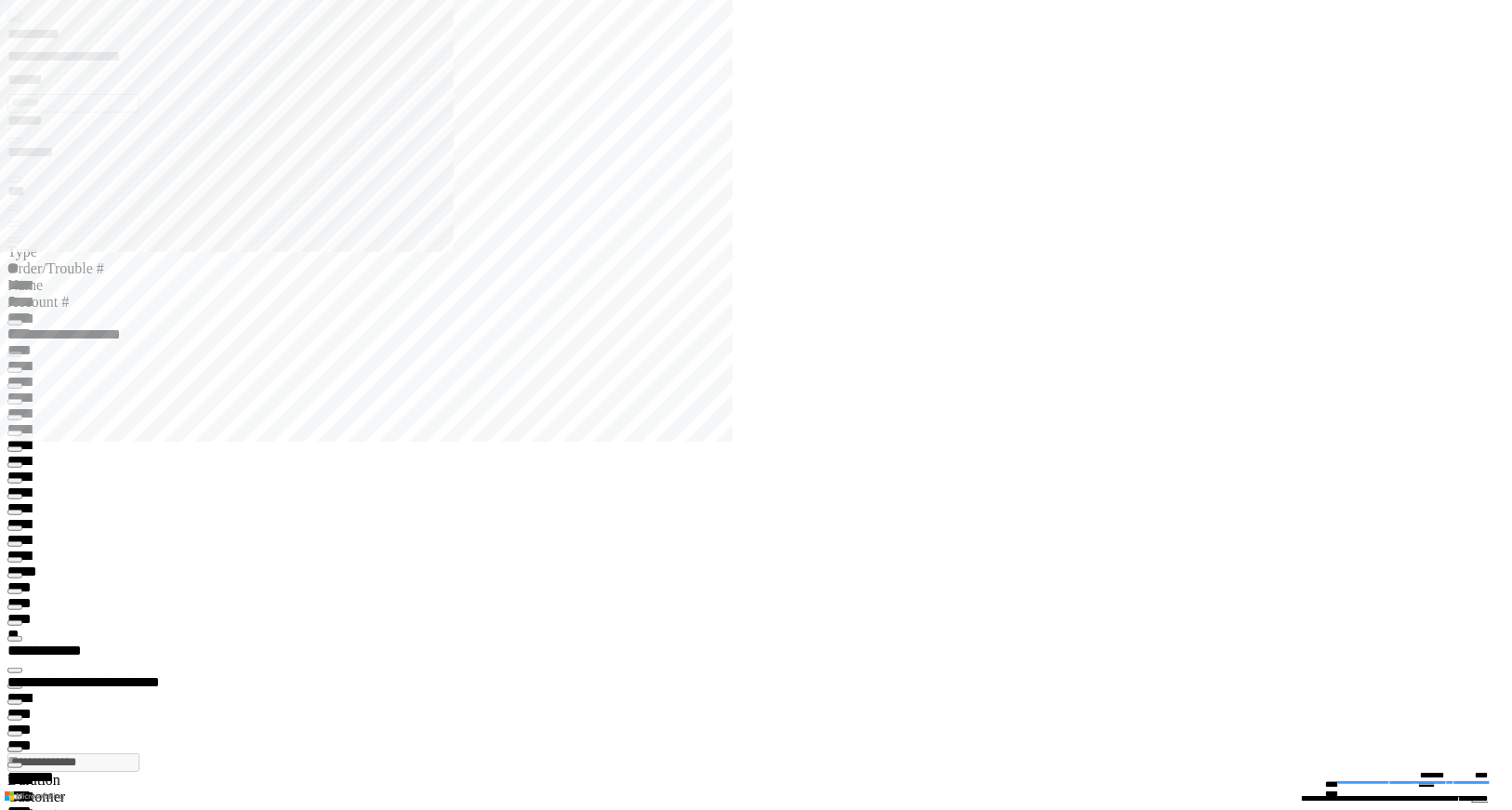scroll, scrollTop: 0, scrollLeft: 0, axis: both 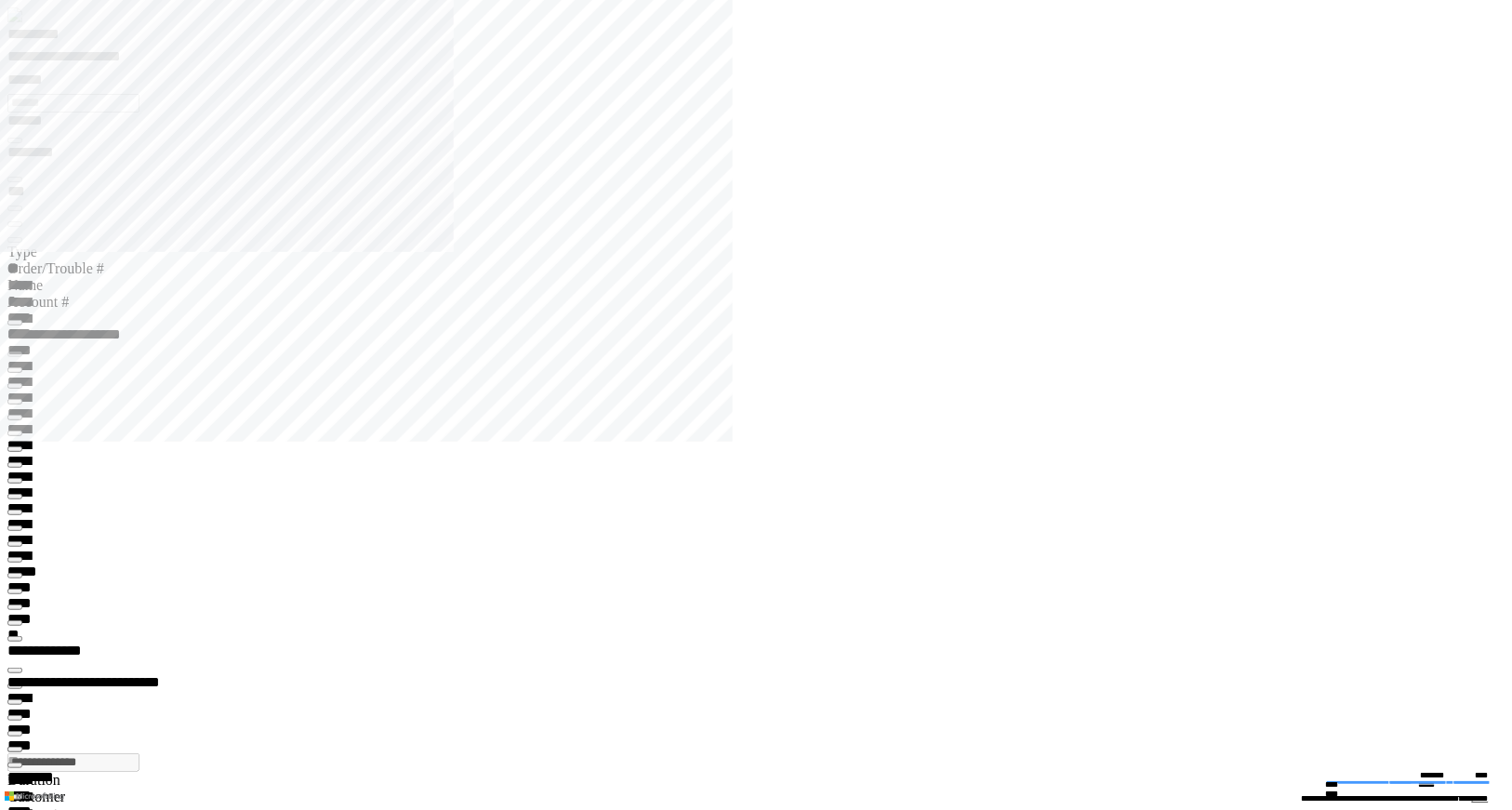click at bounding box center [763, 11440] 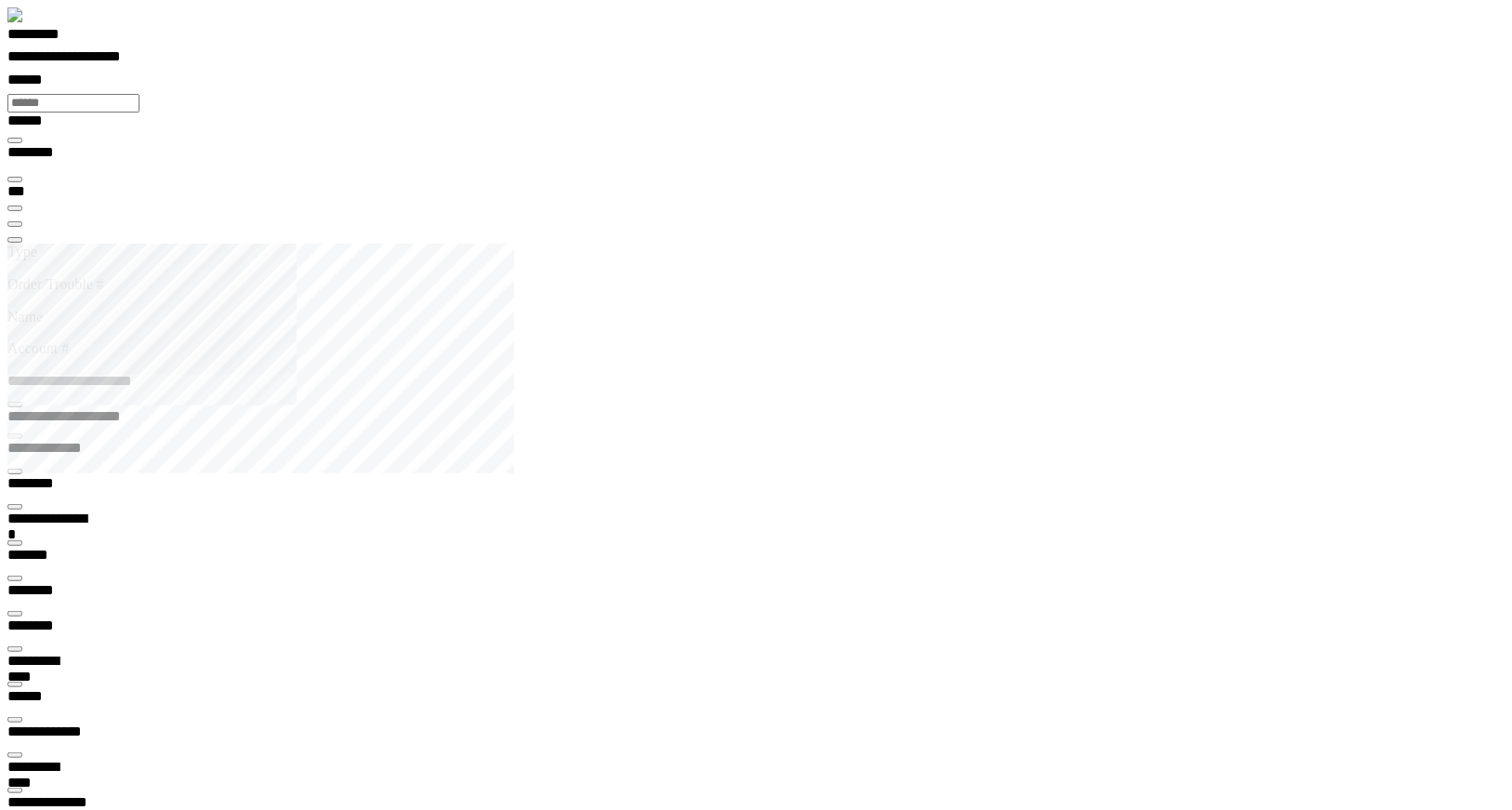 scroll, scrollTop: 92967, scrollLeft: 92792, axis: both 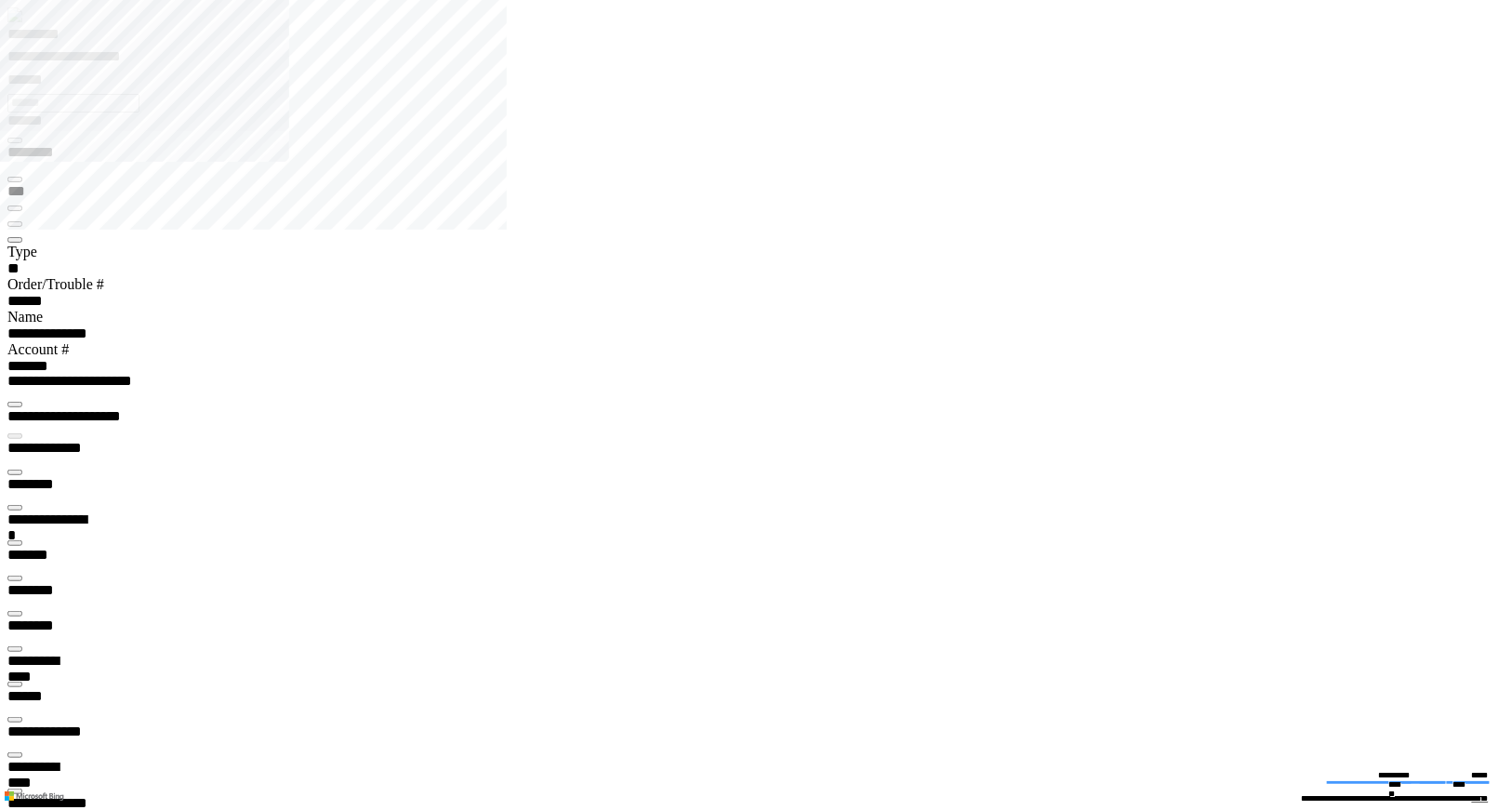 type on "*********" 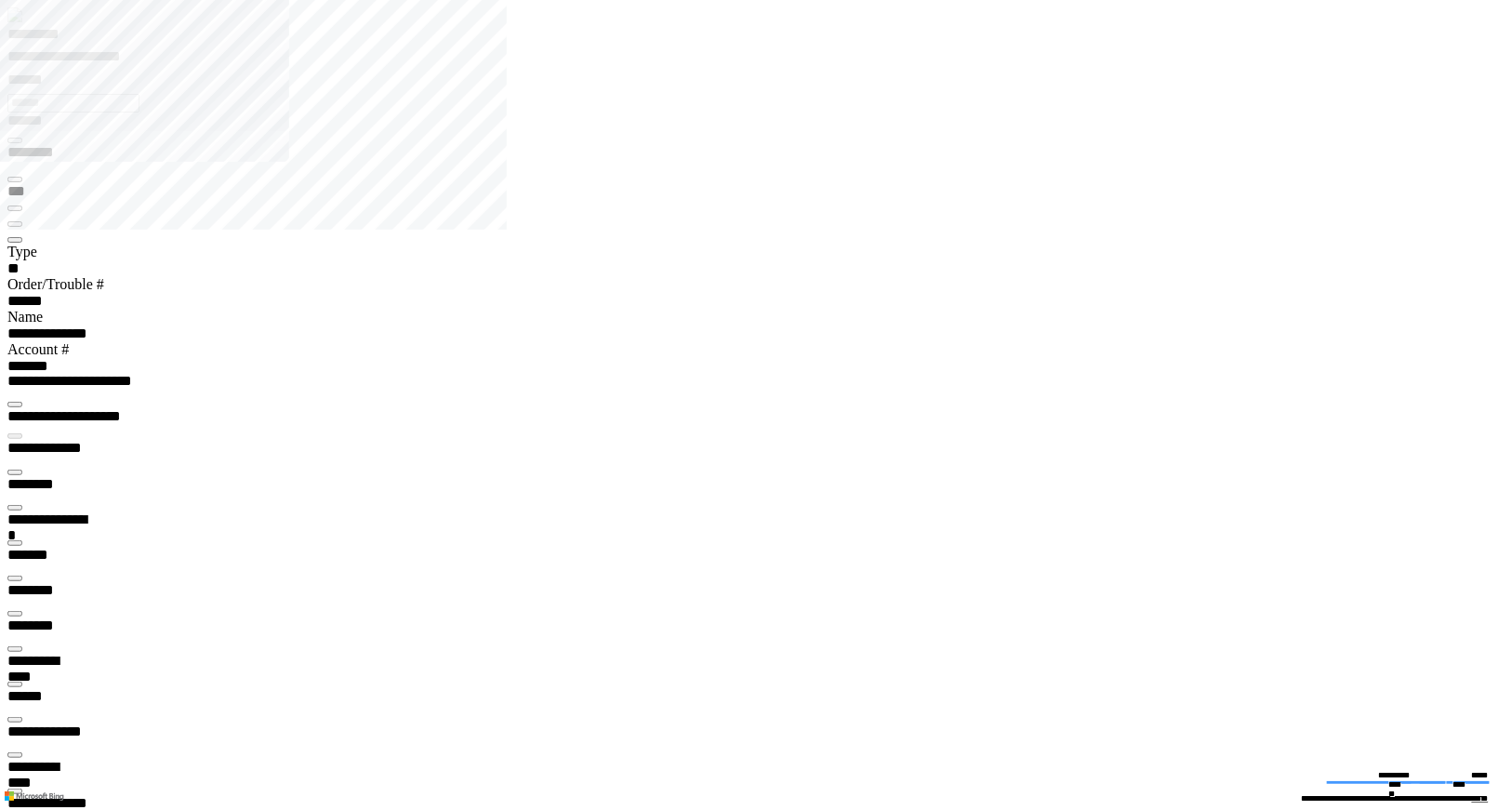 click at bounding box center (15, 649) 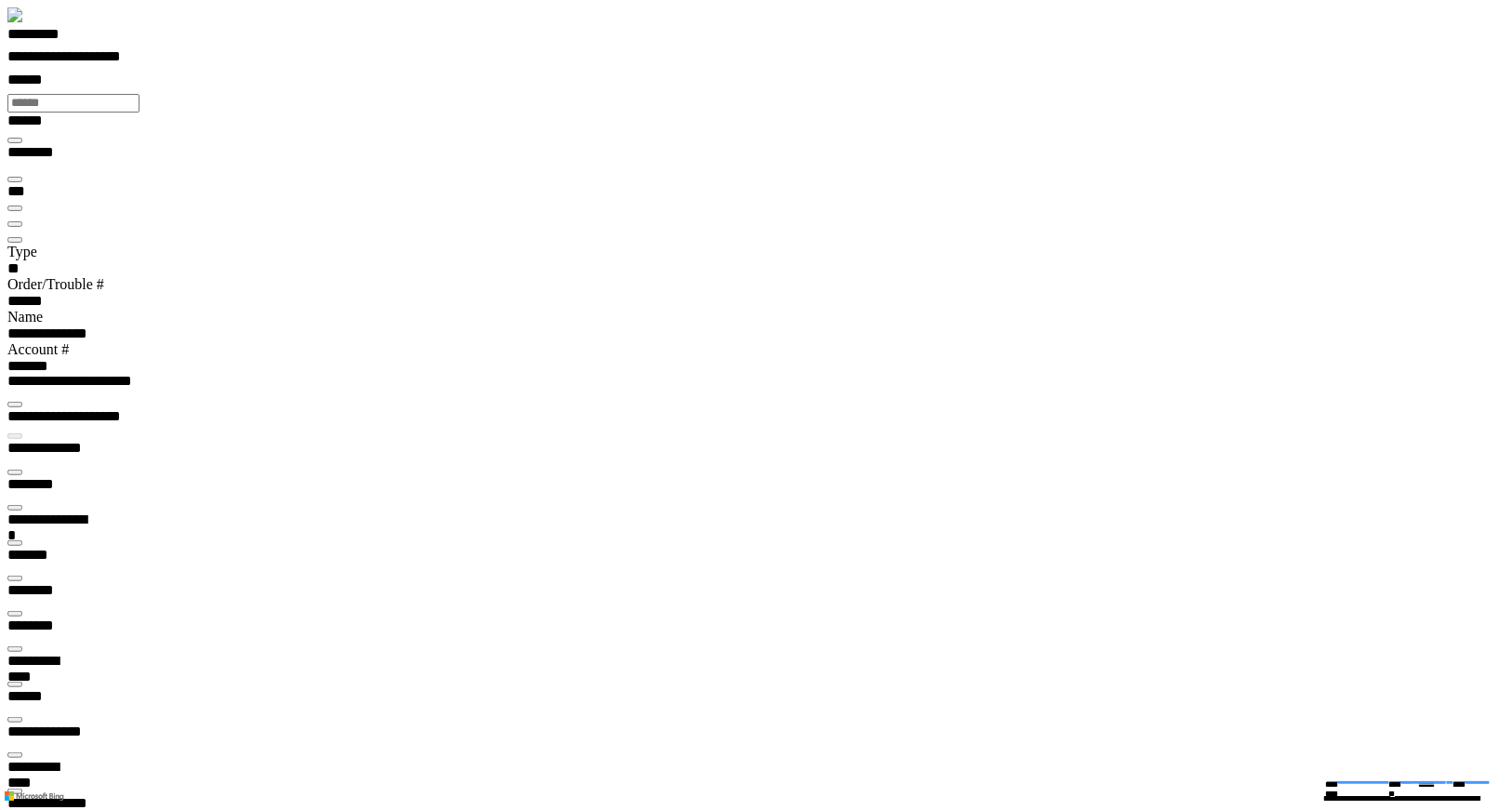 scroll, scrollTop: 92965, scrollLeft: 92618, axis: both 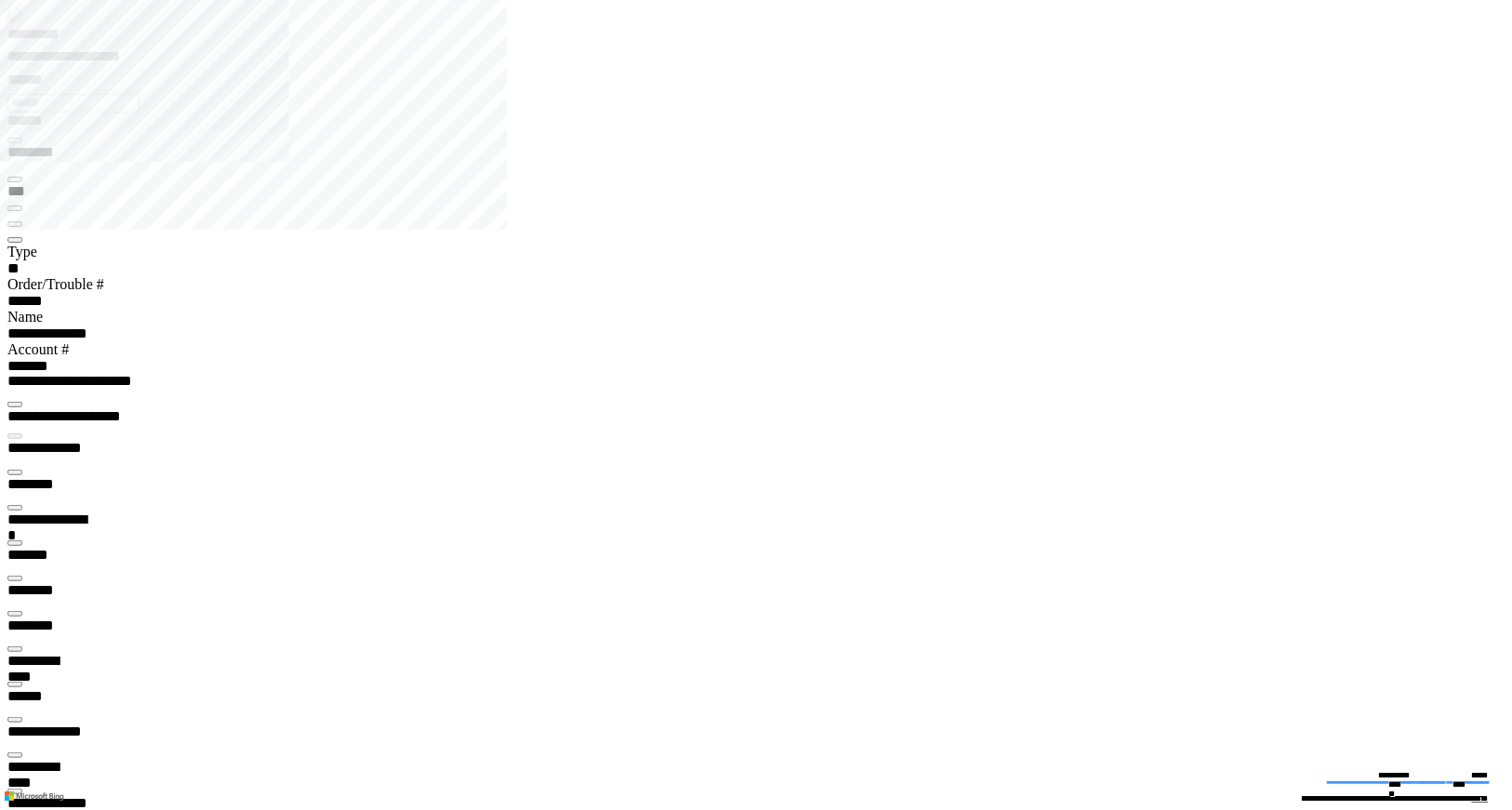 click on "*********" at bounding box center [763, 37] 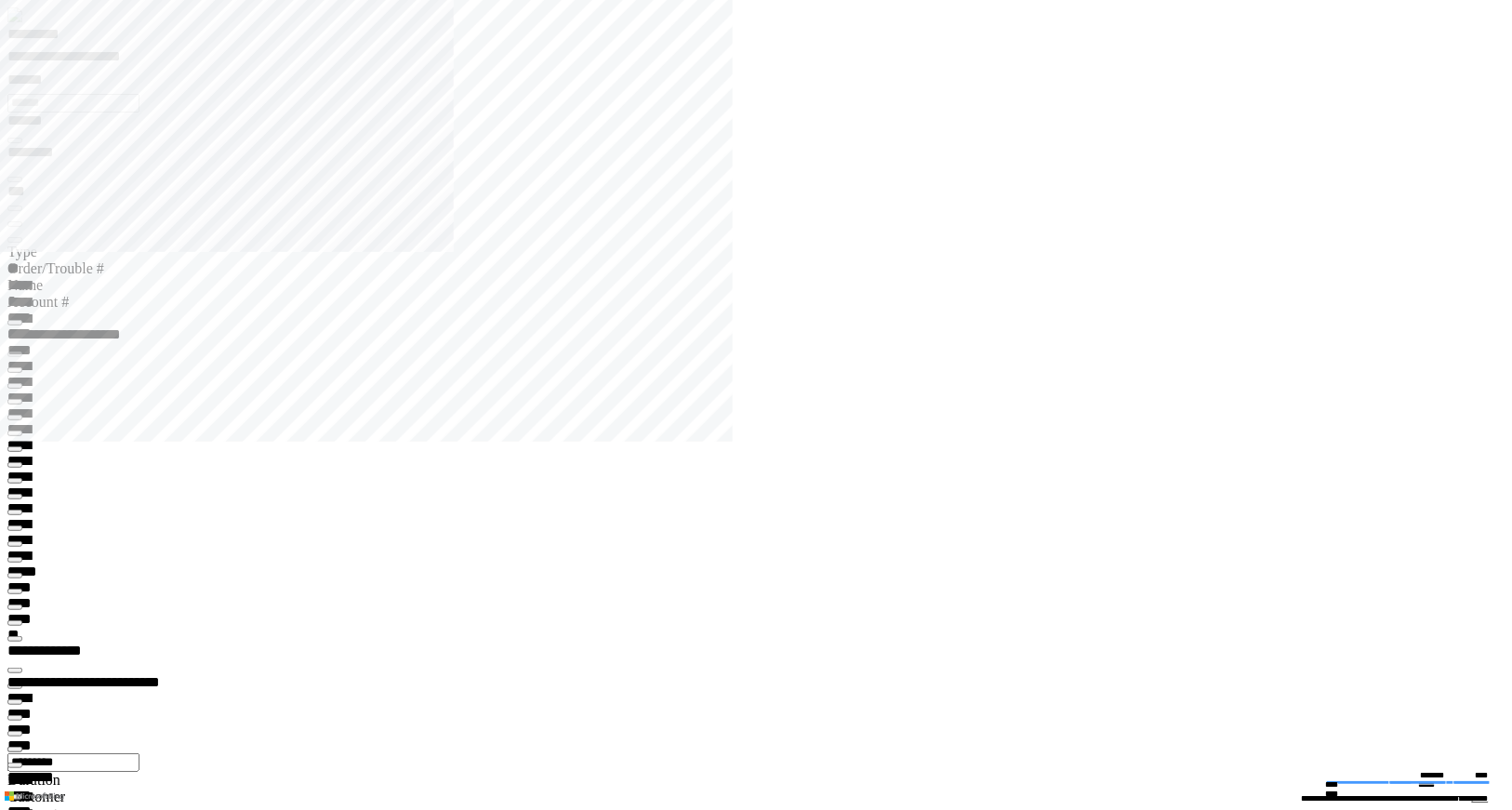 click at bounding box center [15, 11556] 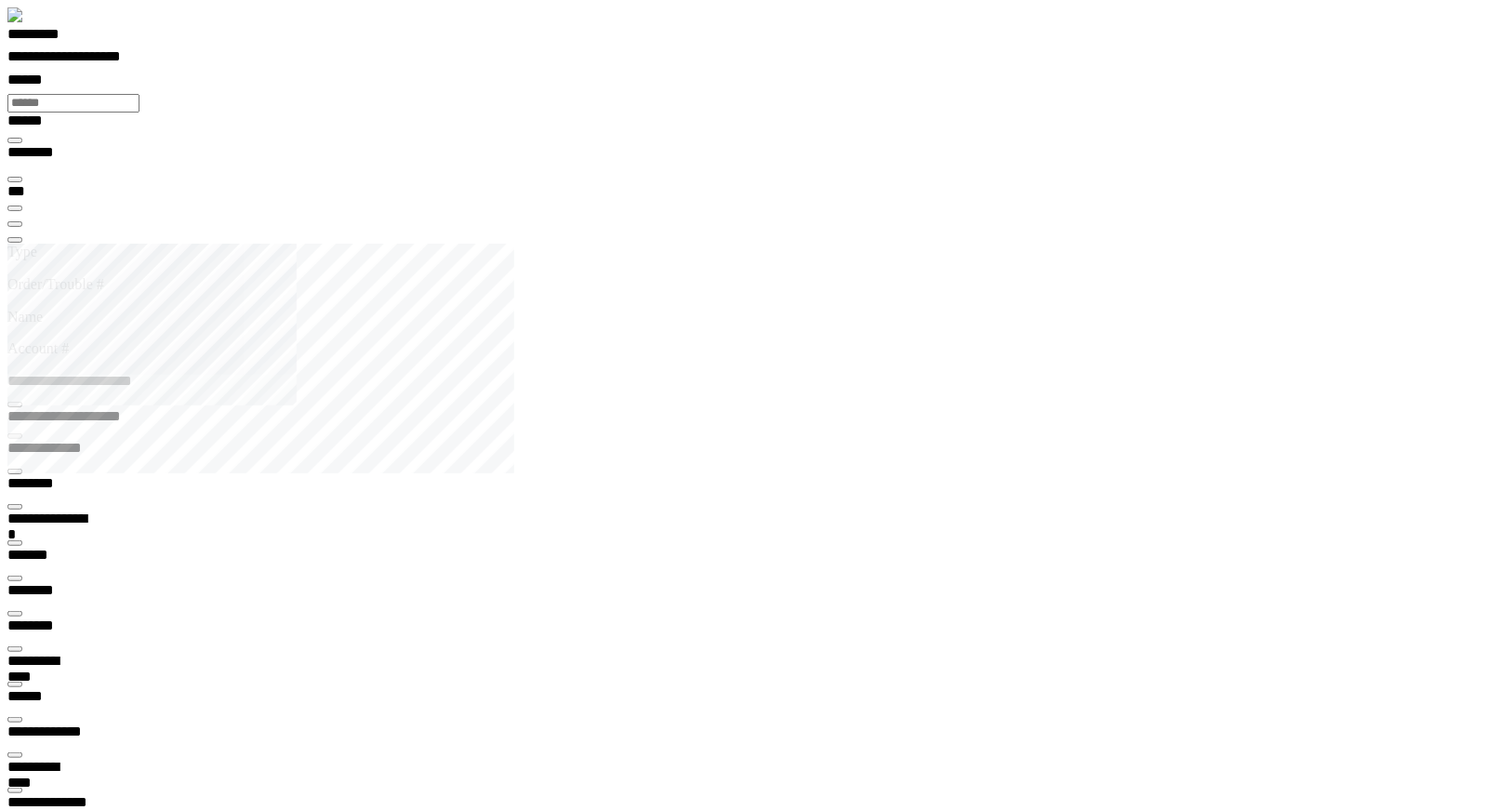 scroll, scrollTop: 92967, scrollLeft: 92874, axis: both 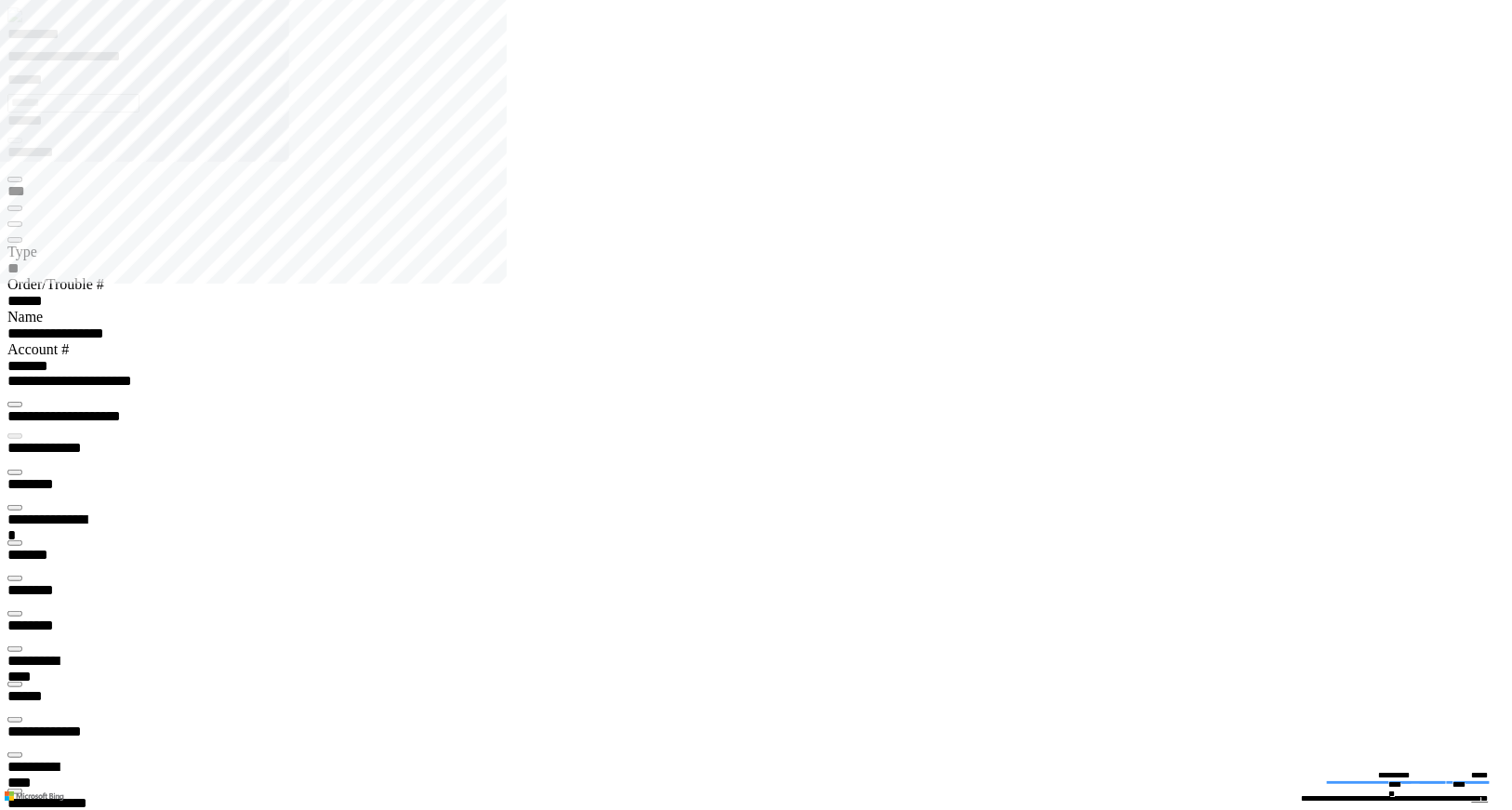 type on "*********" 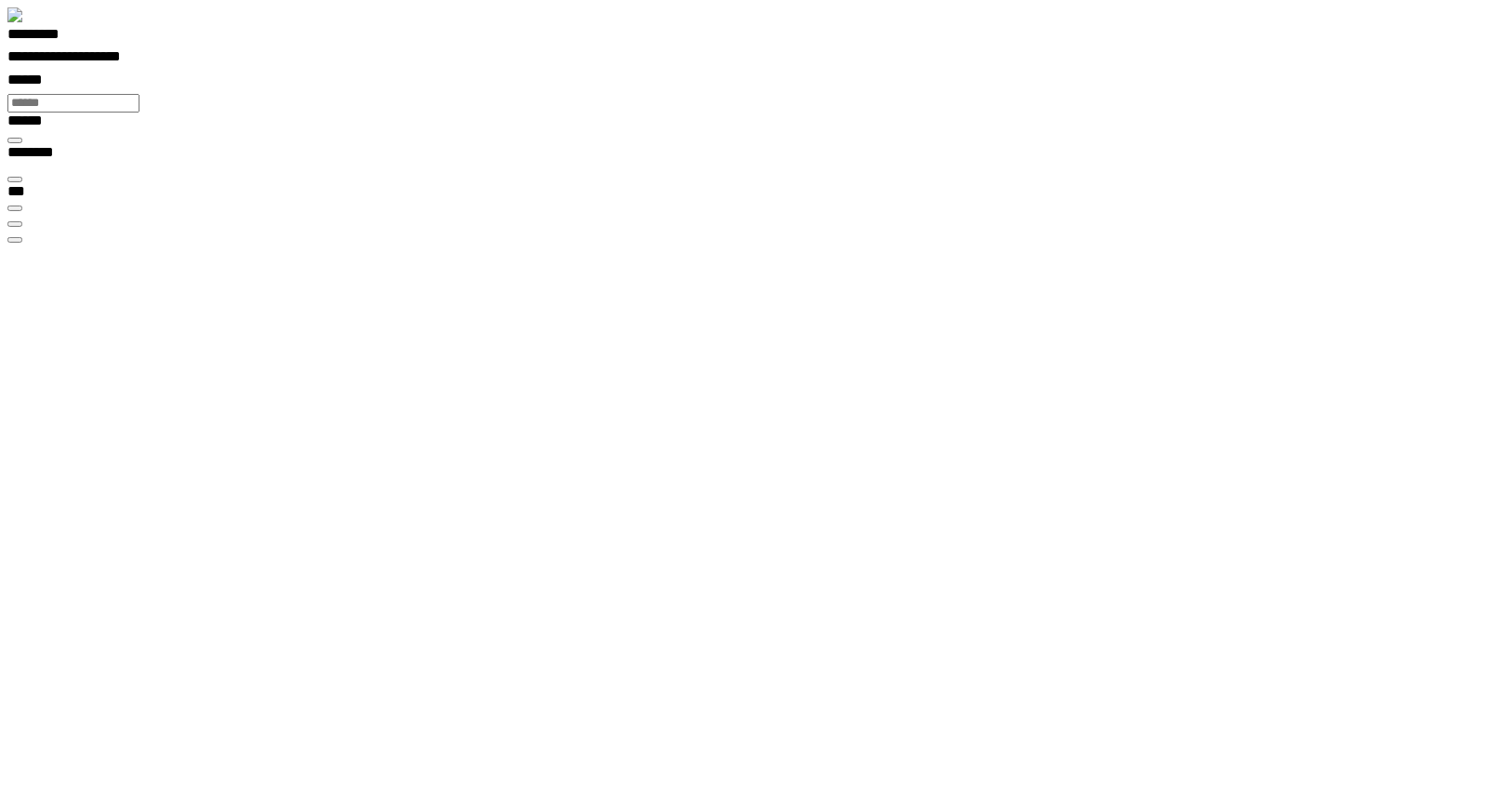 scroll, scrollTop: 0, scrollLeft: 206, axis: horizontal 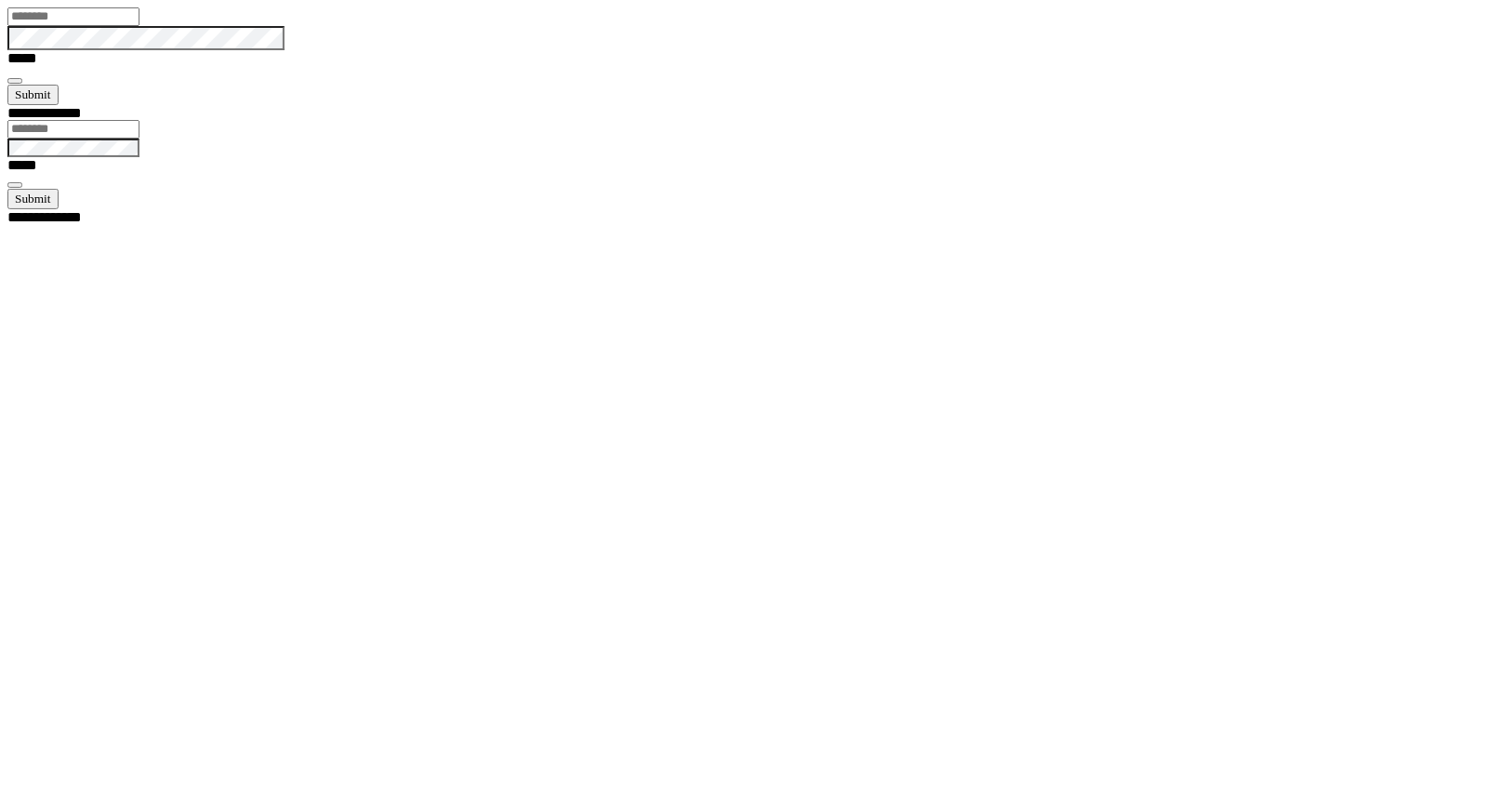 type on "********" 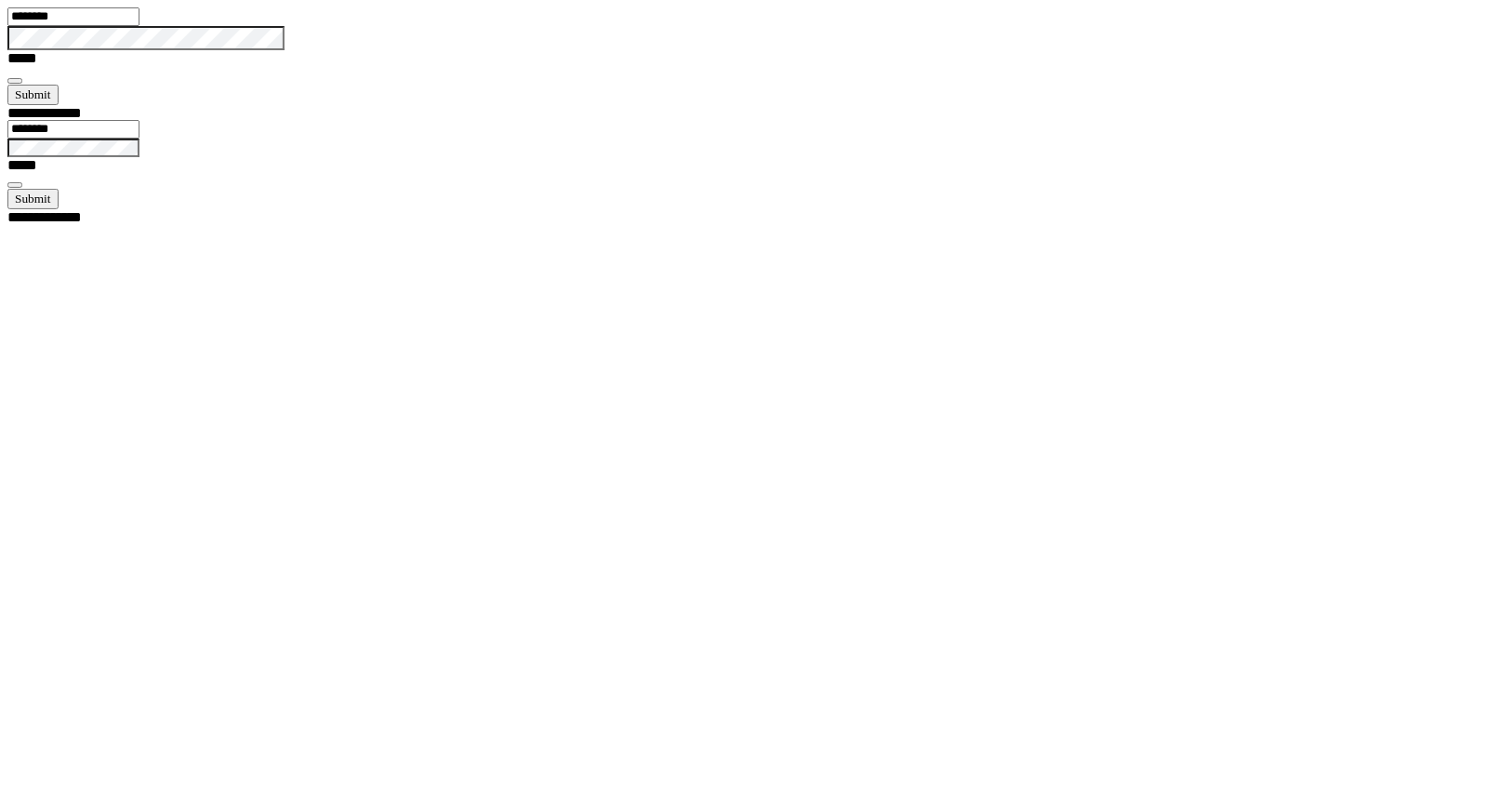 click at bounding box center (15, 81) 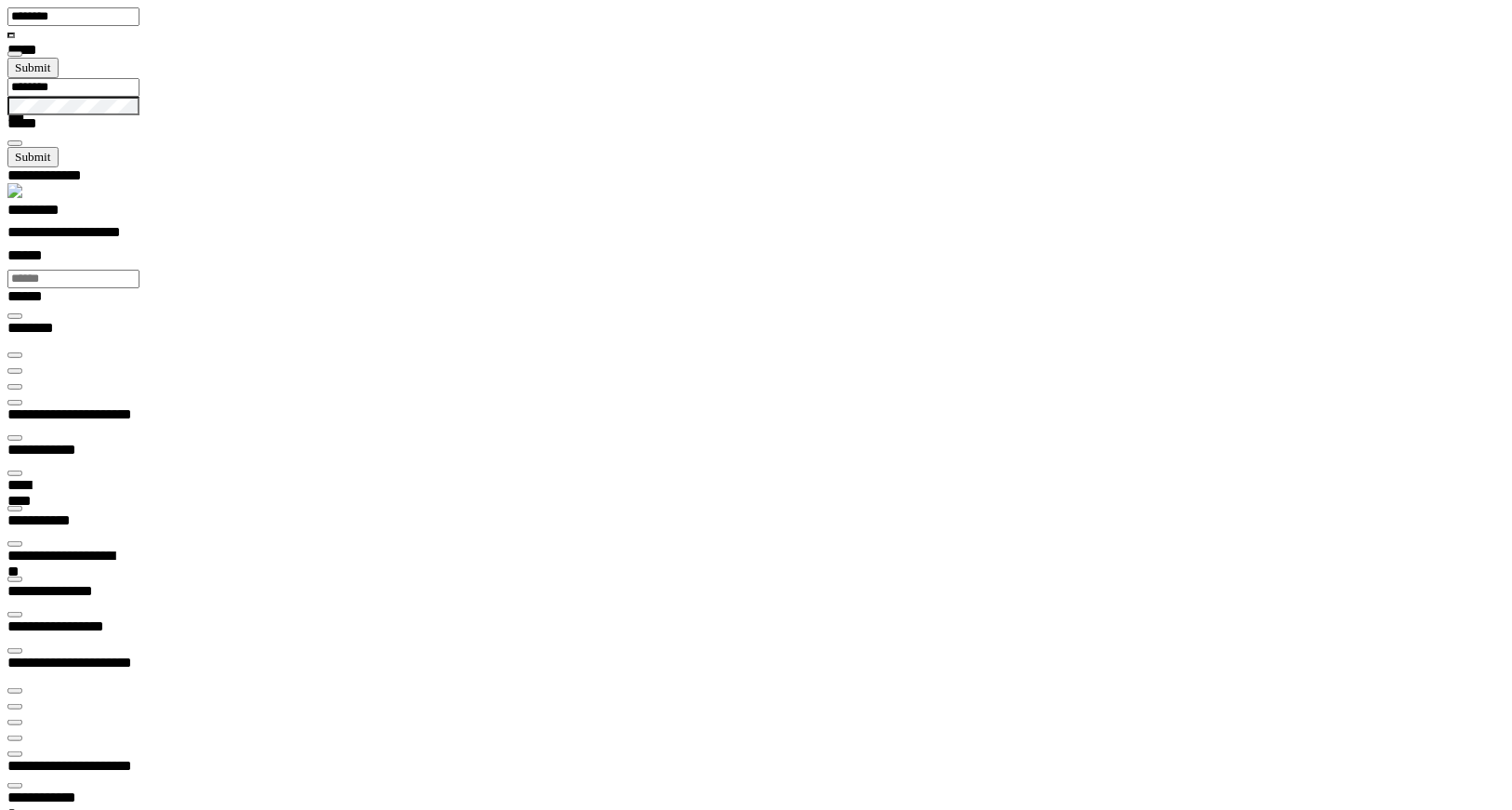 scroll, scrollTop: 92283, scrollLeft: 92803, axis: both 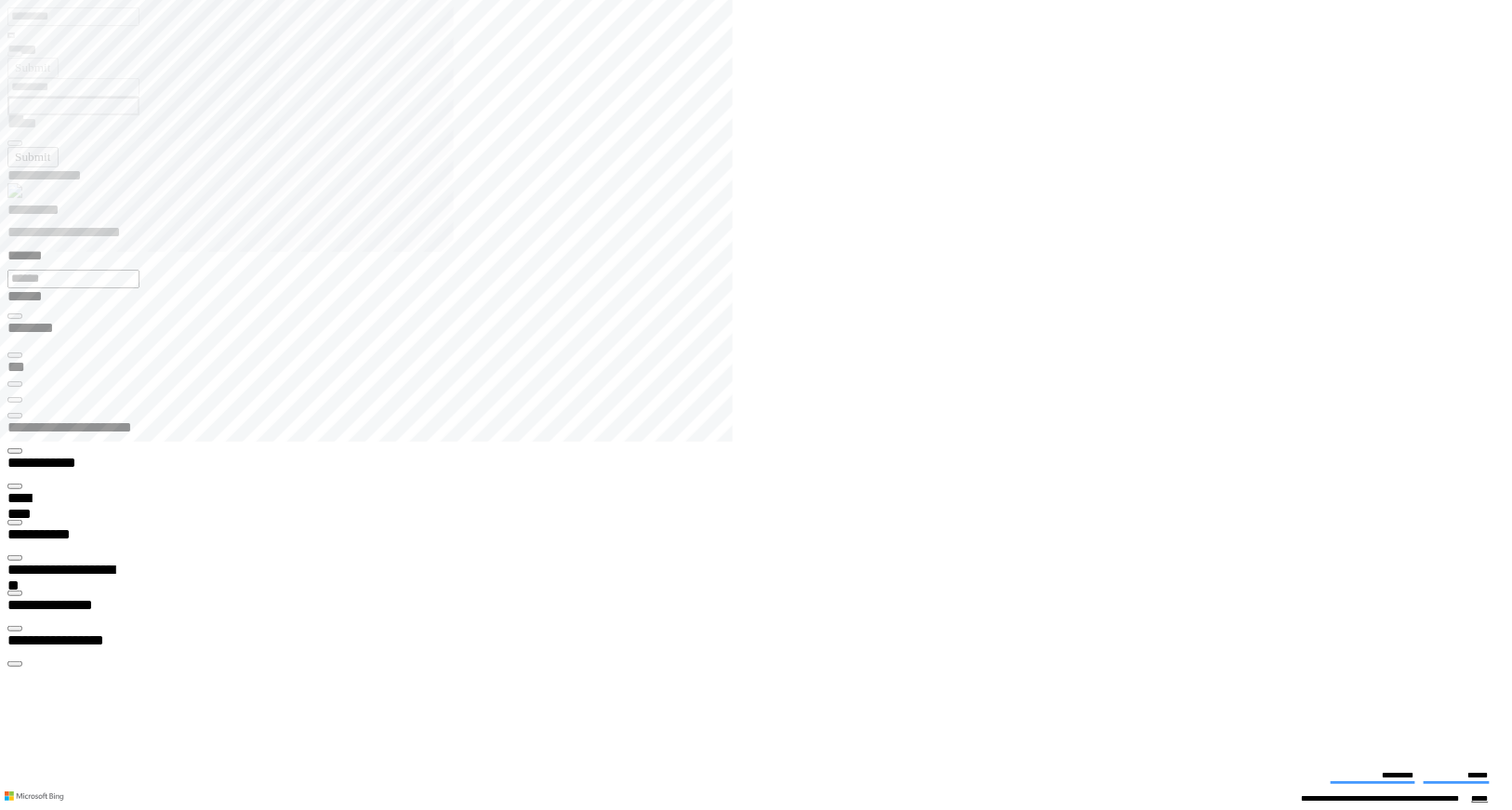 click at bounding box center (15, 2438) 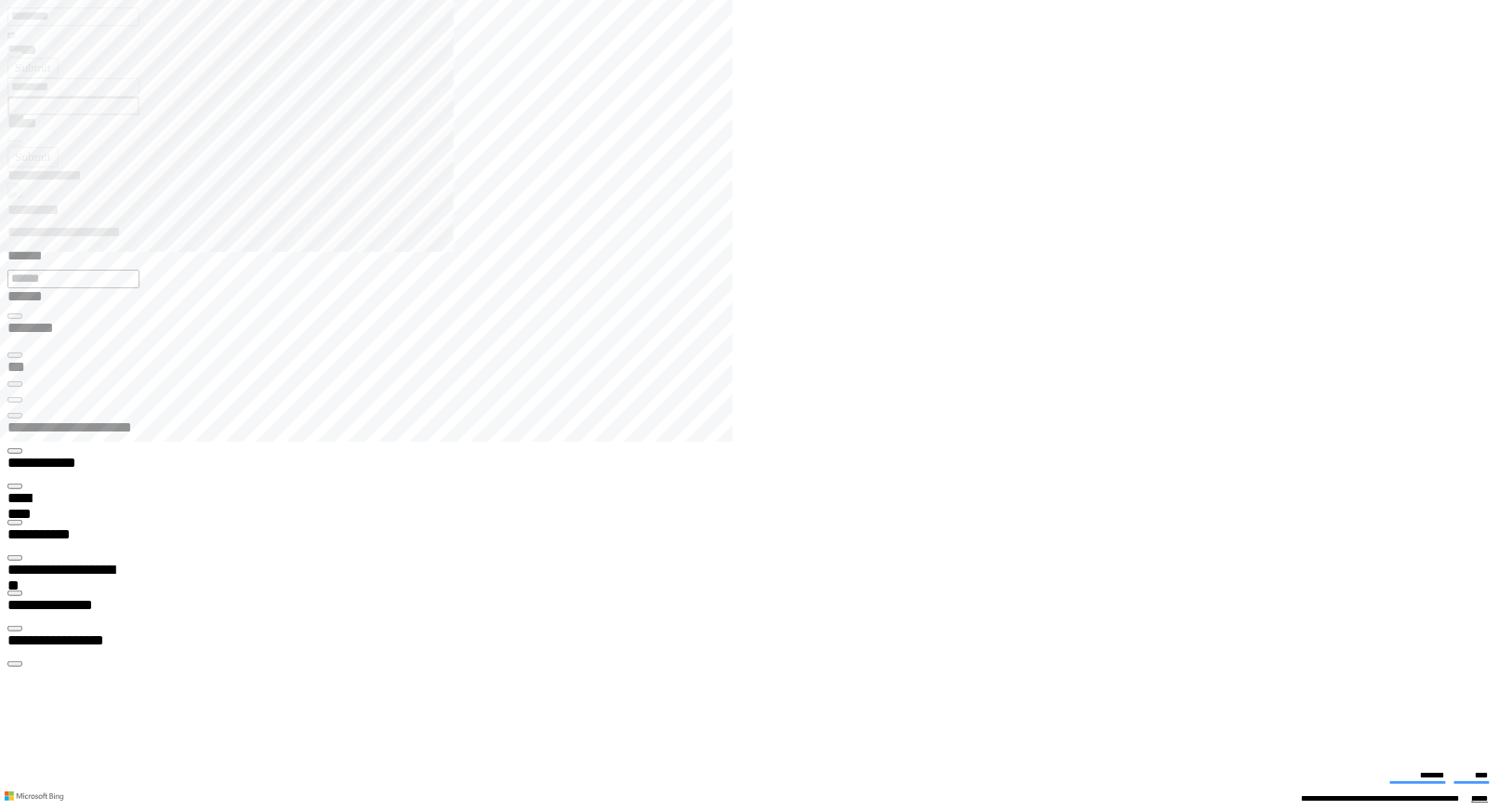click at bounding box center (15, 2438) 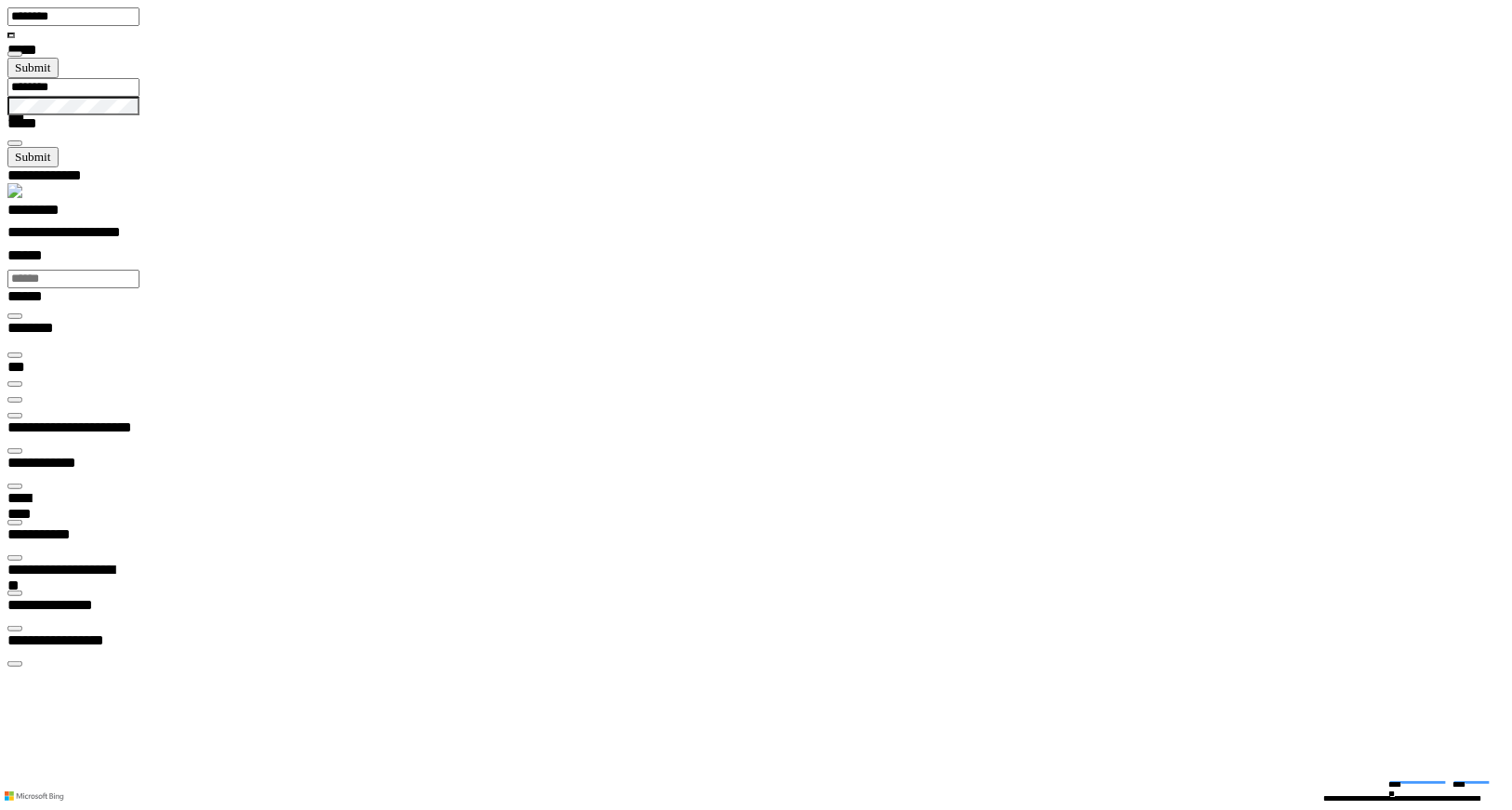 click at bounding box center [58, 7866] 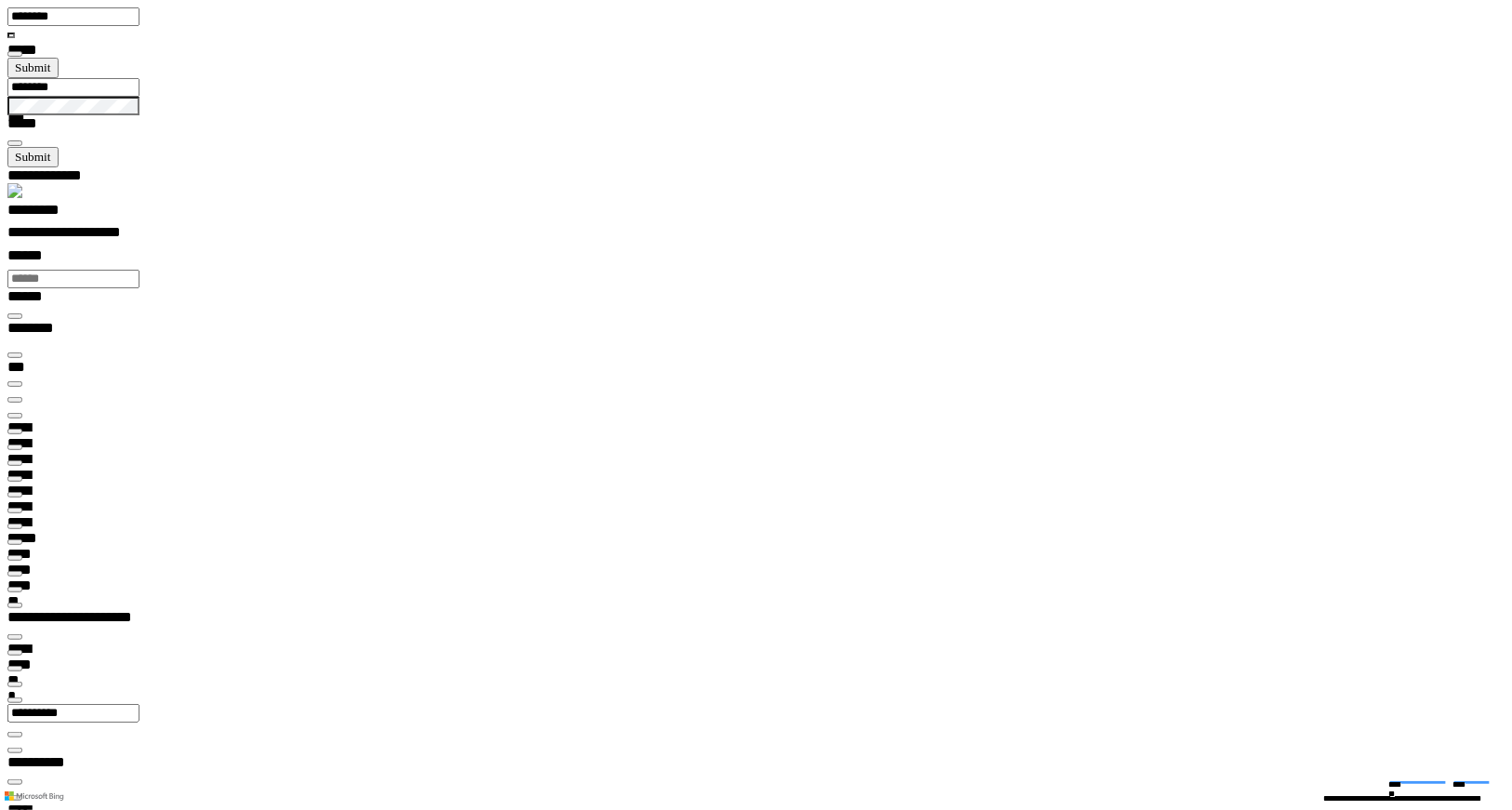 click at bounding box center (15, 10937) 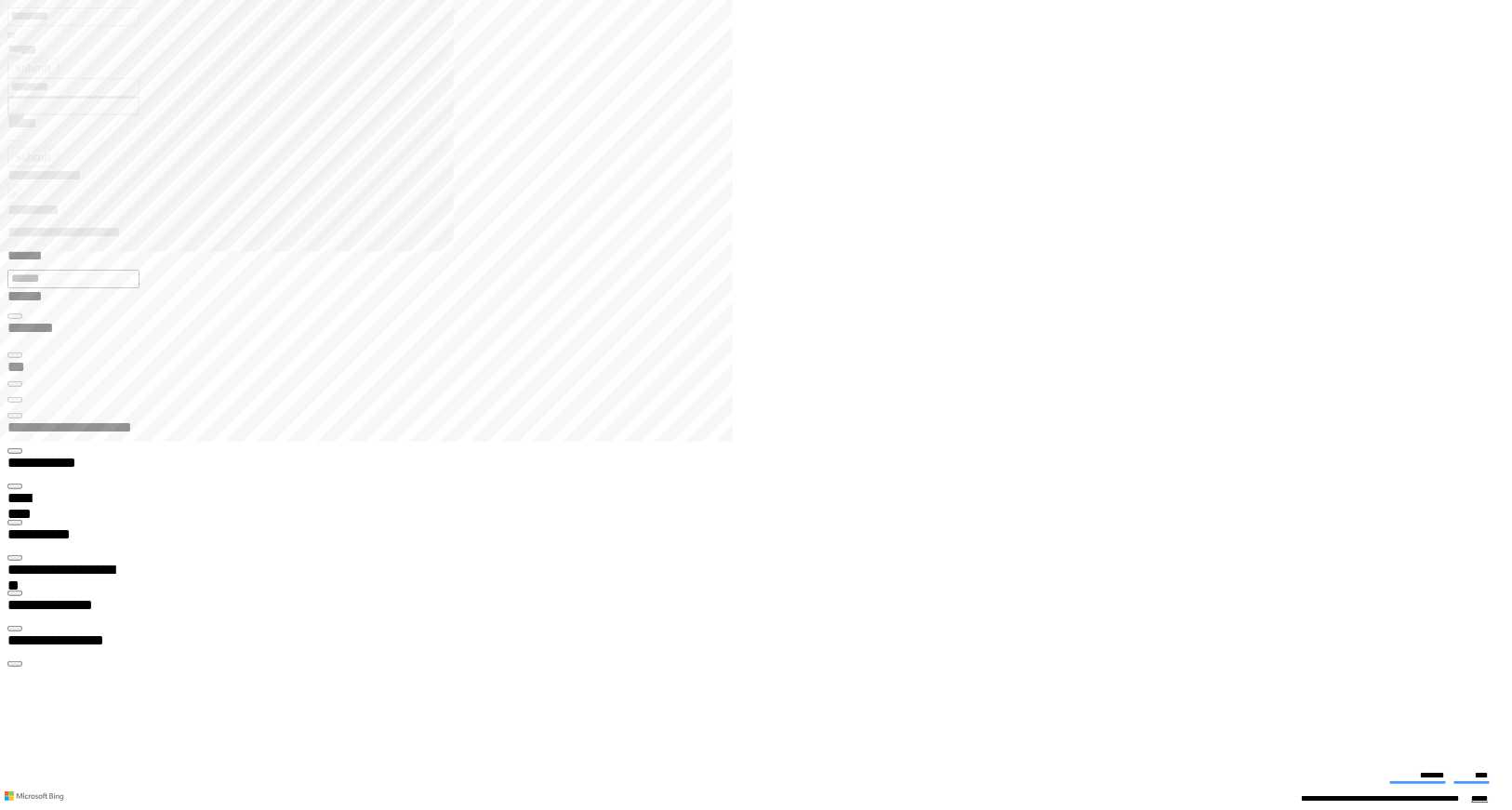 click at bounding box center [15, 593] 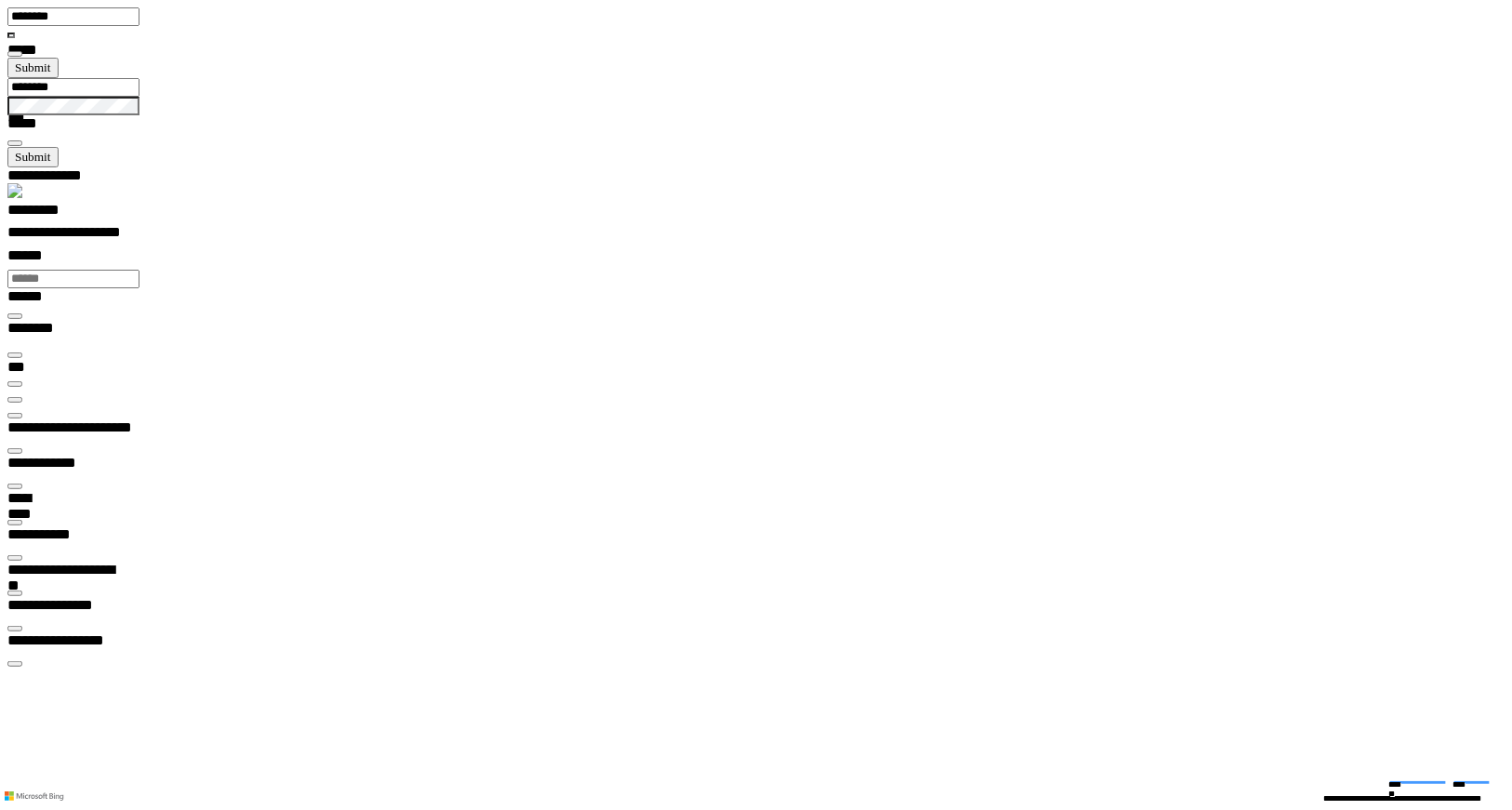 click at bounding box center (58, 7240) 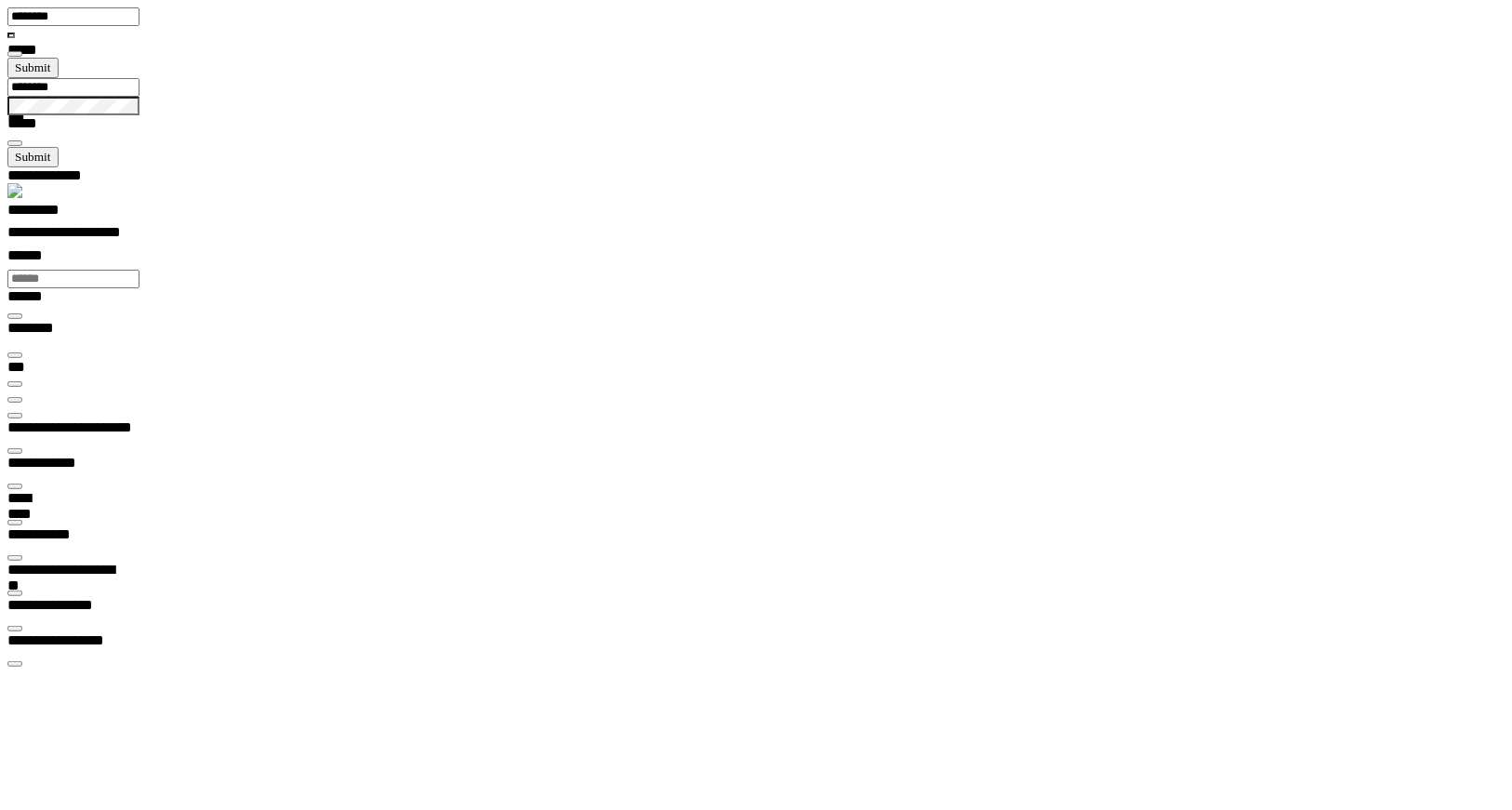 scroll, scrollTop: 92967, scrollLeft: 92924, axis: both 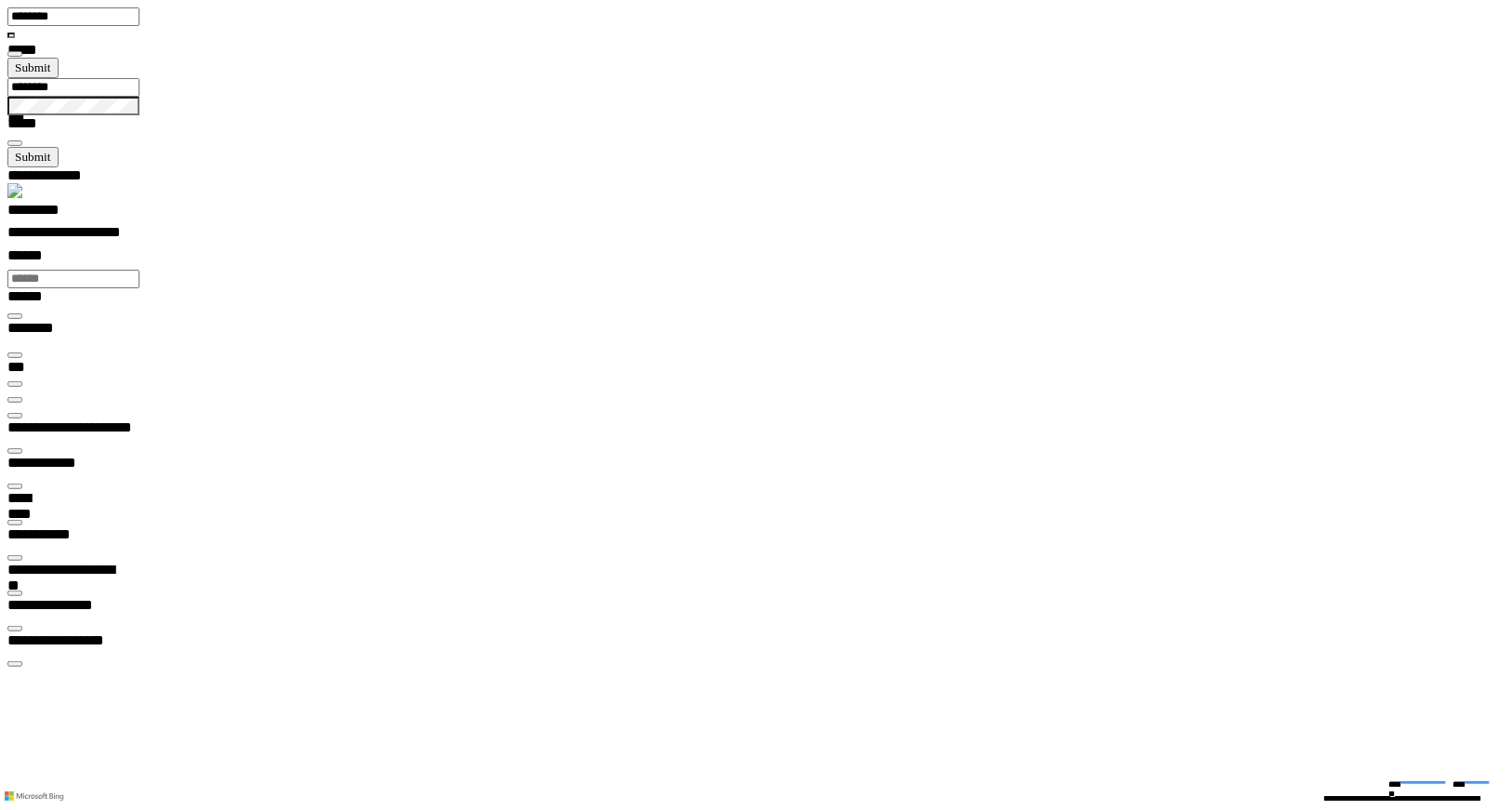 click at bounding box center [58, 6708] 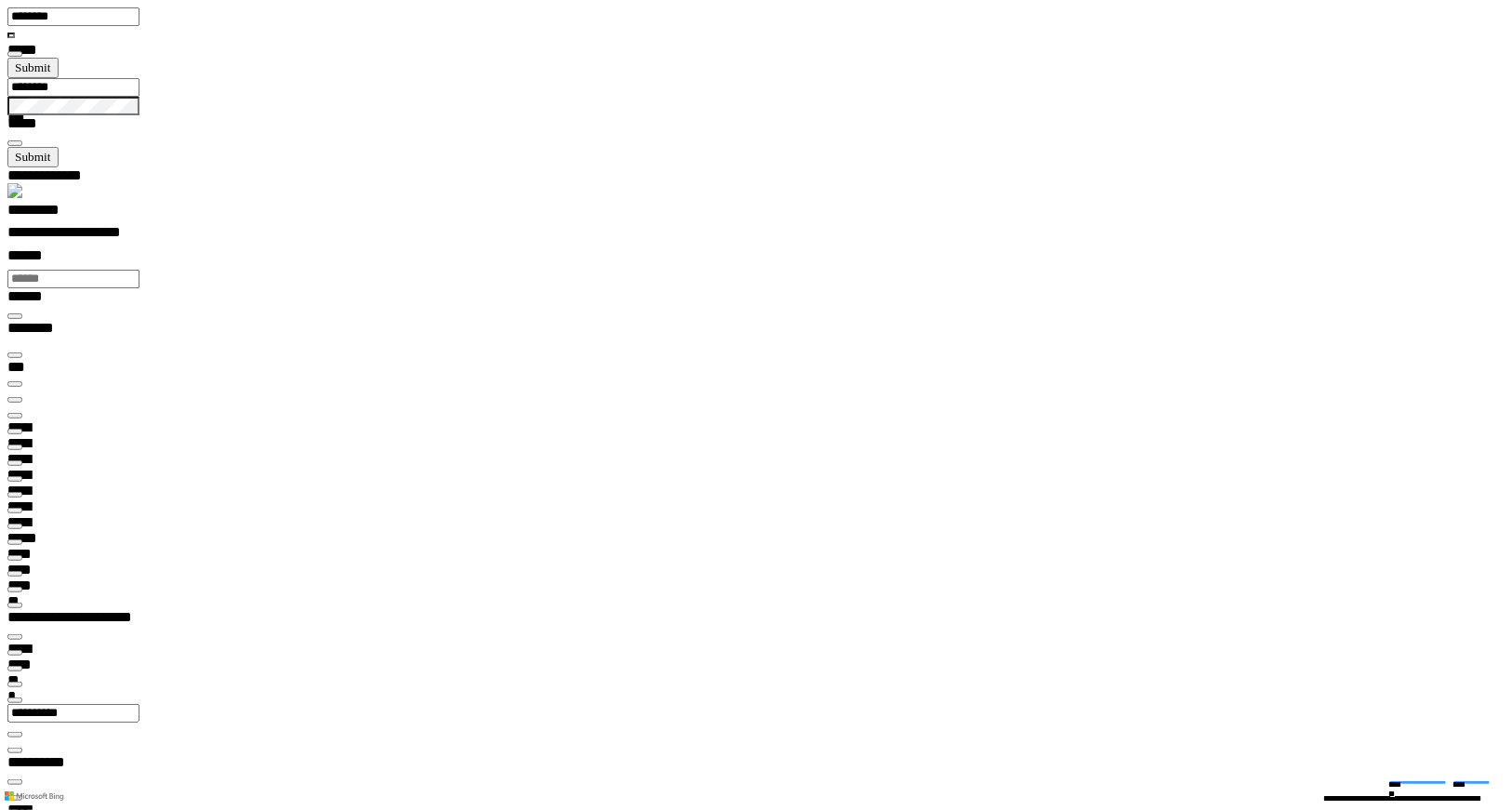 scroll, scrollTop: 0, scrollLeft: 0, axis: both 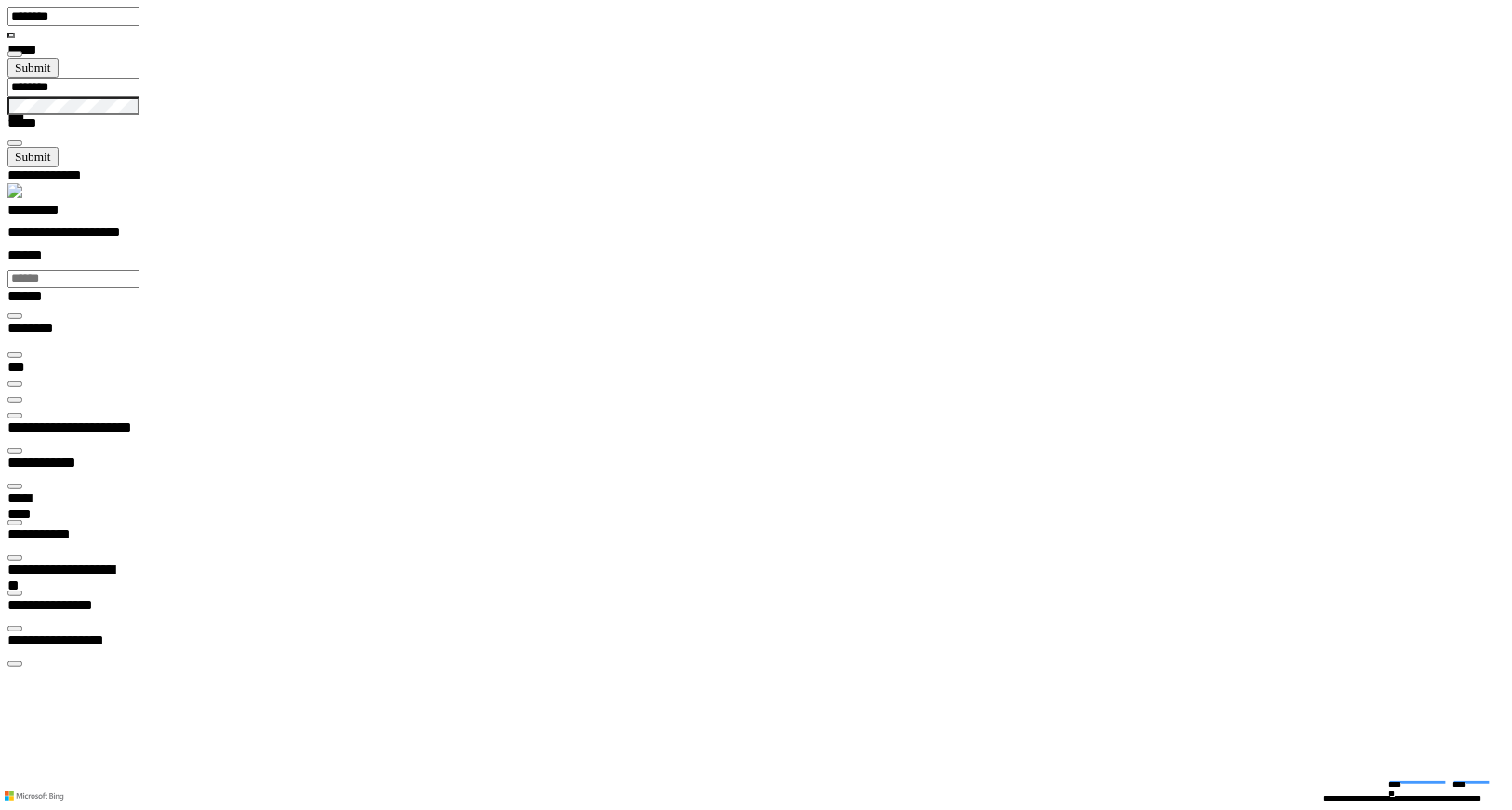 click on "*********" at bounding box center [53, 213] 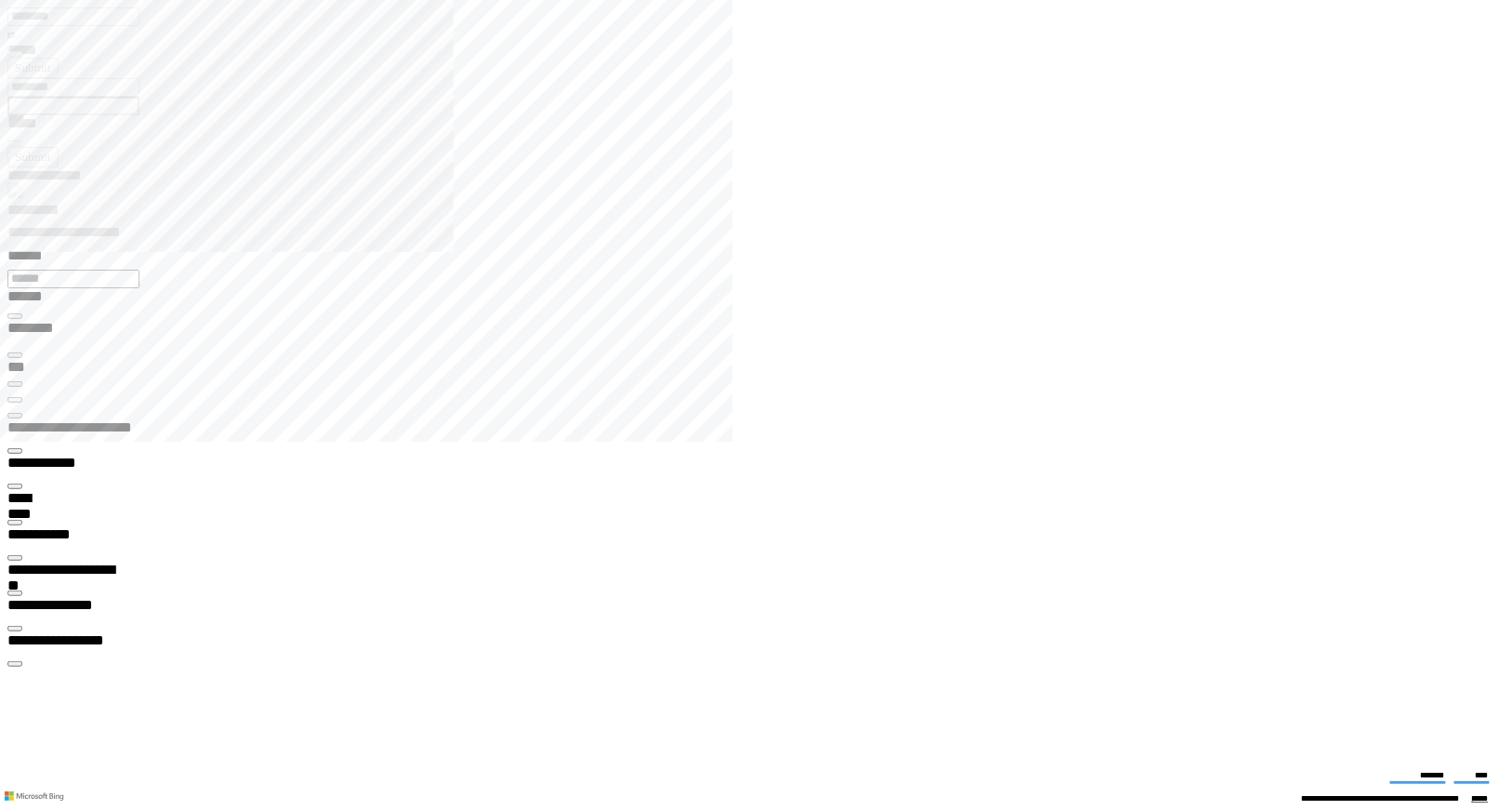 click at bounding box center [15, 2438] 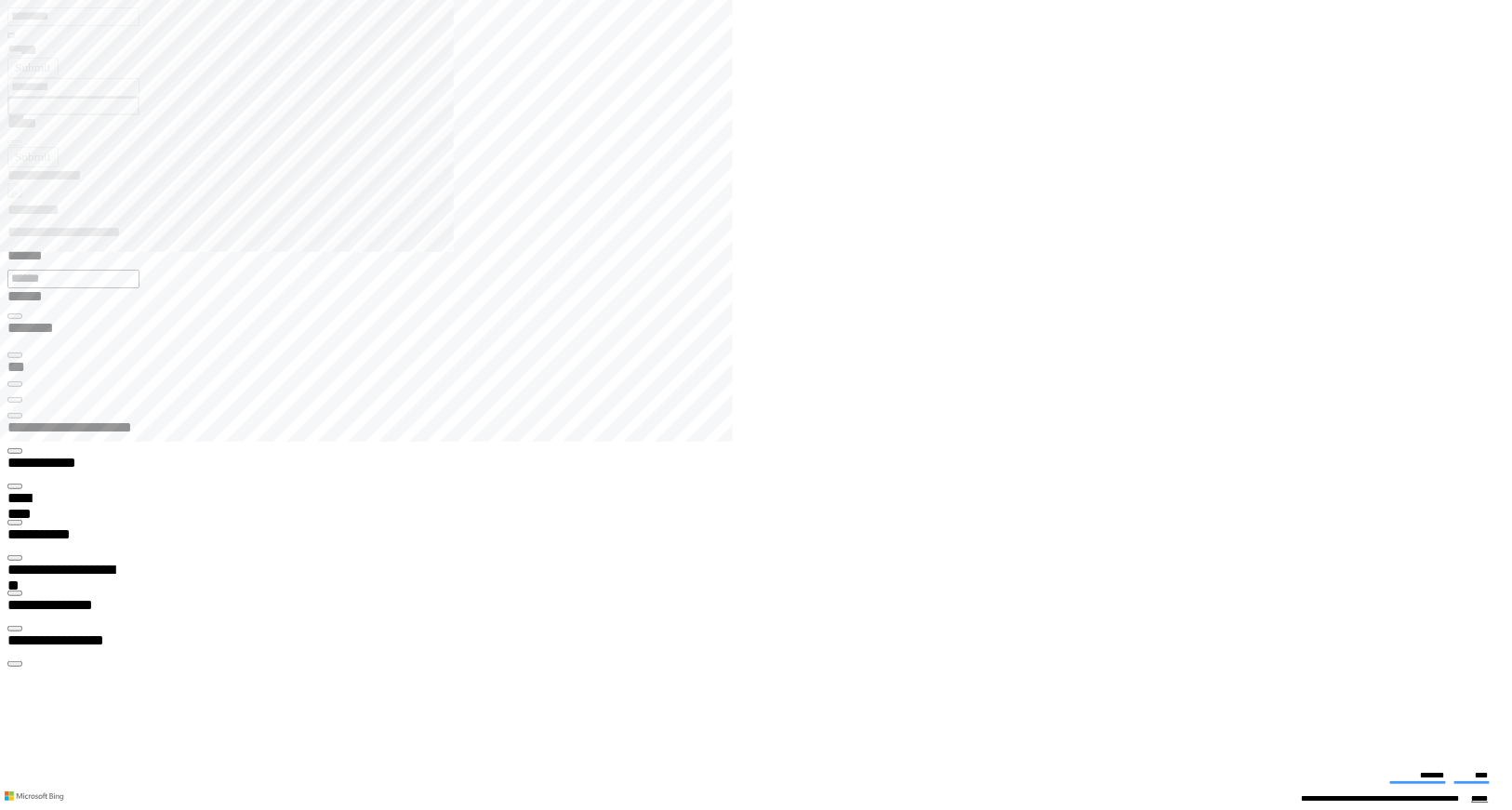click on "**********" at bounding box center (73, 2365) 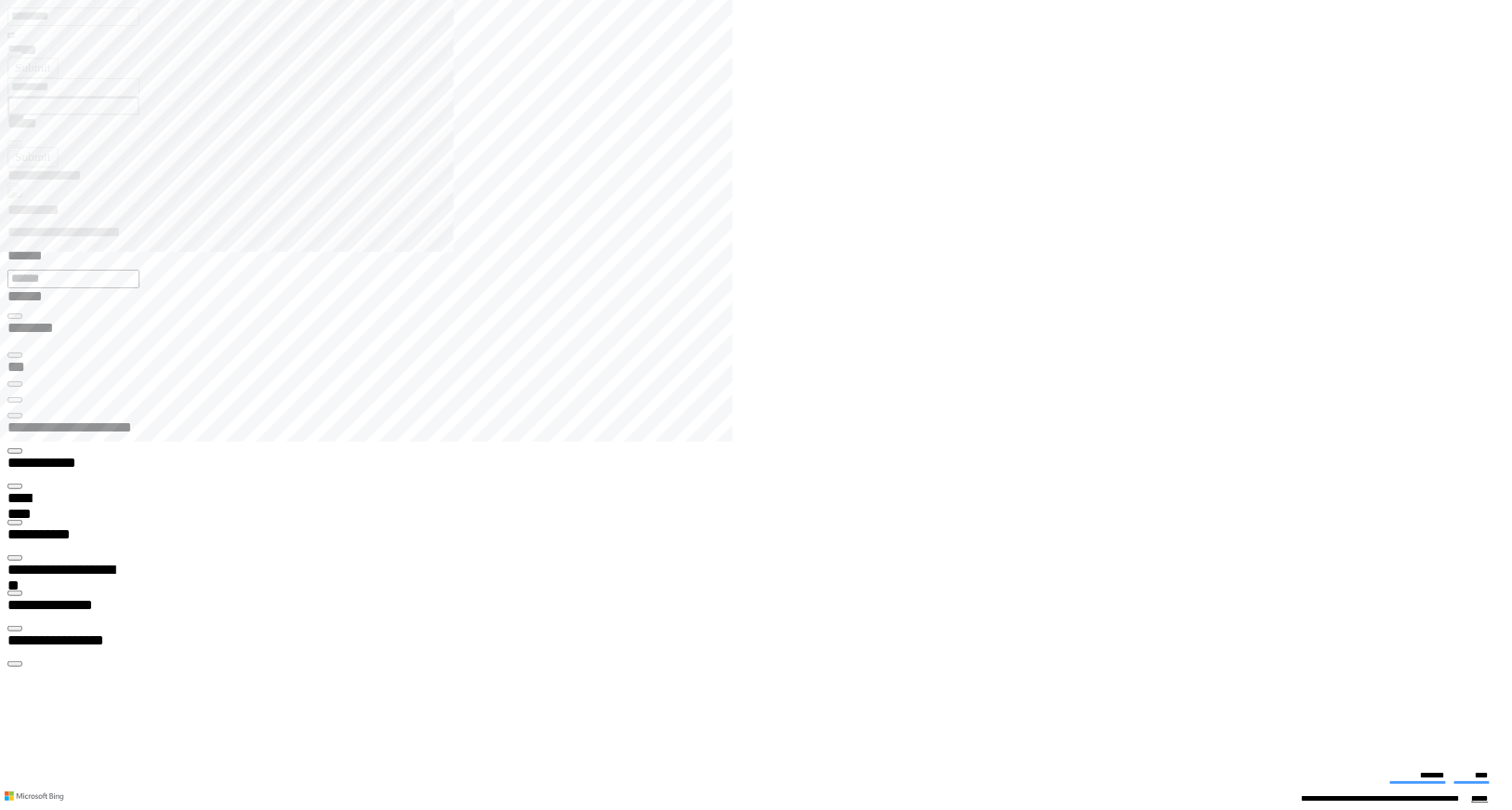 scroll, scrollTop: 237, scrollLeft: 207, axis: both 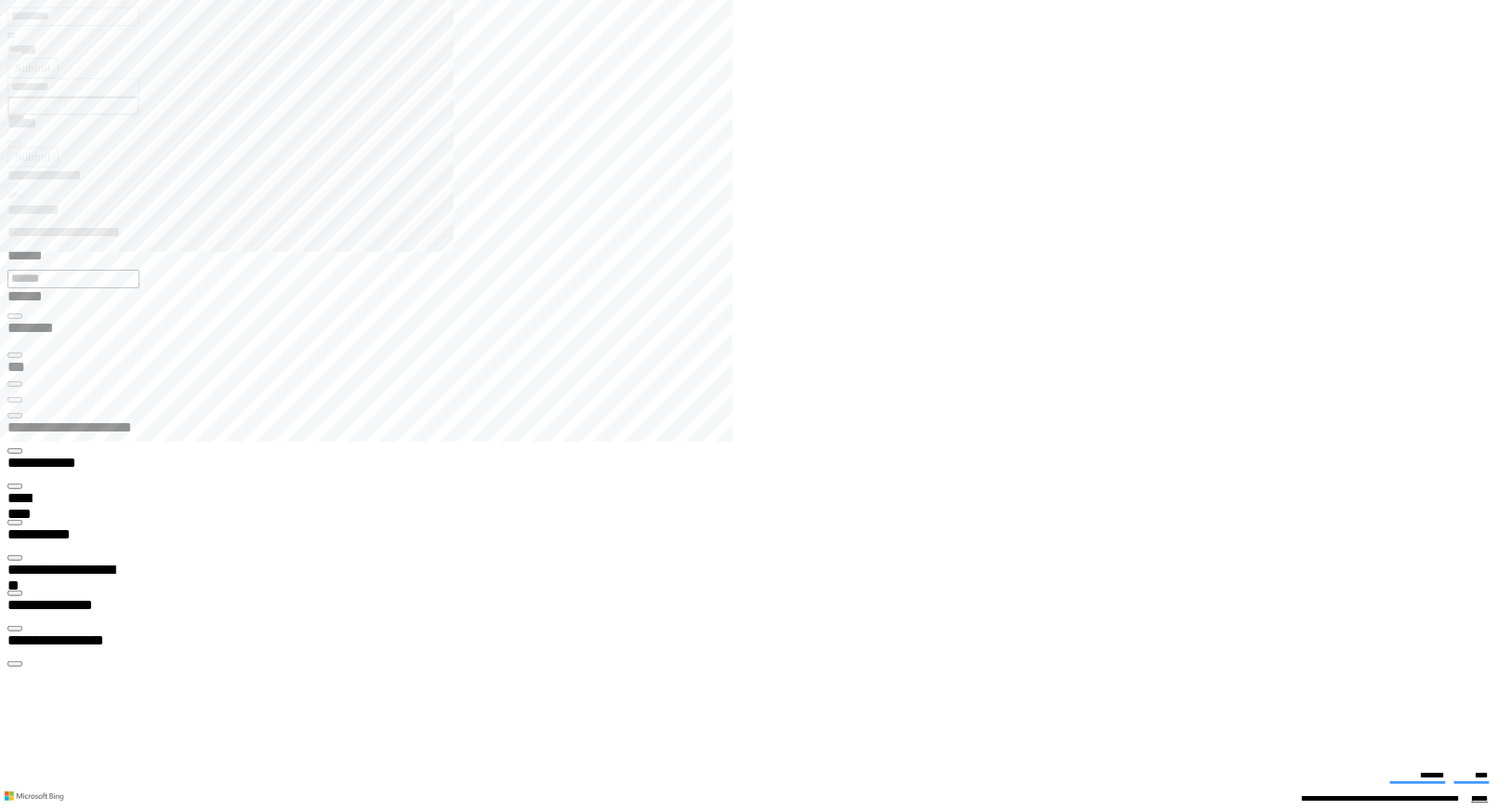 click on "**" at bounding box center (858, 18608) 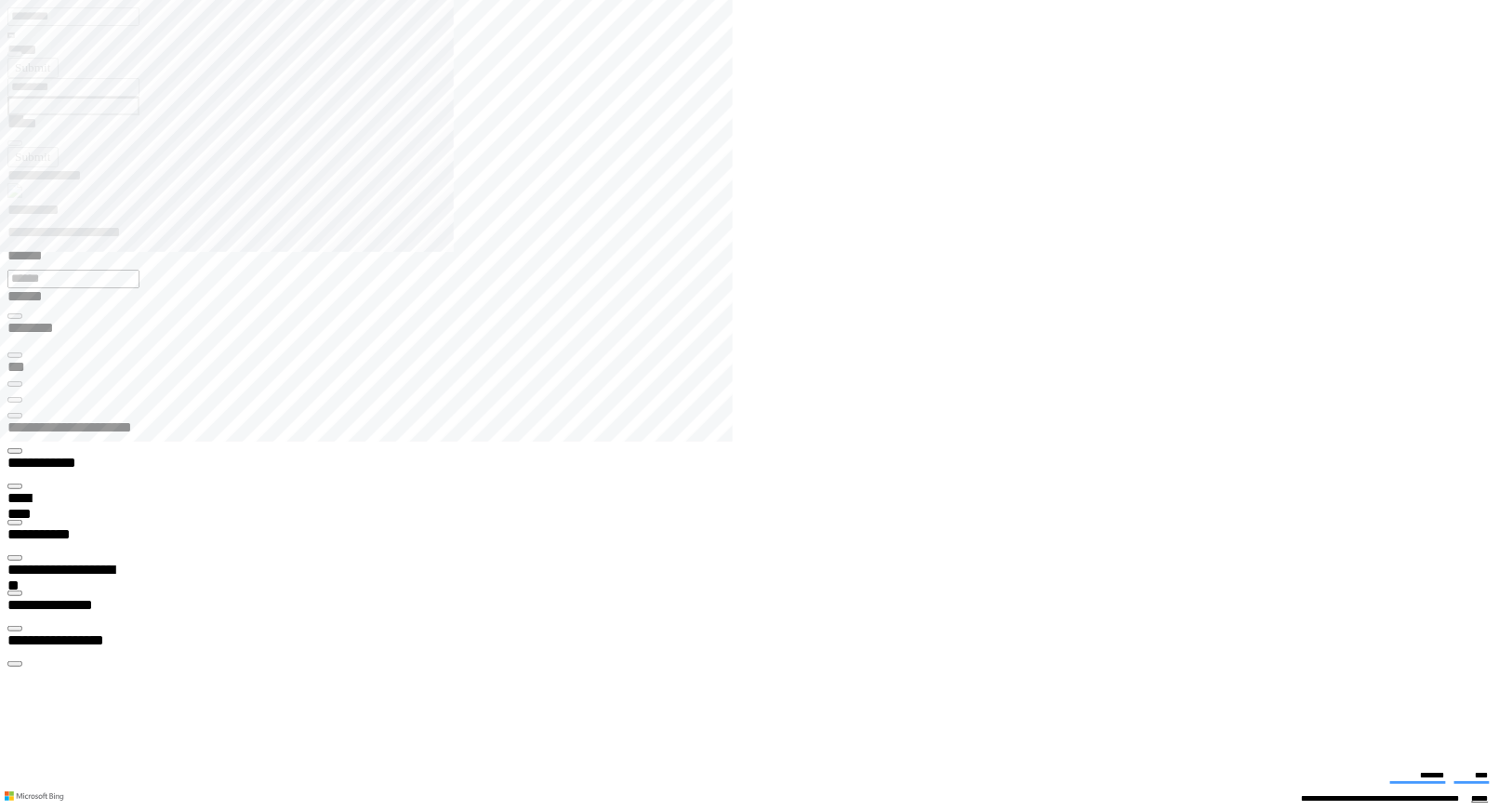click on "**" at bounding box center [886, 18631] 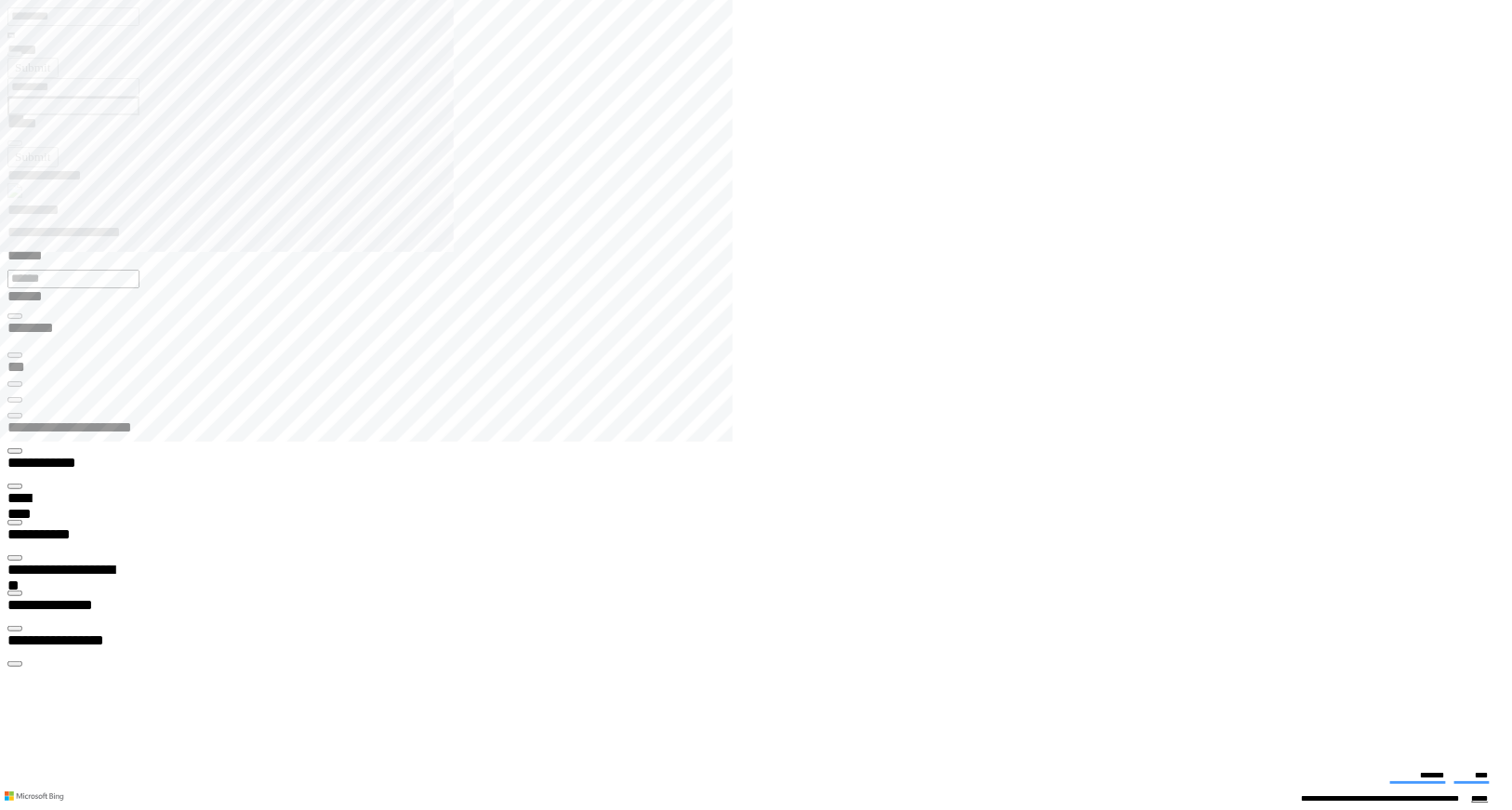 click at bounding box center (763, 2374) 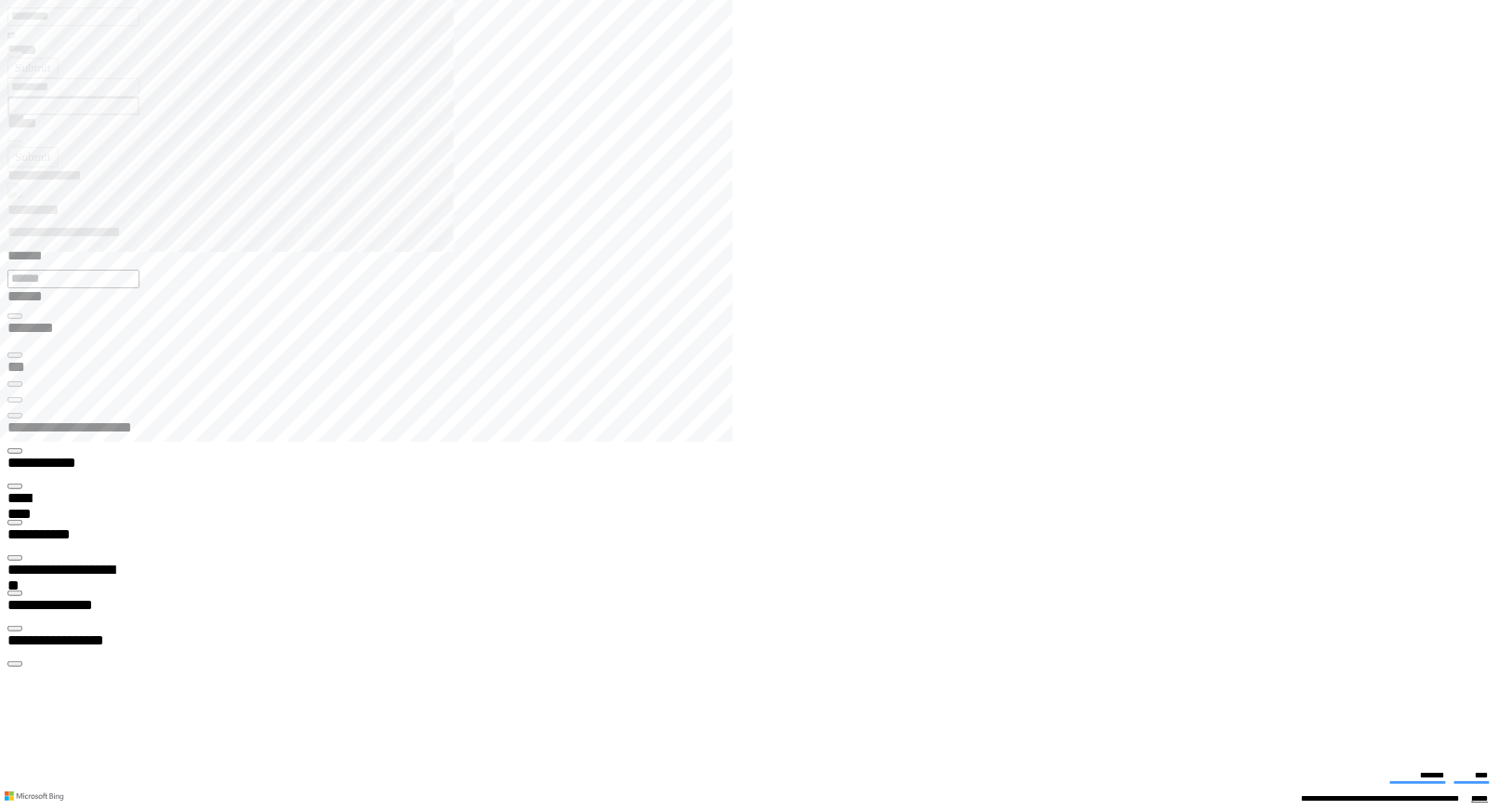 click at bounding box center [763, 2374] 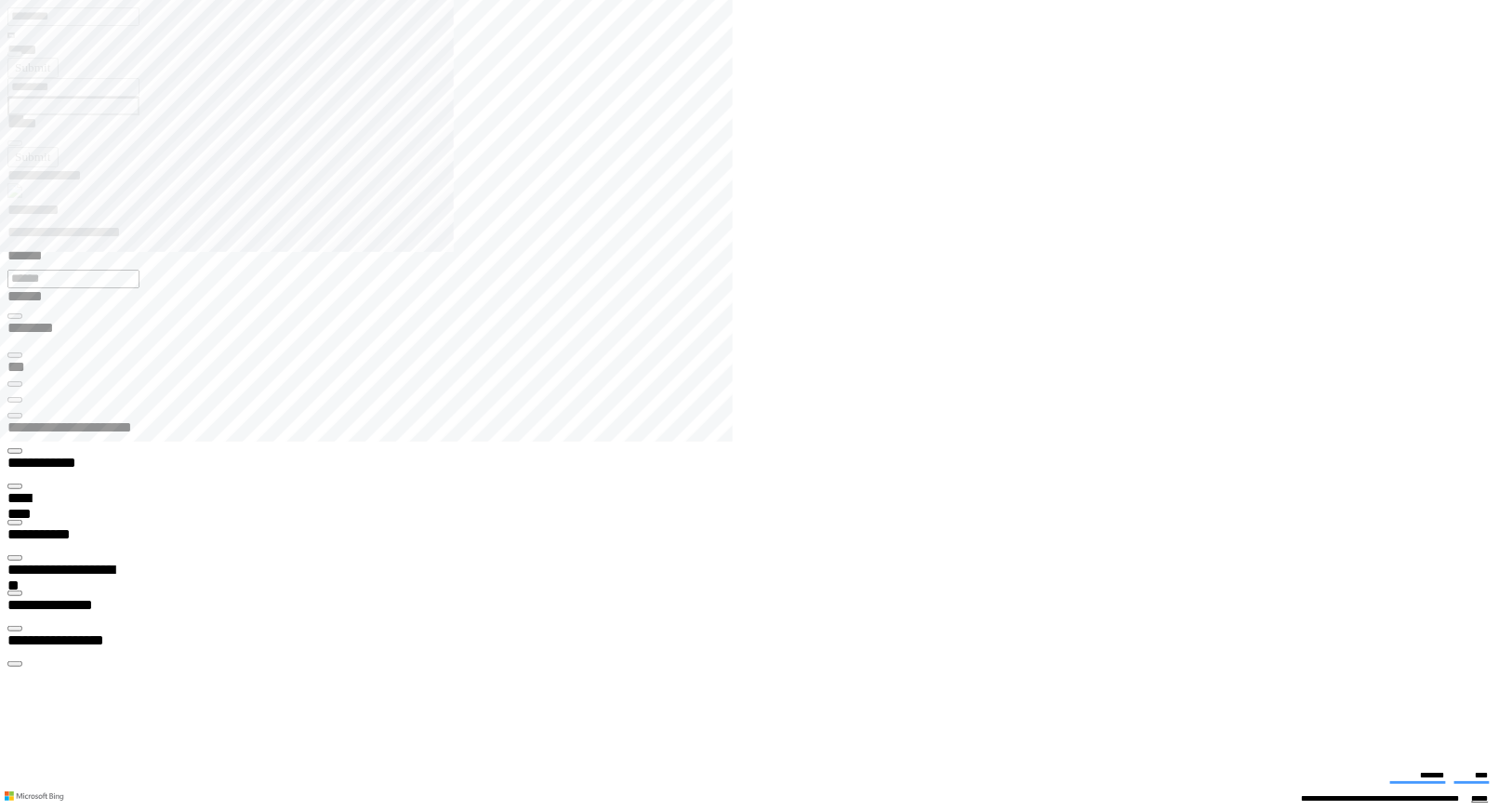 click on "**" at bounding box center (942, 18631) 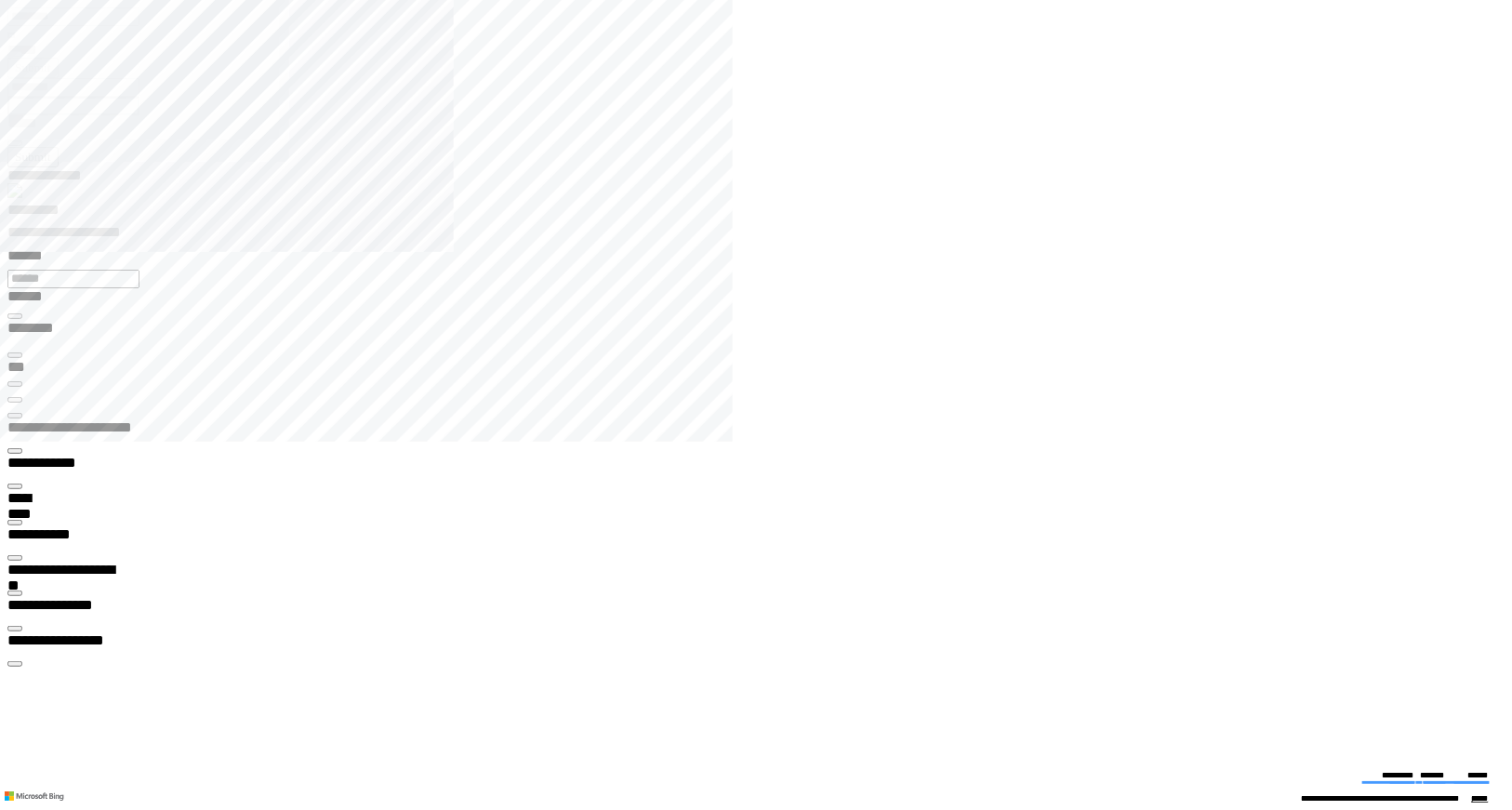 scroll, scrollTop: 92967, scrollLeft: 92887, axis: both 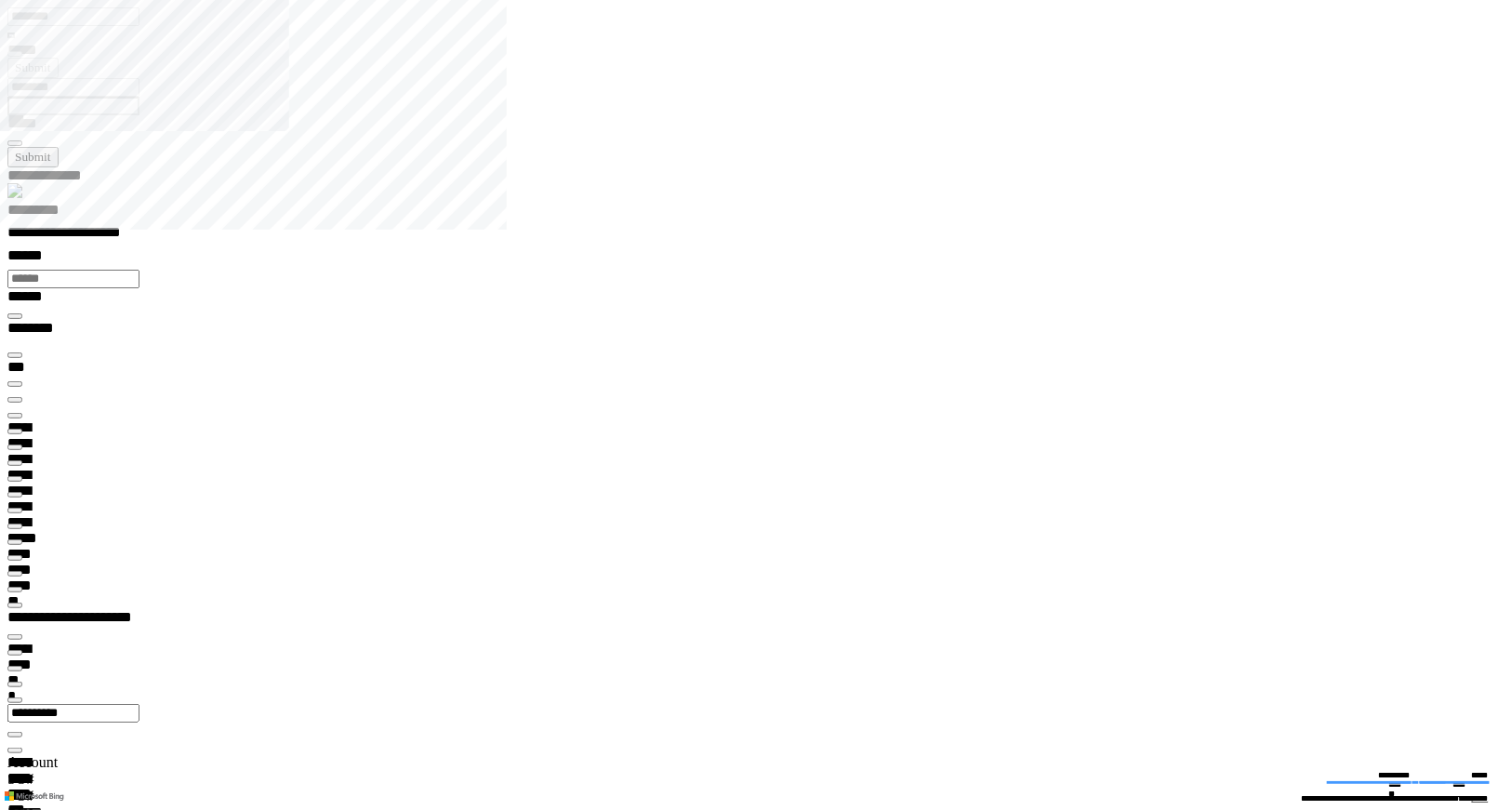 type on "*********" 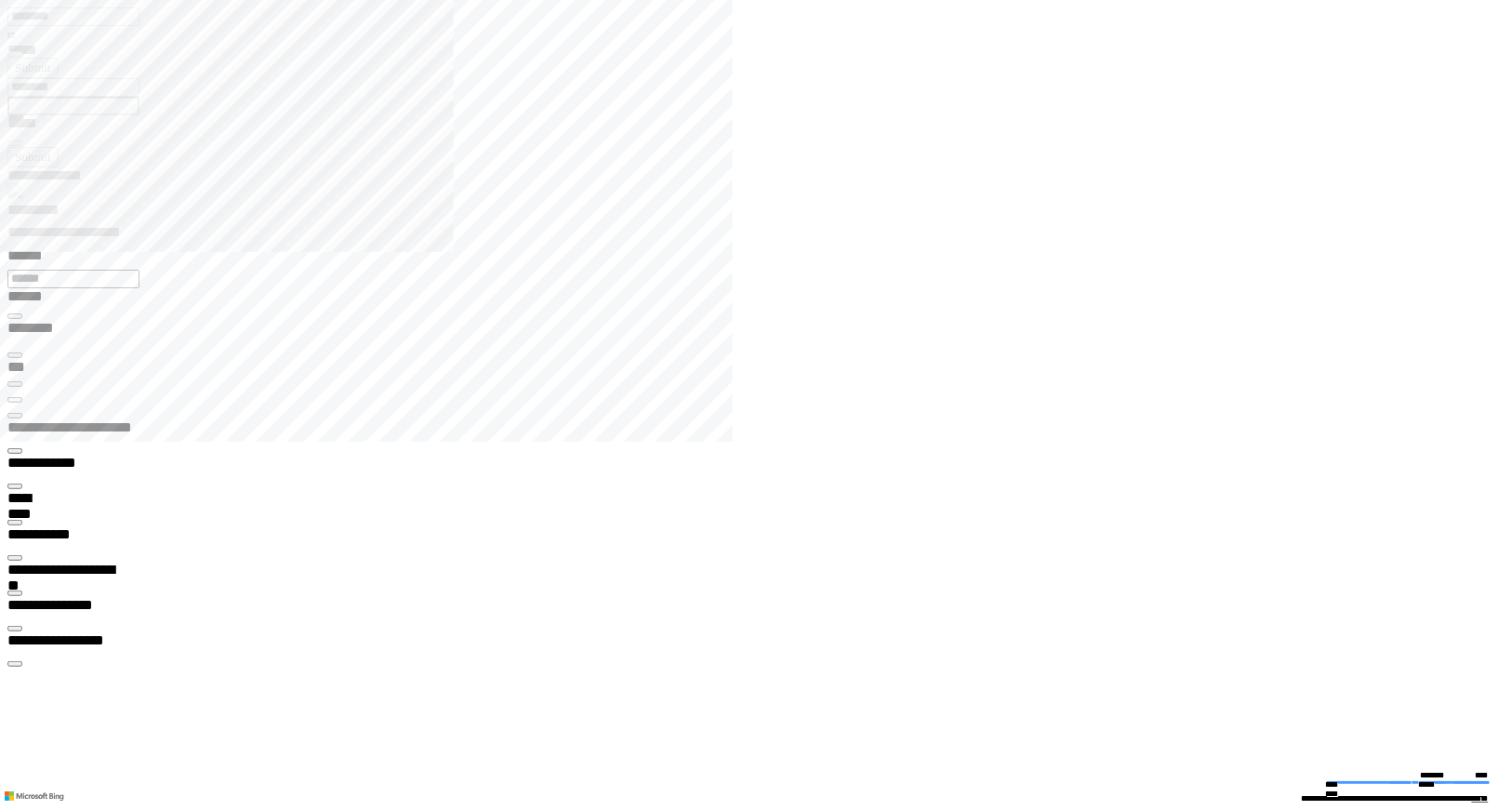 click on "**********" at bounding box center [65, 2927] 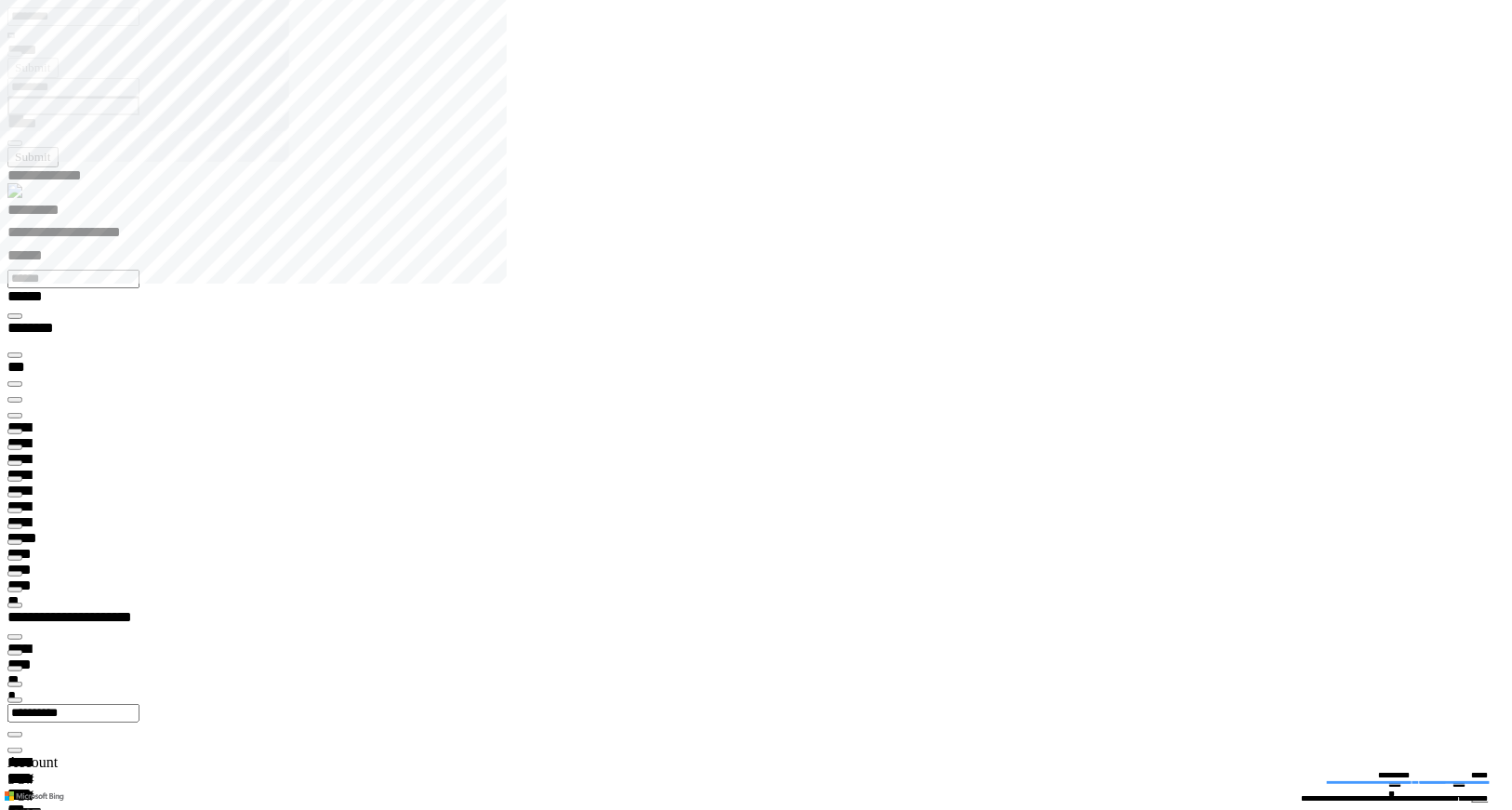 type on "*********" 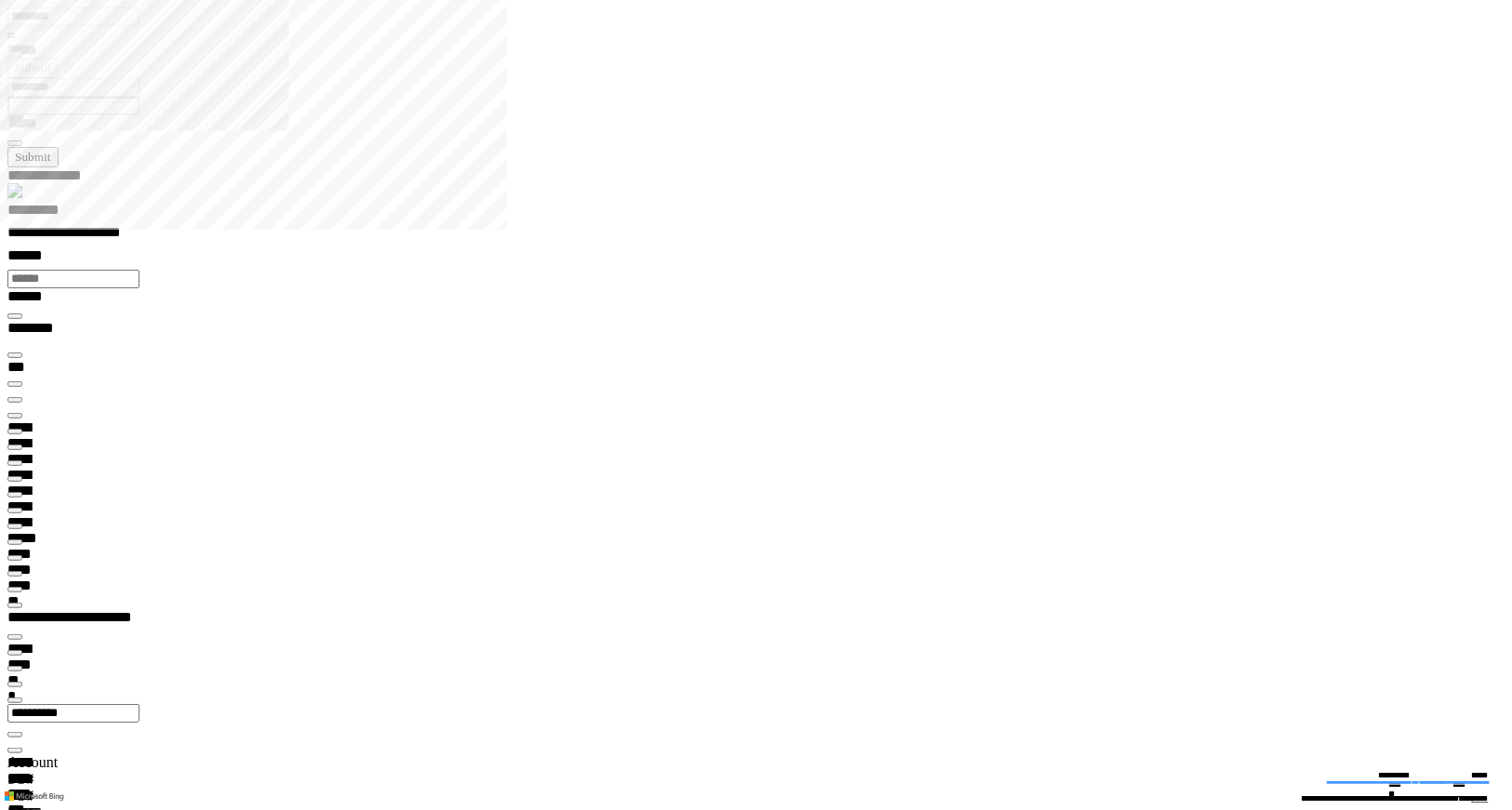 click at bounding box center [15, 19048] 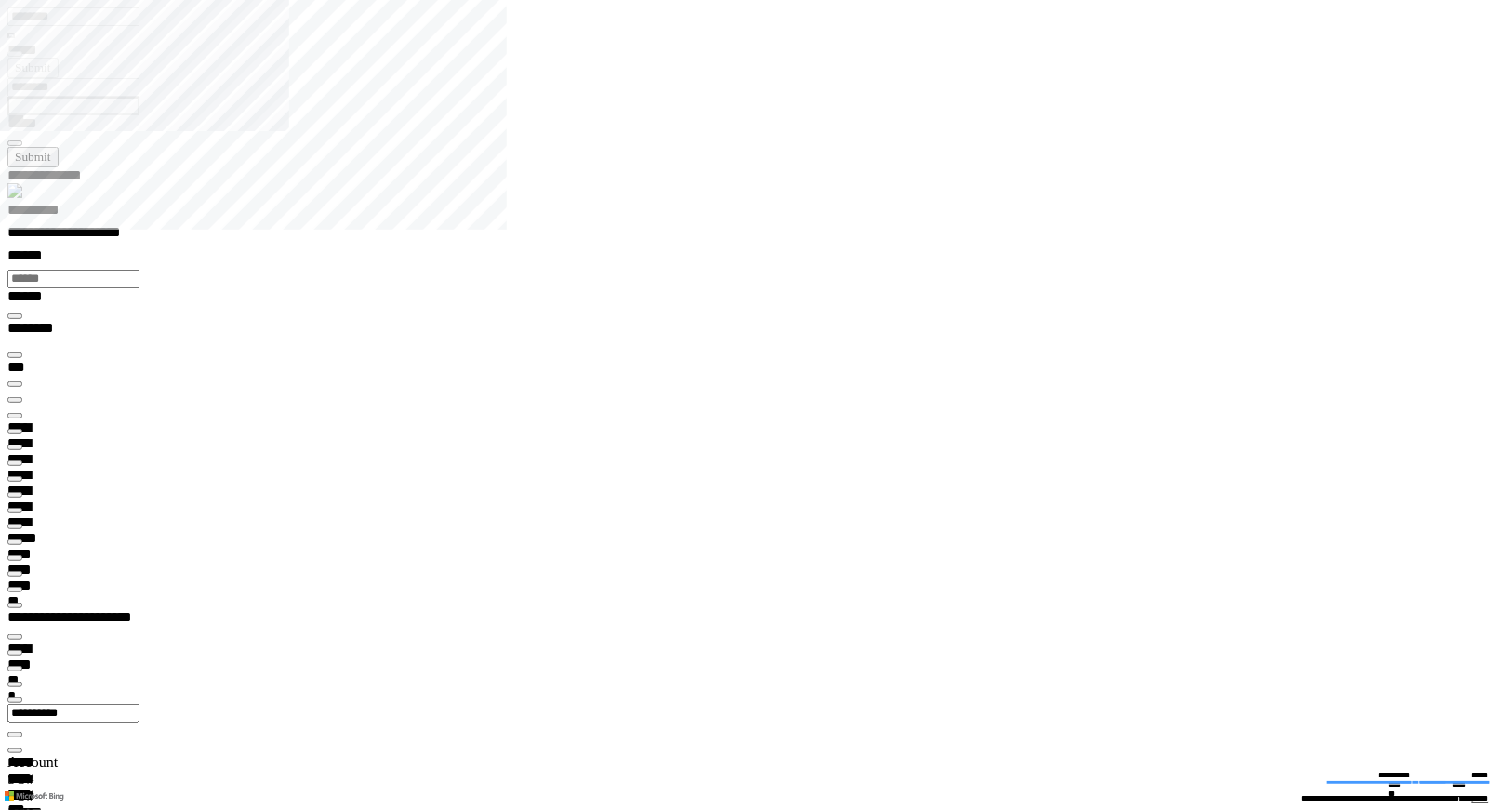 click at bounding box center [15, 19595] 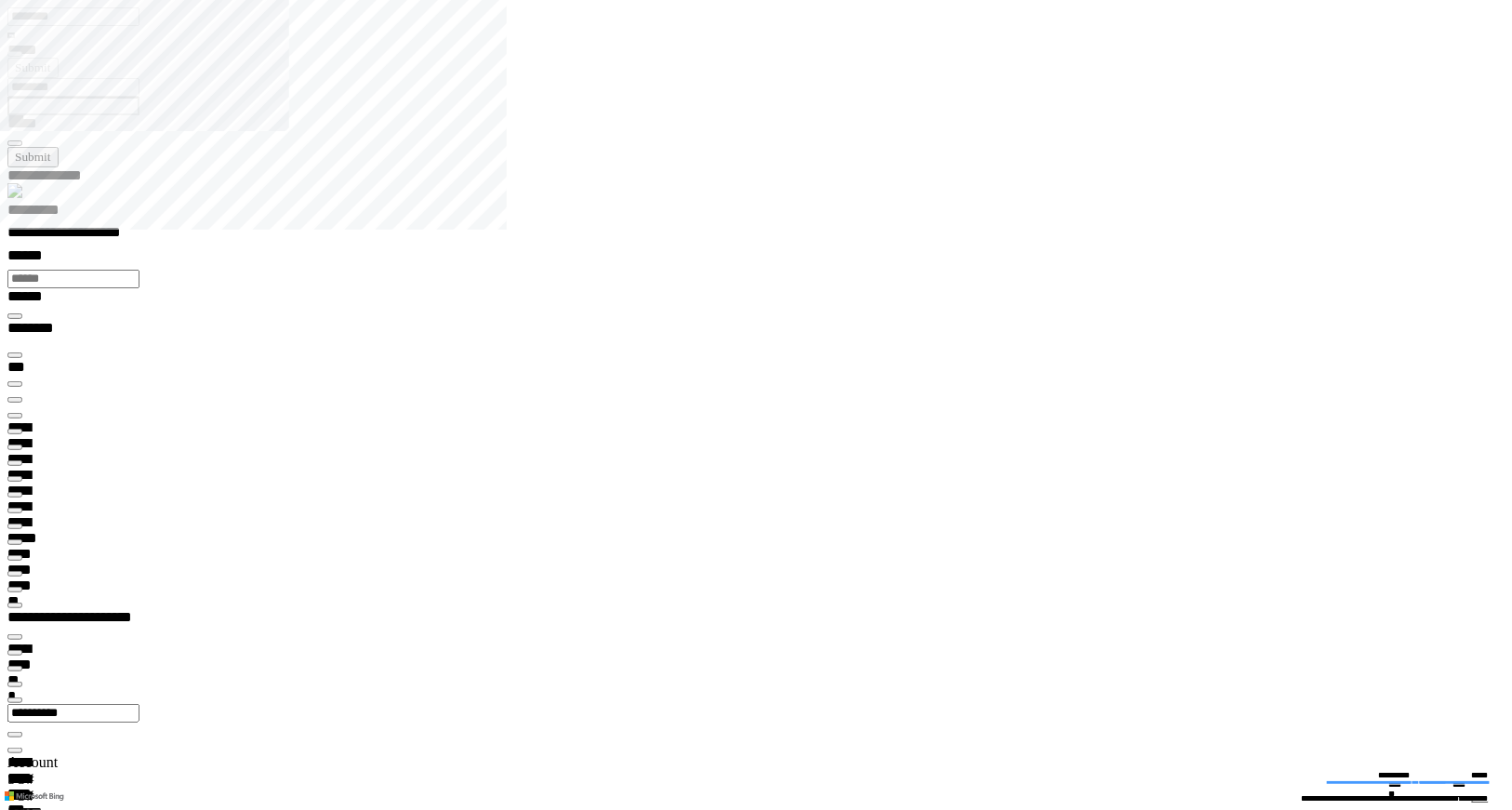 click at bounding box center [15, 19290] 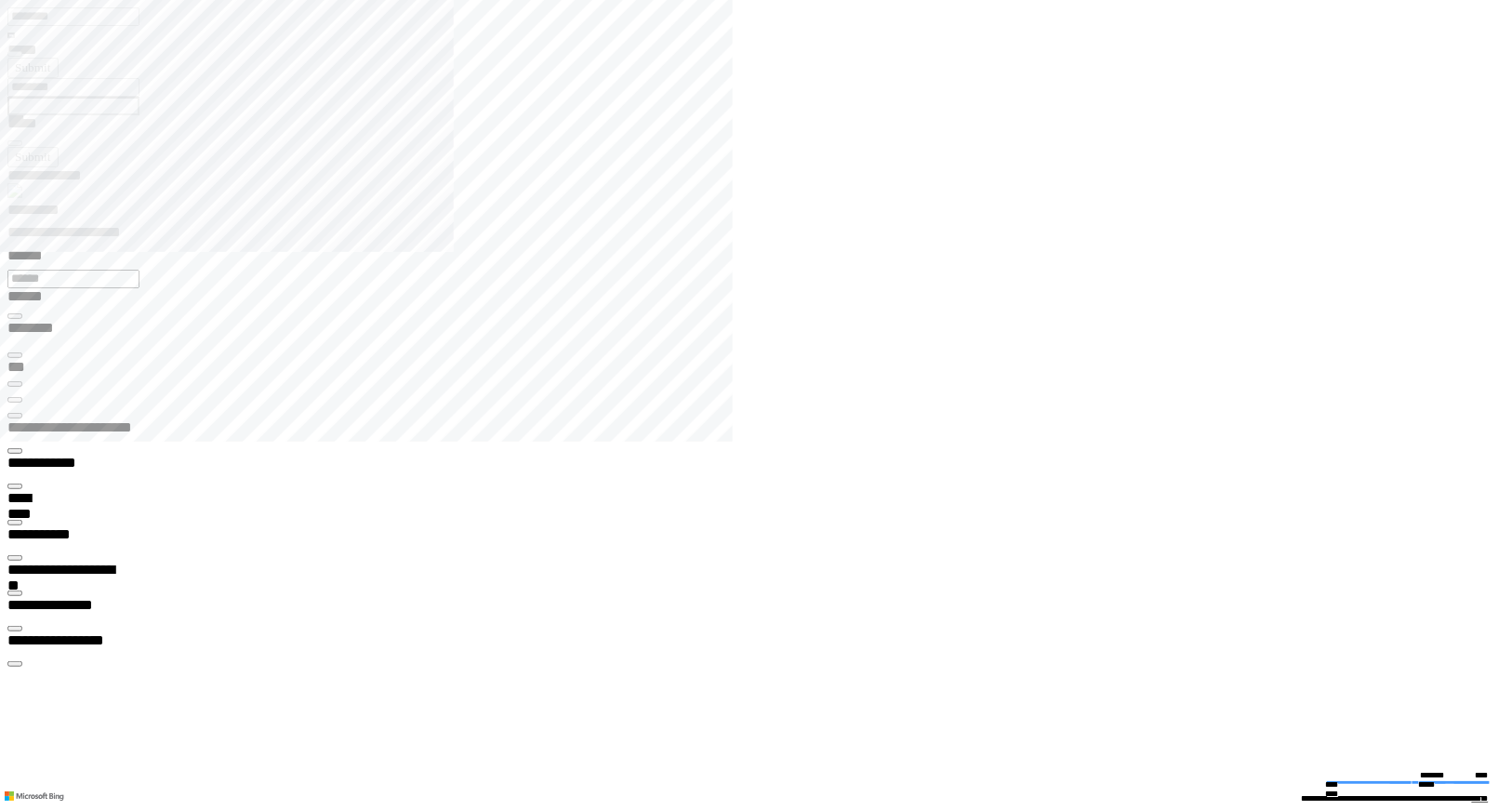 click on "**********" at bounding box center [420, 2697] 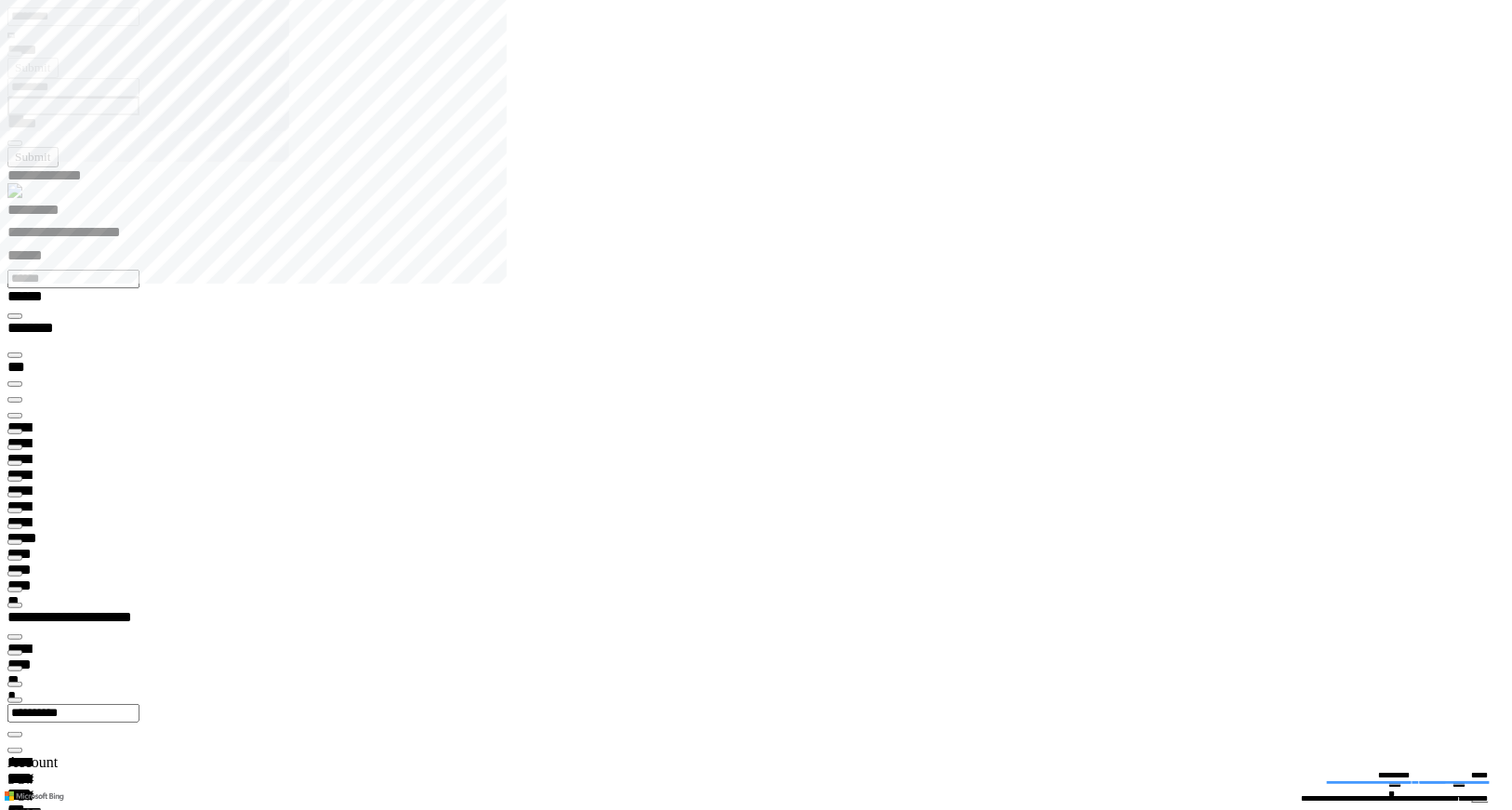 type on "*********" 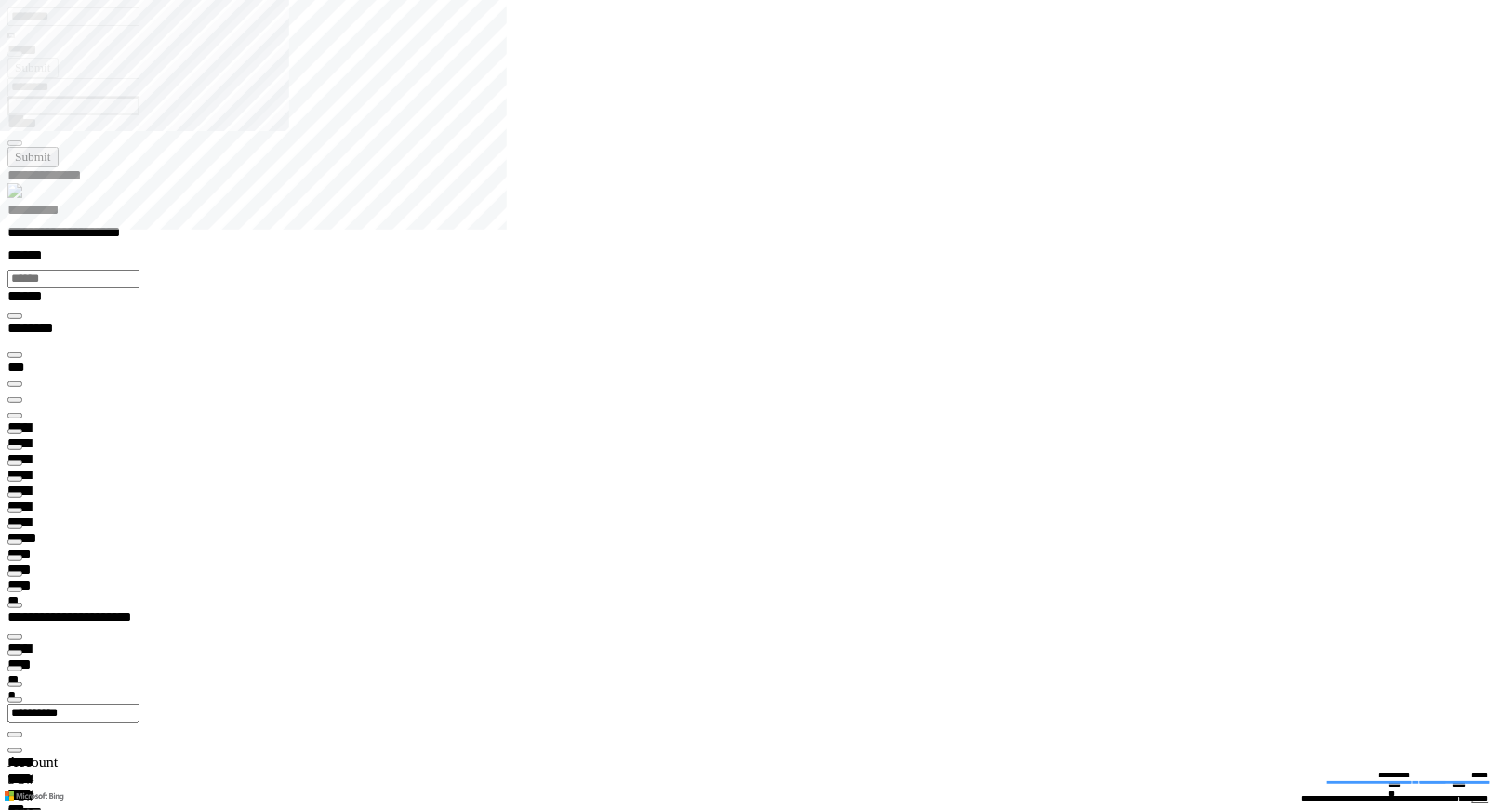 click on "*********" at bounding box center (53, 213) 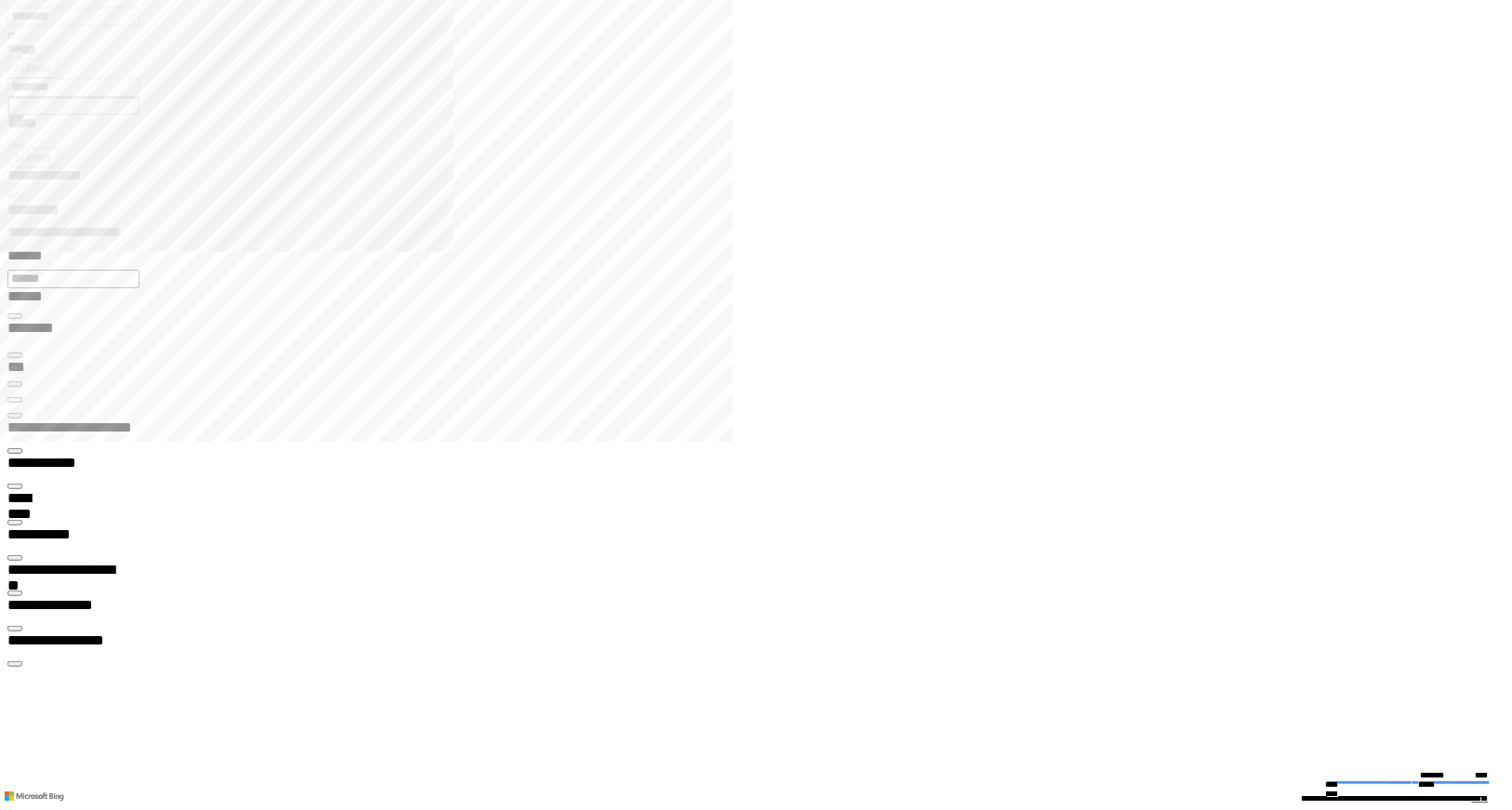 click on "**********" at bounding box center [65, 3155] 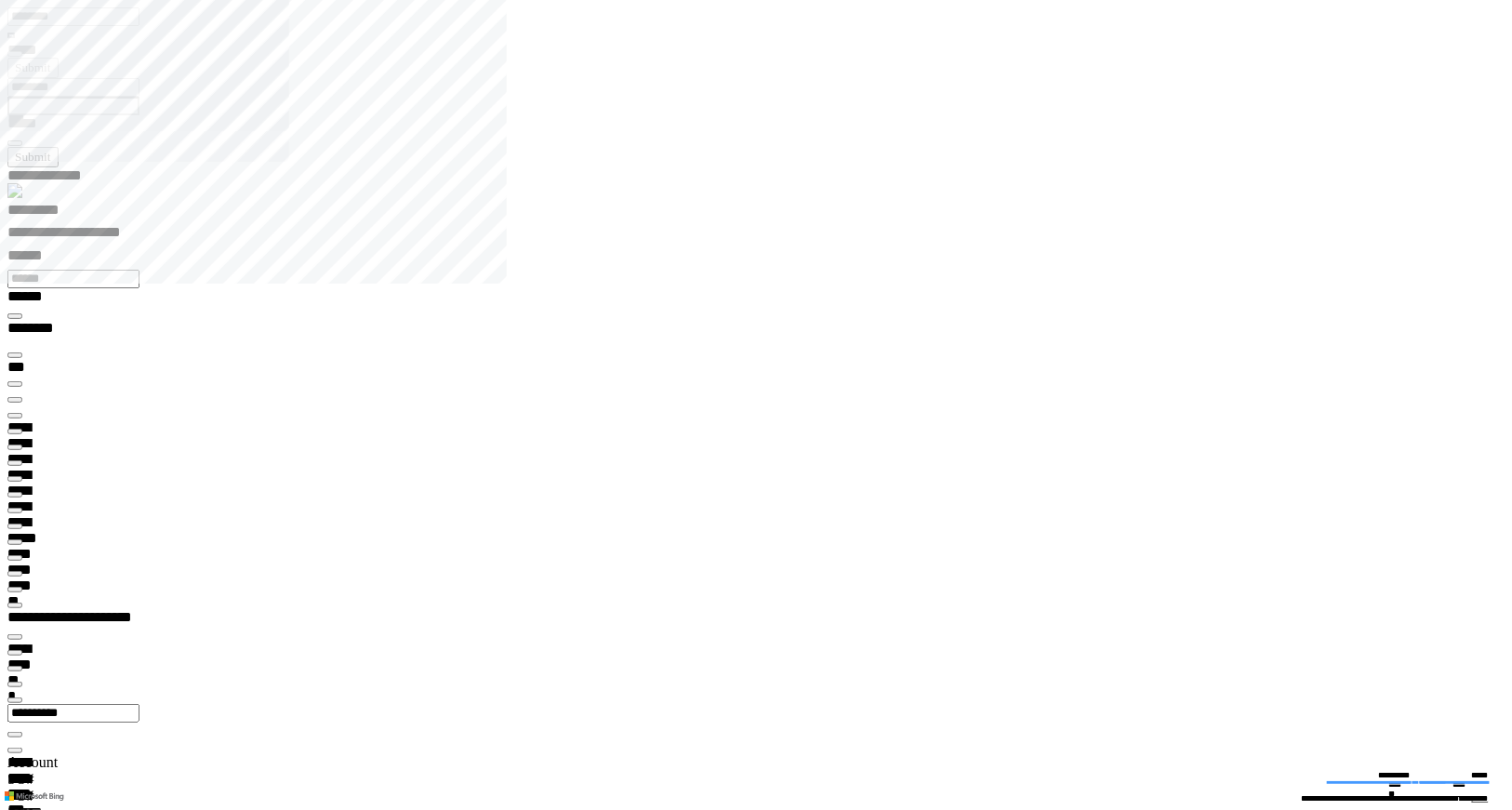 type on "*********" 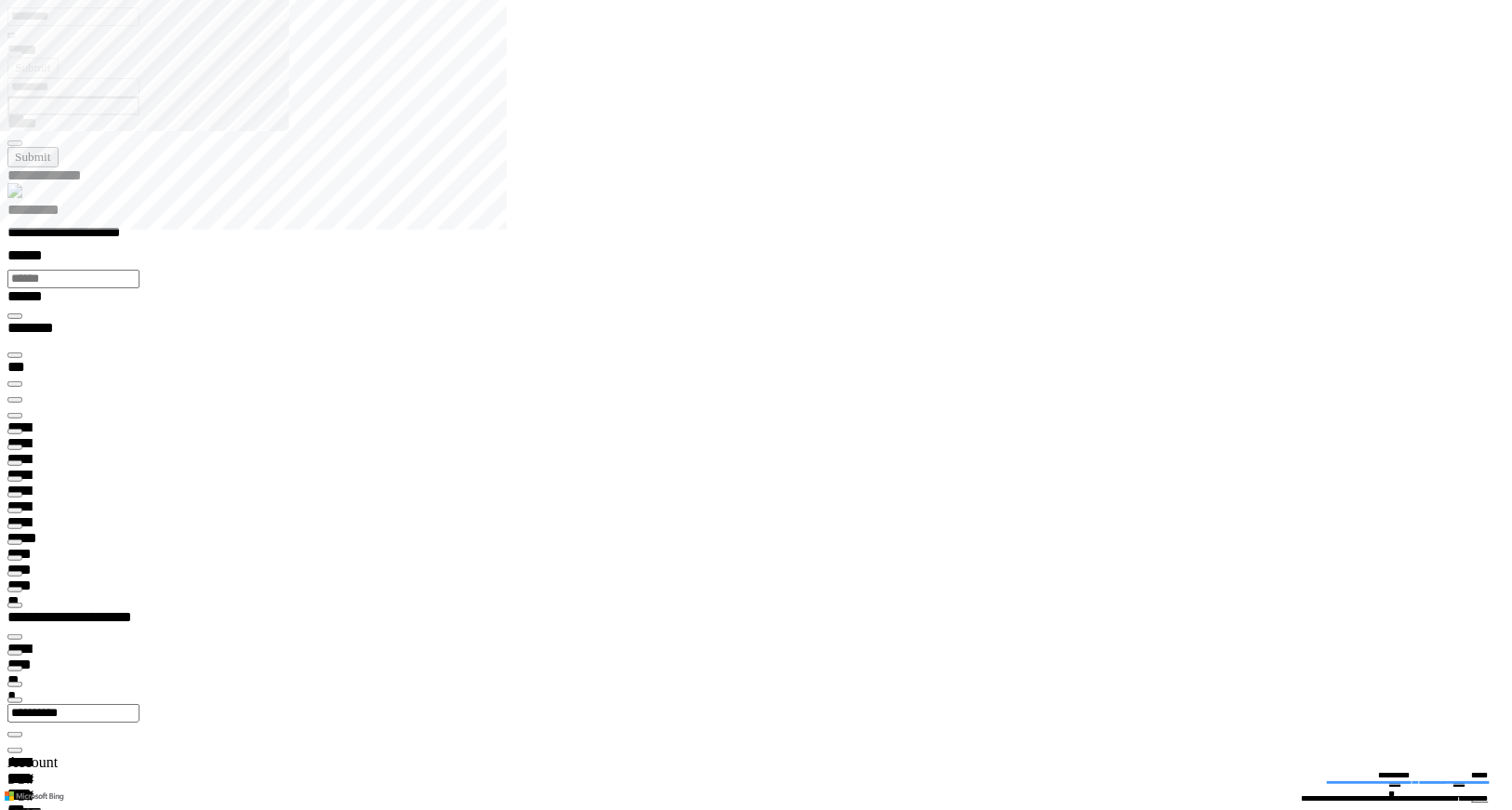 click at bounding box center [15, 14666] 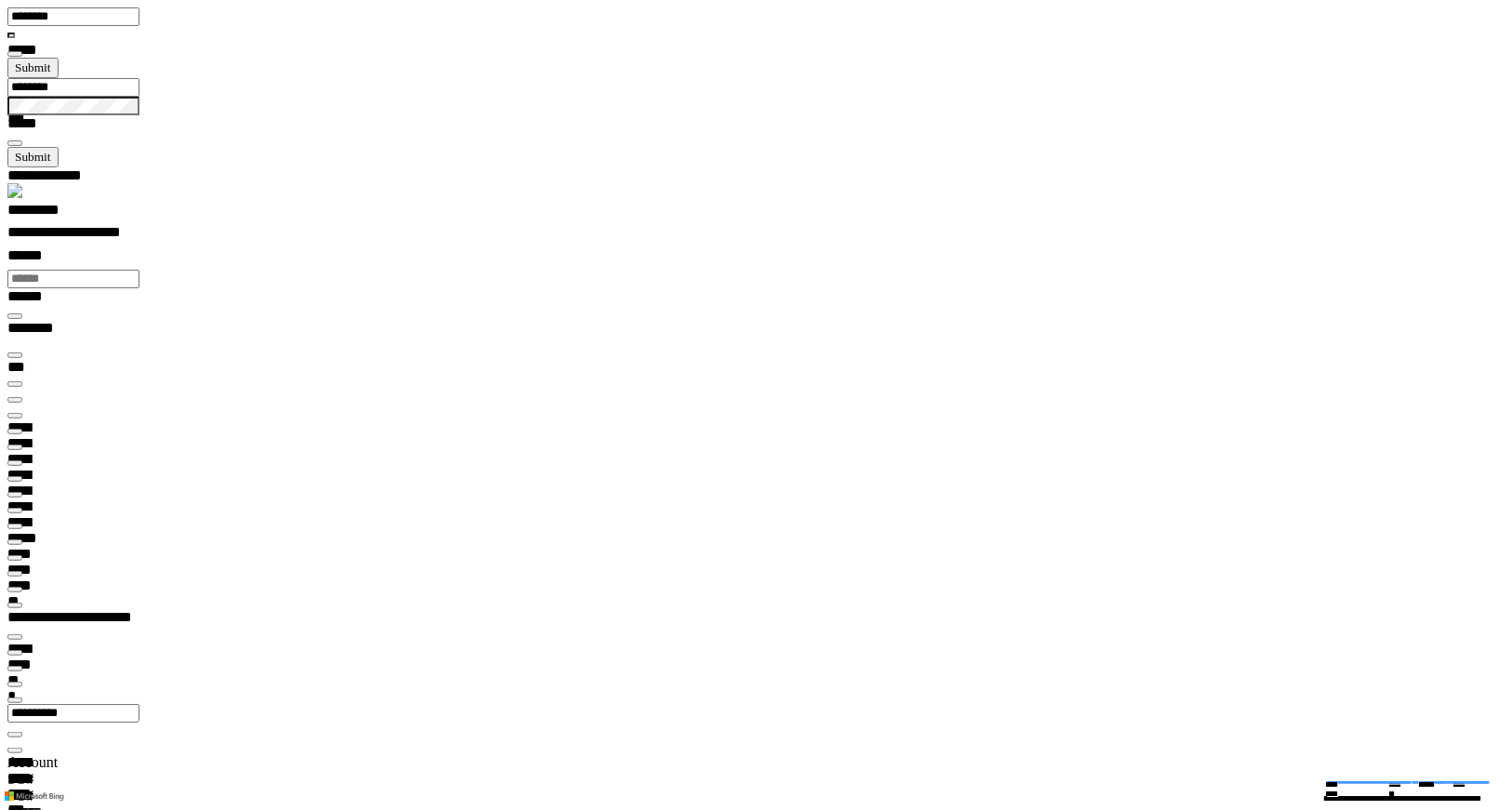 click at bounding box center [15, 14489] 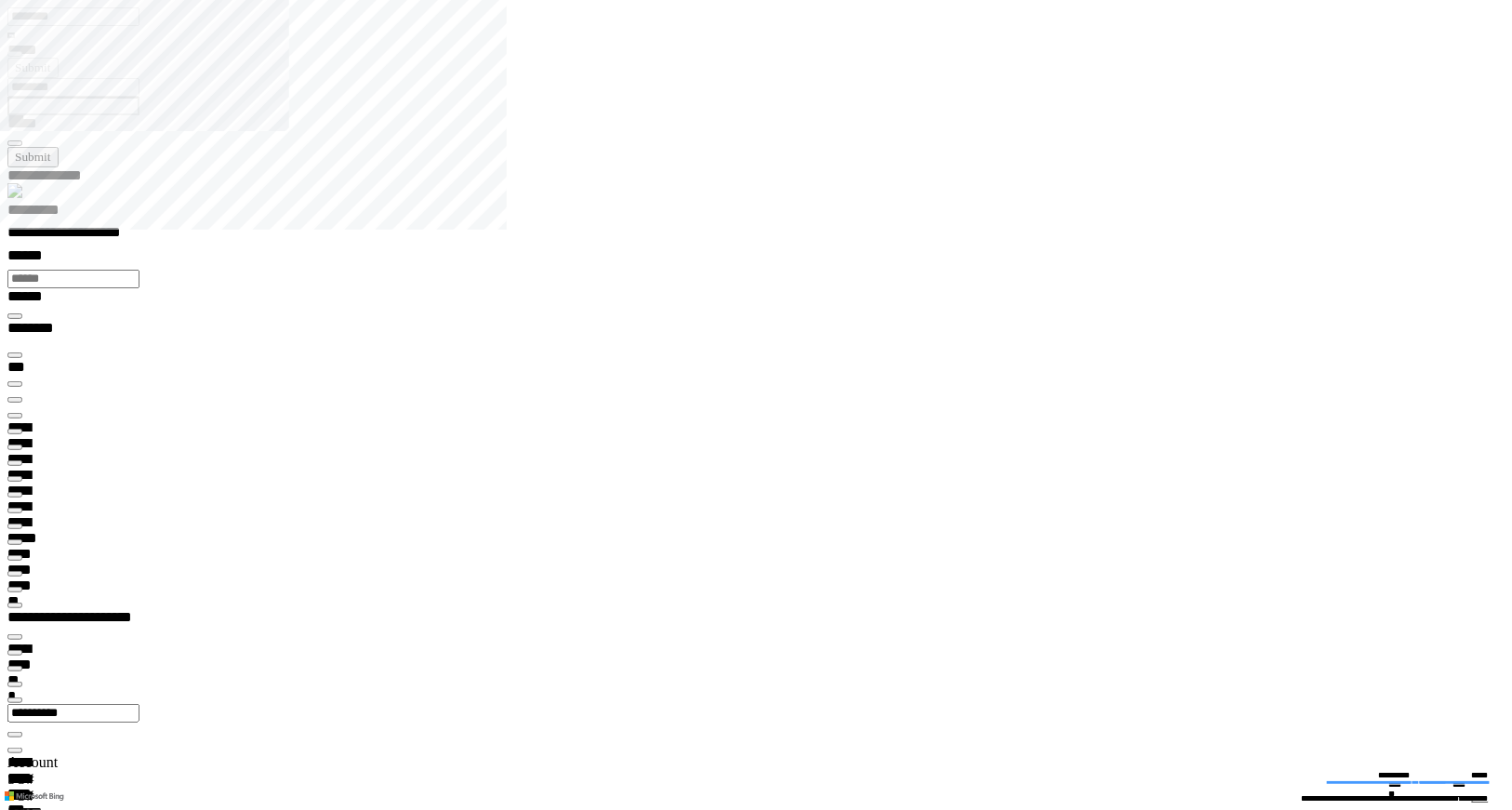 click on "*********" at bounding box center (763, 213) 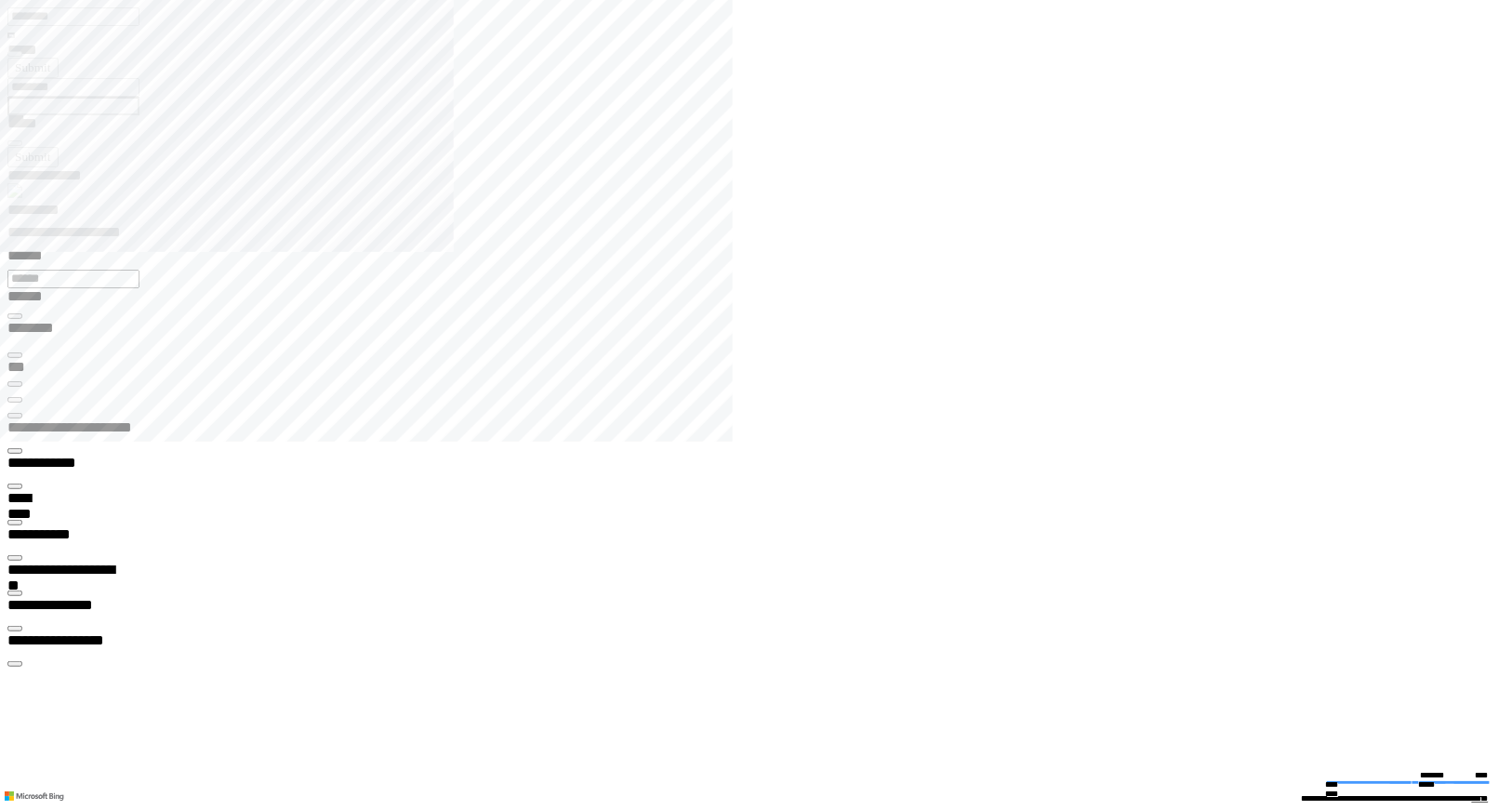 click at bounding box center [15, 3705] 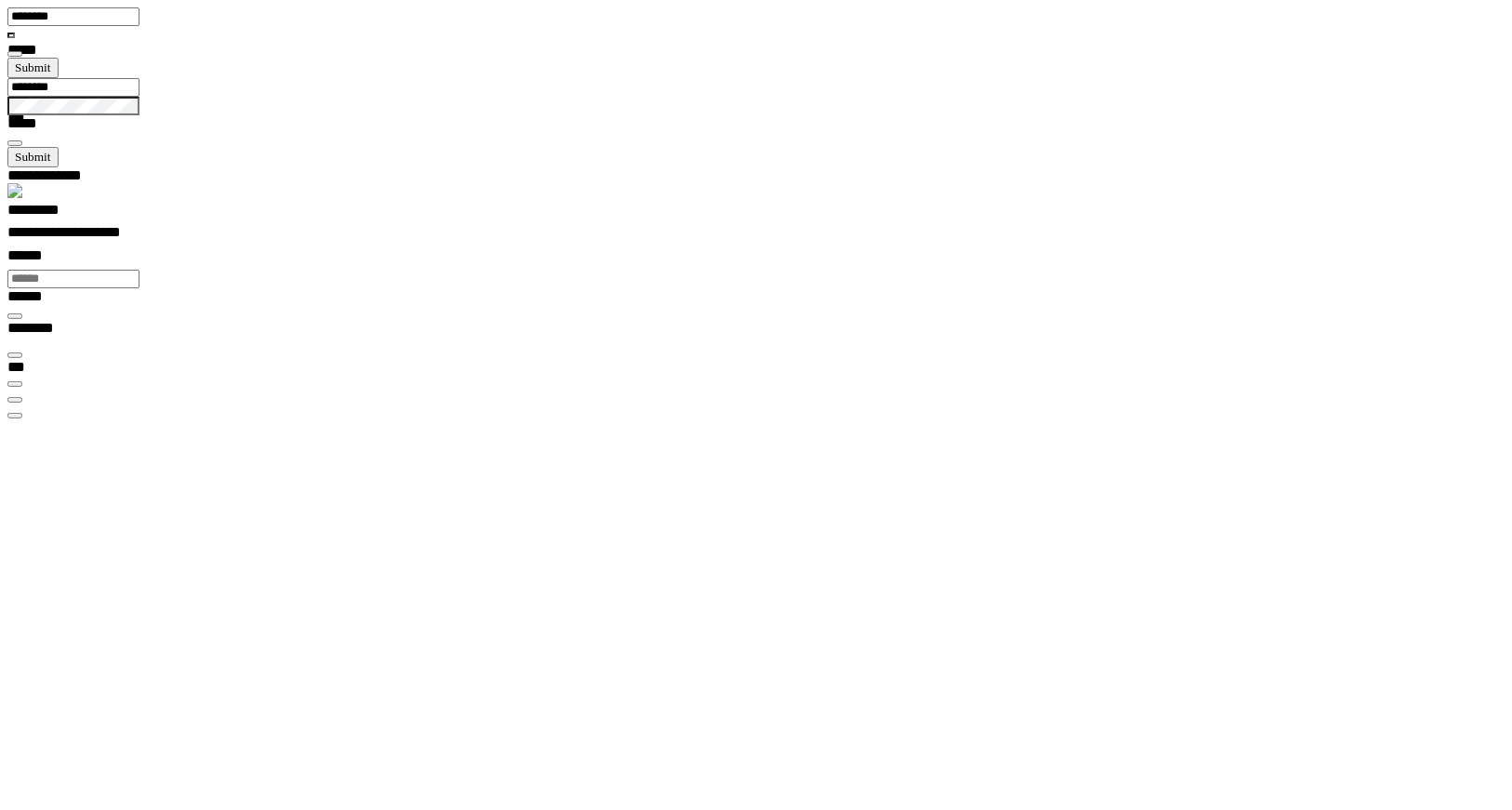 scroll, scrollTop: 92967, scrollLeft: 92874, axis: both 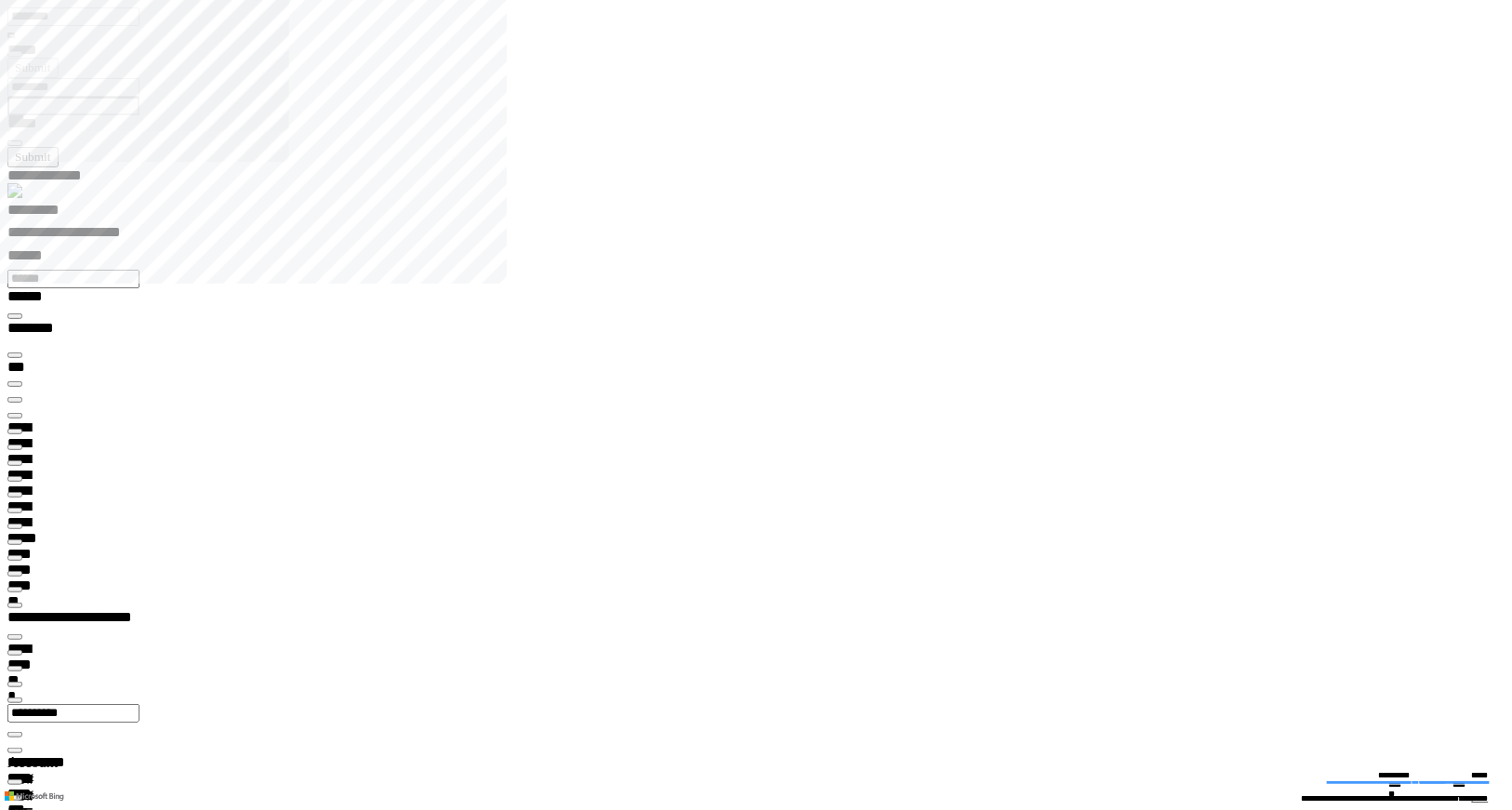 type on "*********" 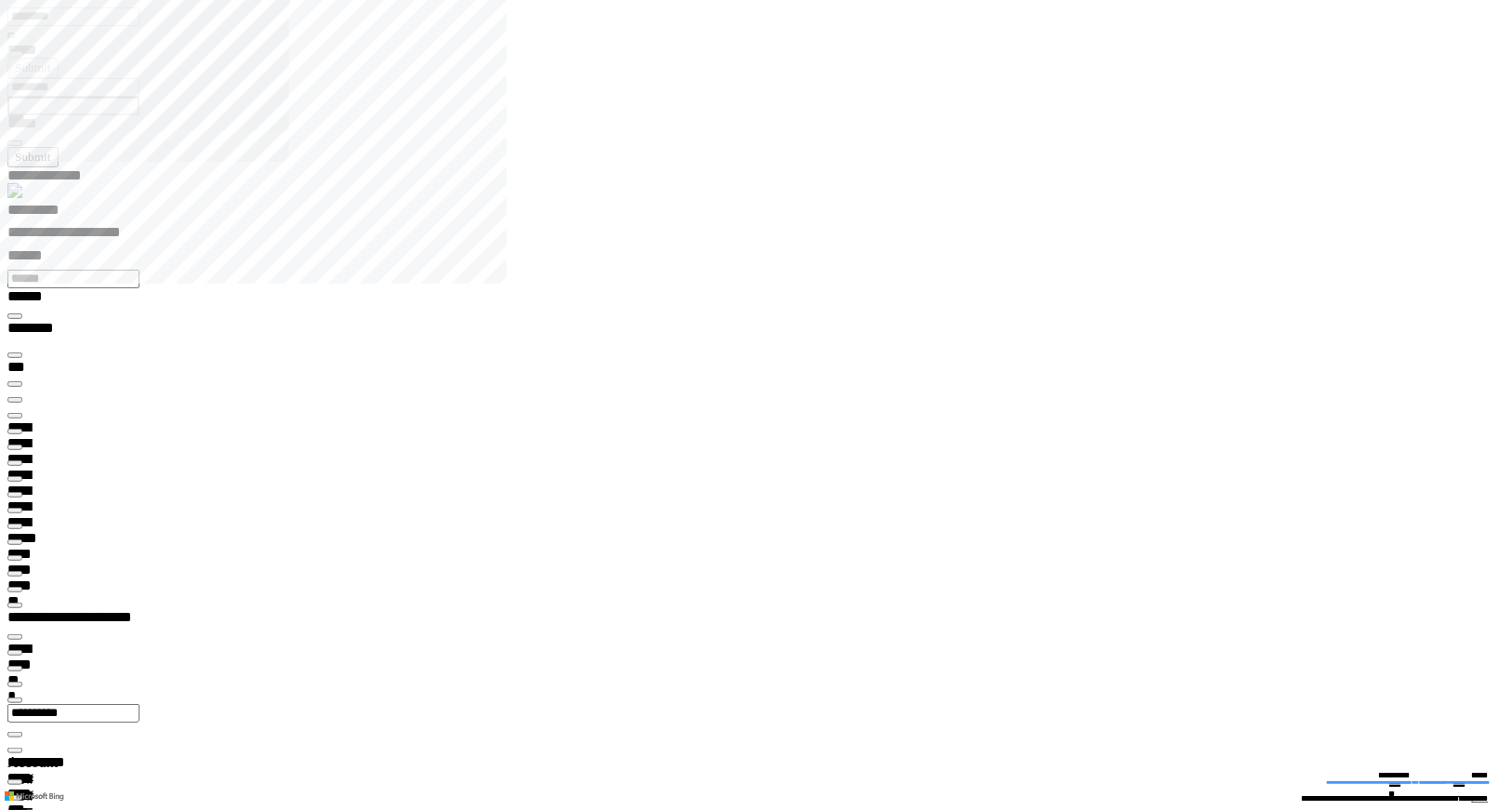scroll, scrollTop: 92967, scrollLeft: 92878, axis: both 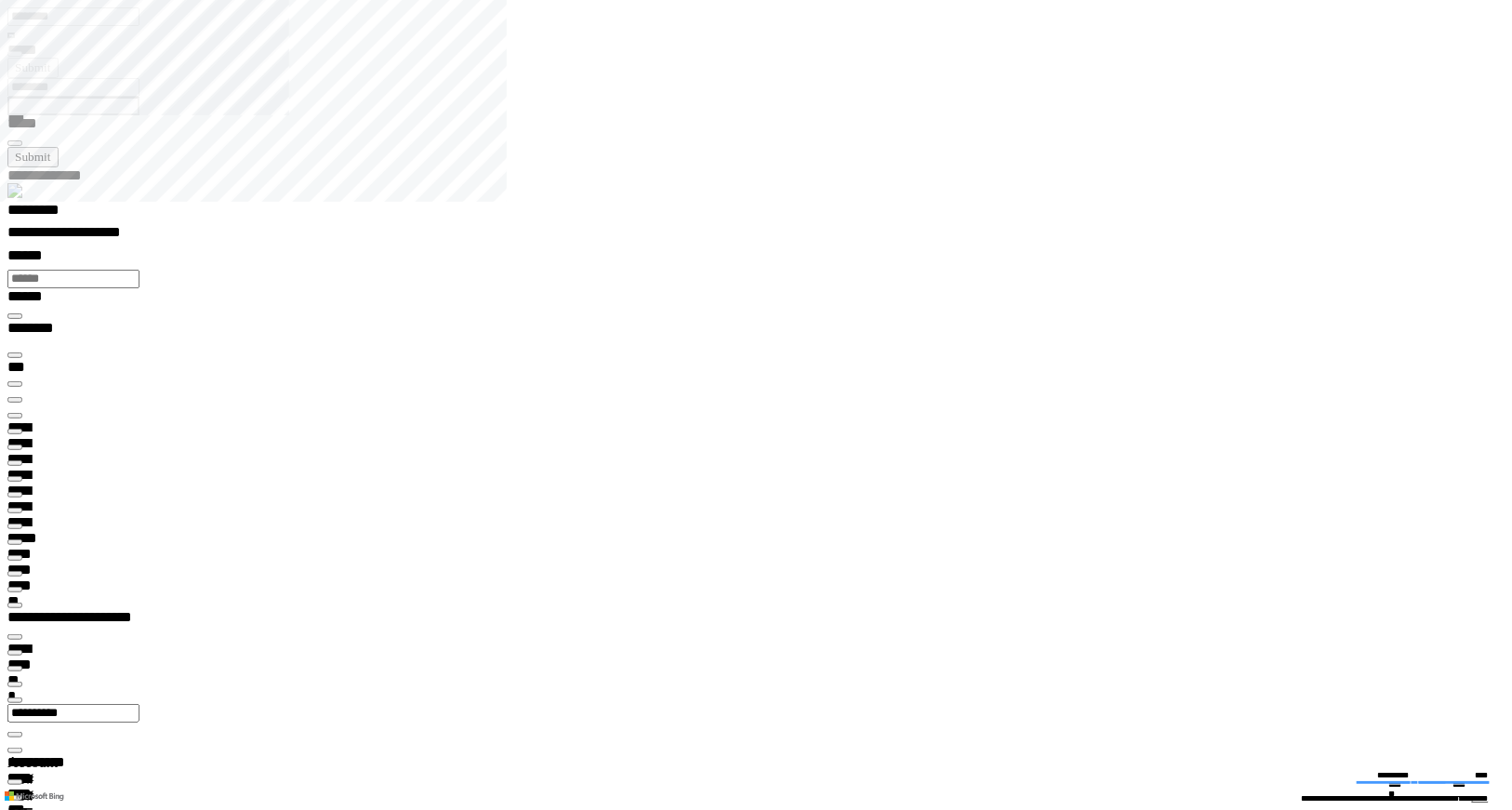 click at bounding box center [763, 20881] 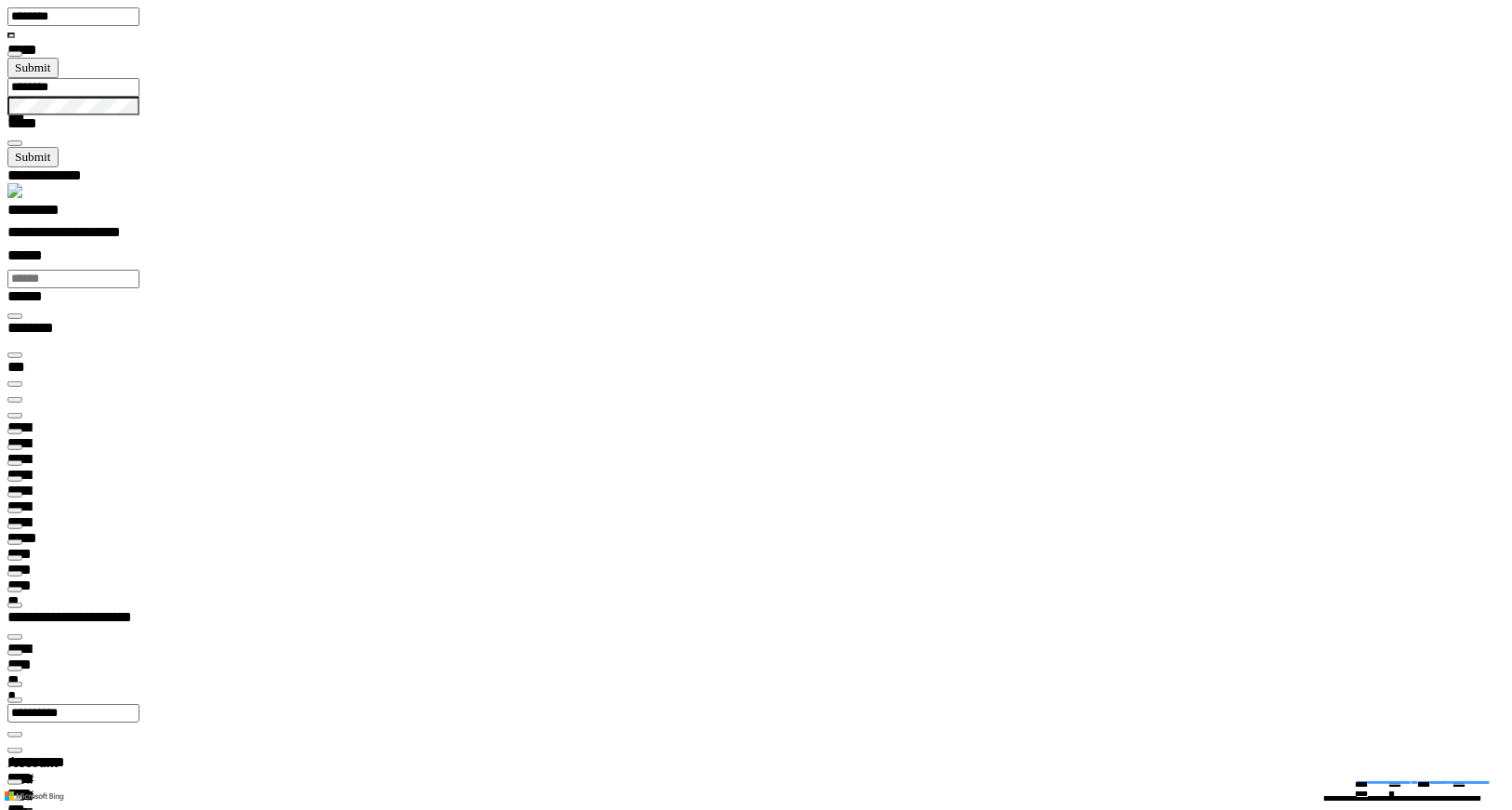 scroll, scrollTop: 92772, scrollLeft: 92045, axis: both 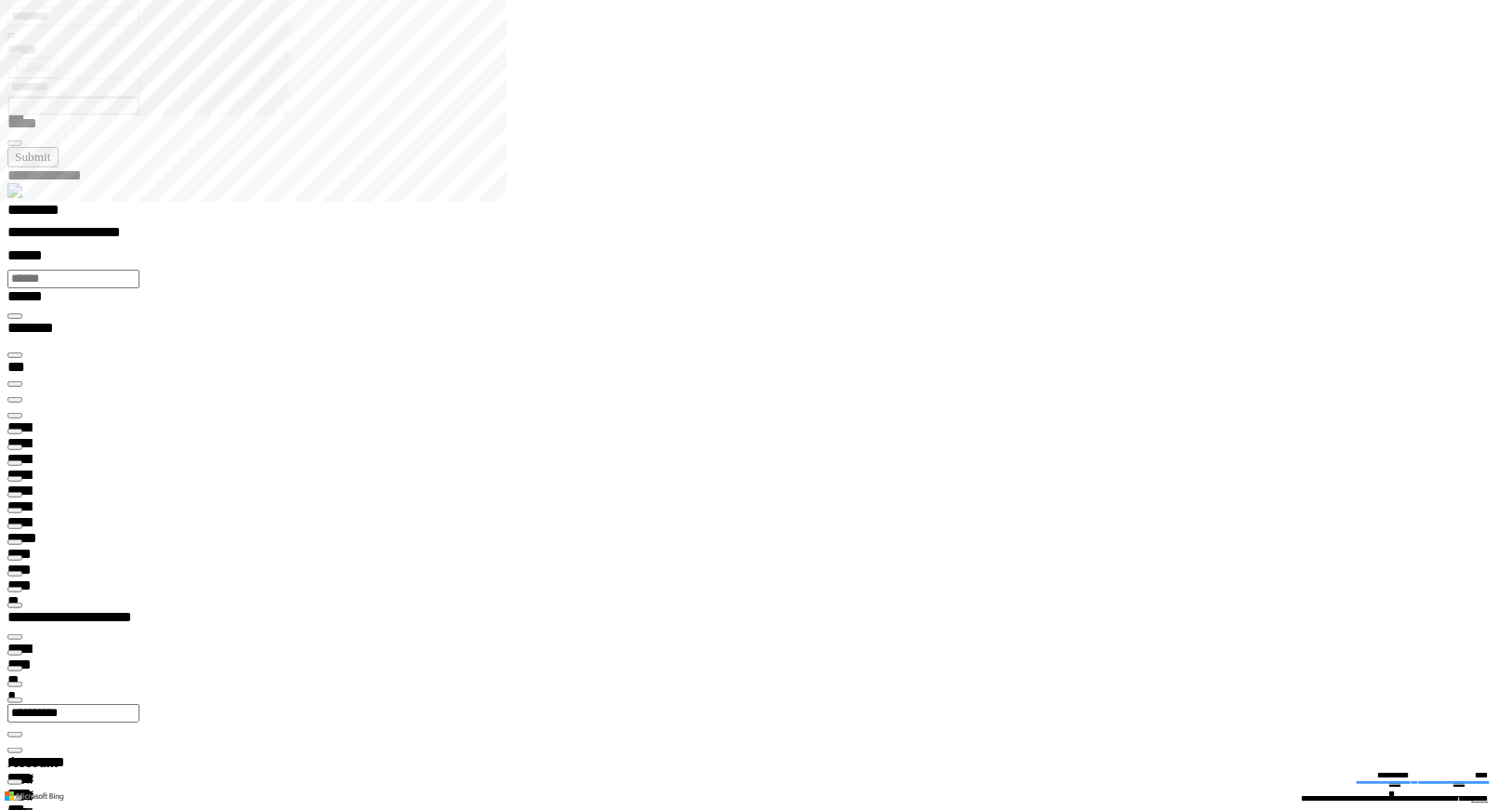 click on "*********" at bounding box center (763, 213) 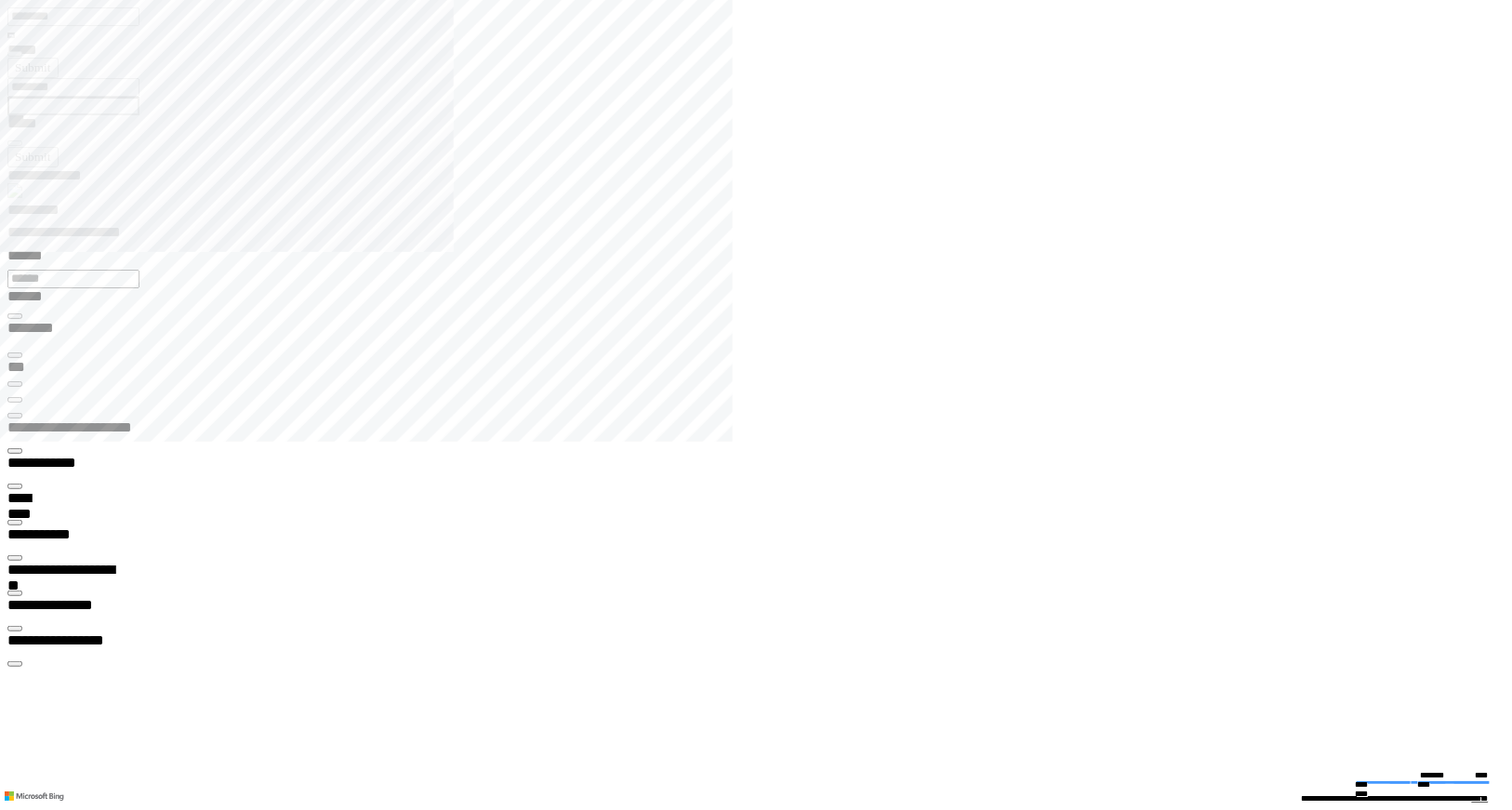 click on "**********" at bounding box center (420, 3172) 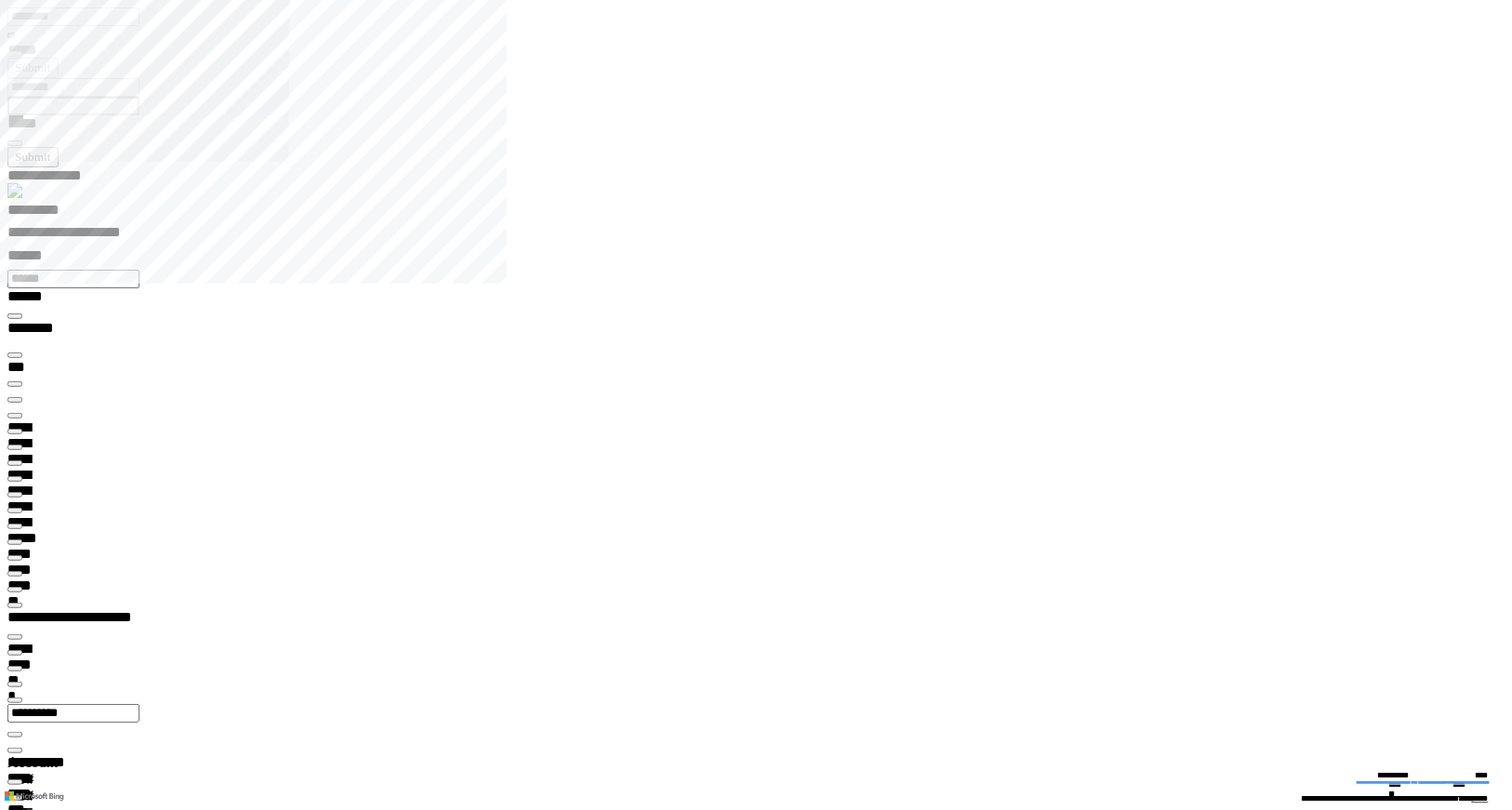 type on "*********" 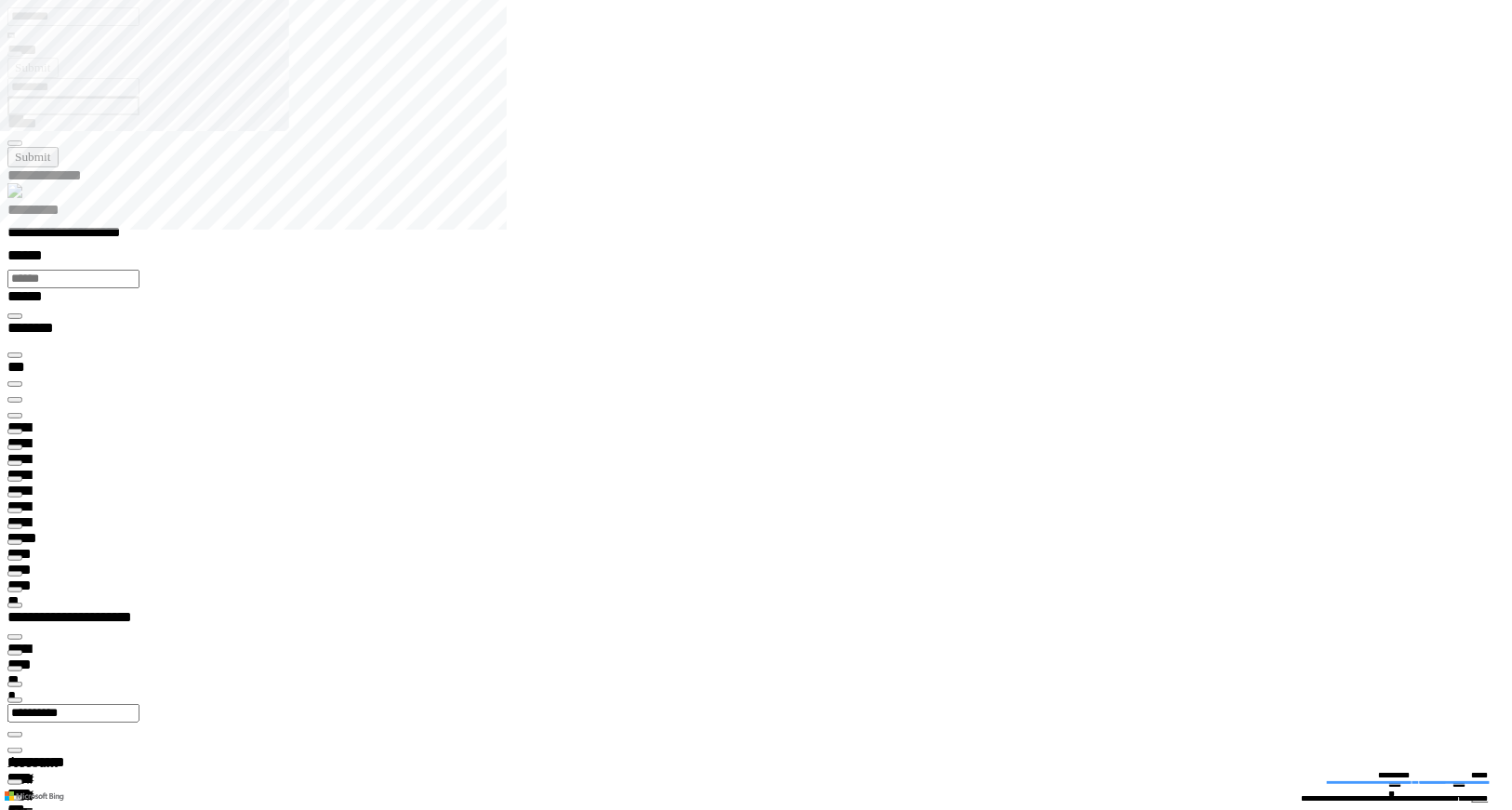 scroll, scrollTop: 92283, scrollLeft: 92803, axis: both 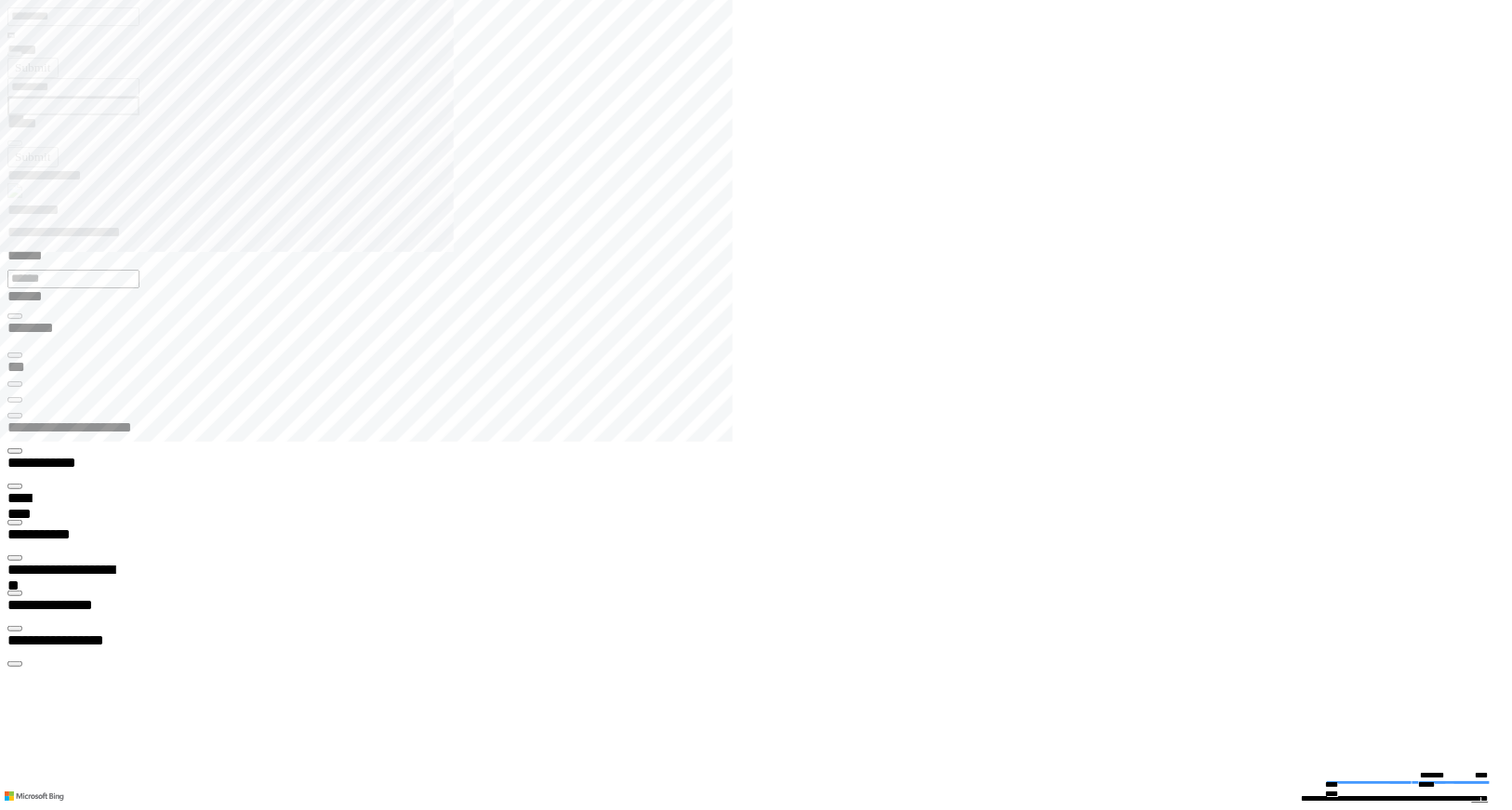 click on "**********" at bounding box center (65, 2697) 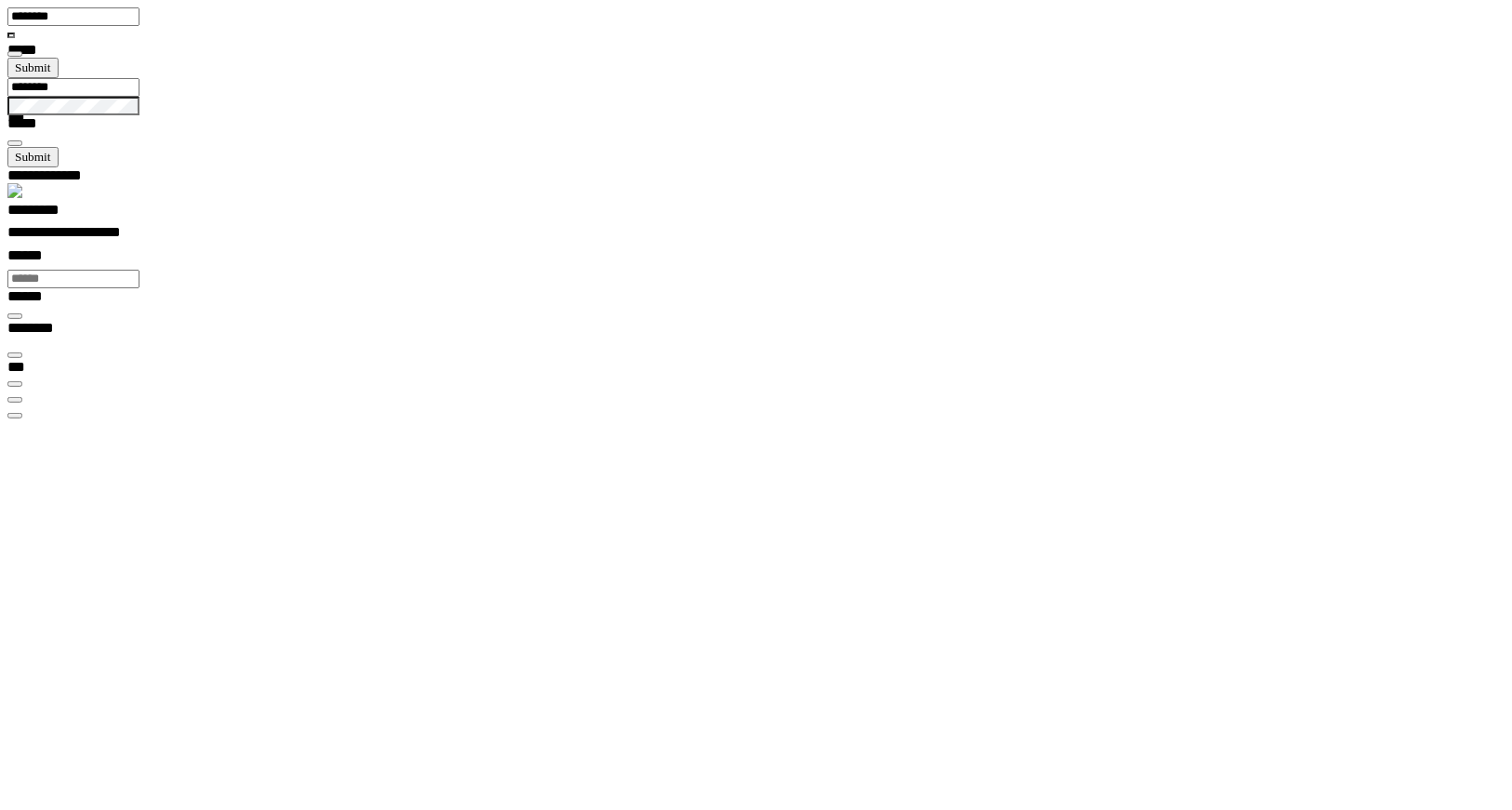 scroll, scrollTop: 92967, scrollLeft: 92874, axis: both 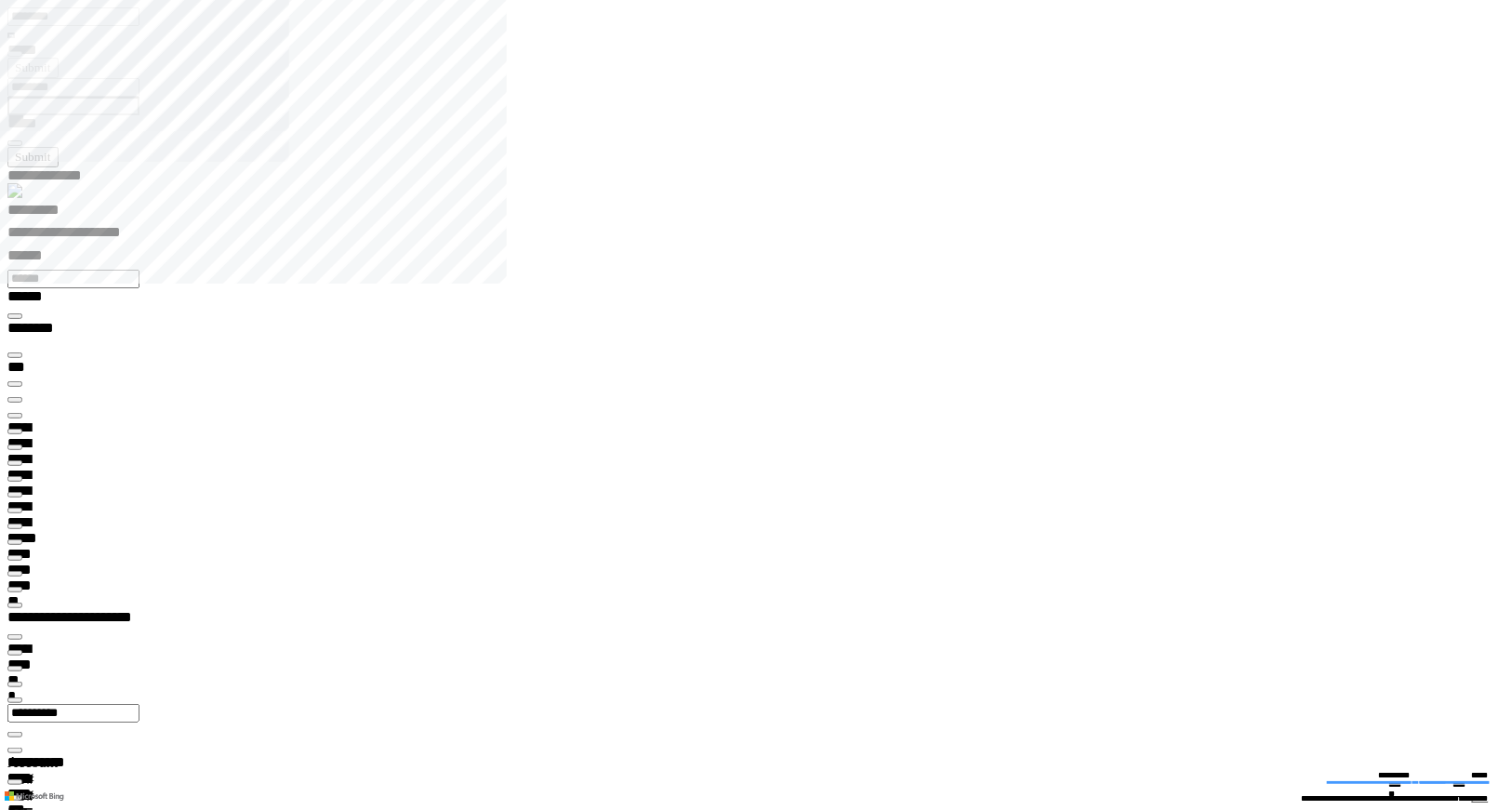 type on "*********" 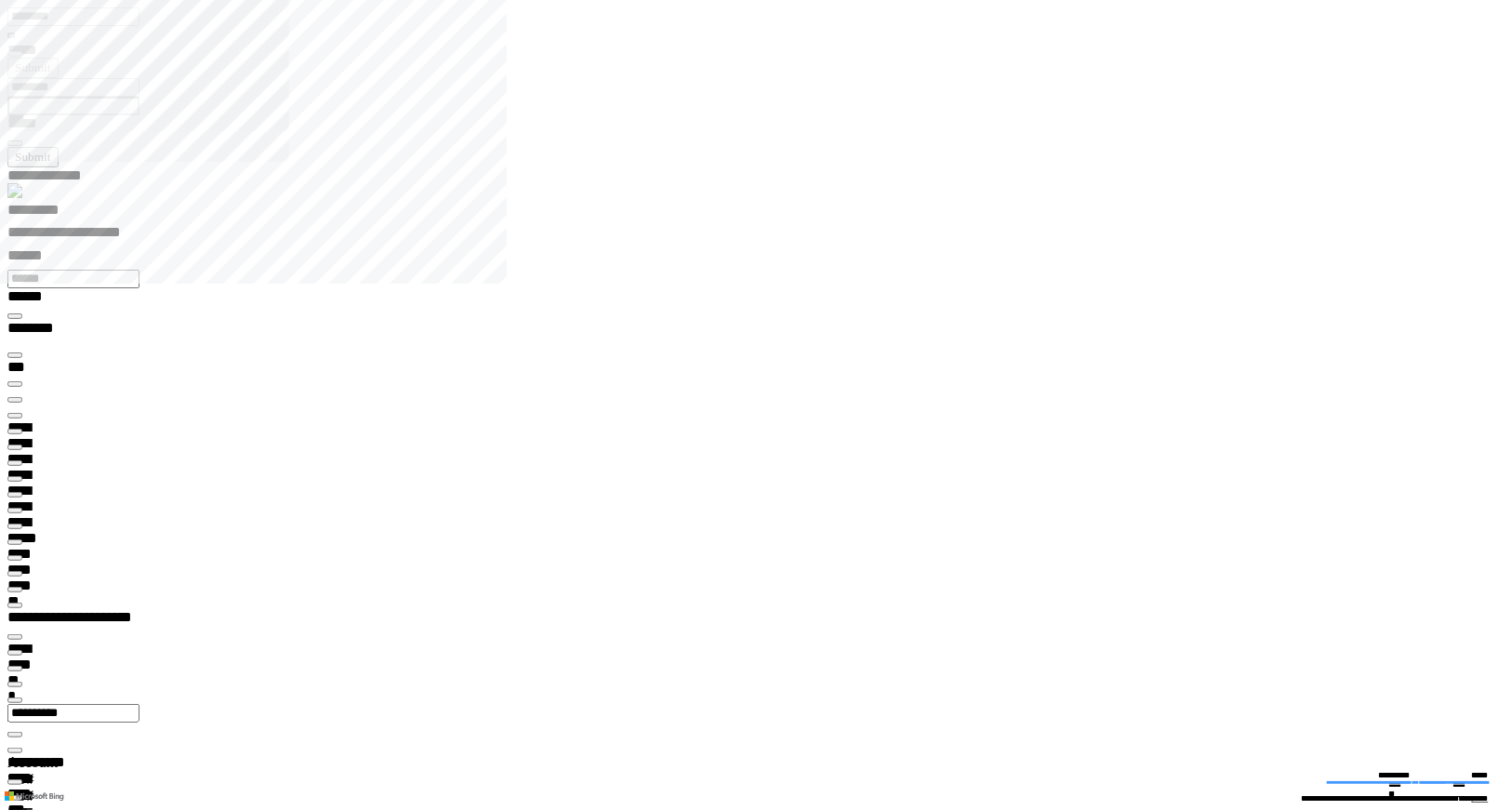 scroll, scrollTop: 29, scrollLeft: 189, axis: both 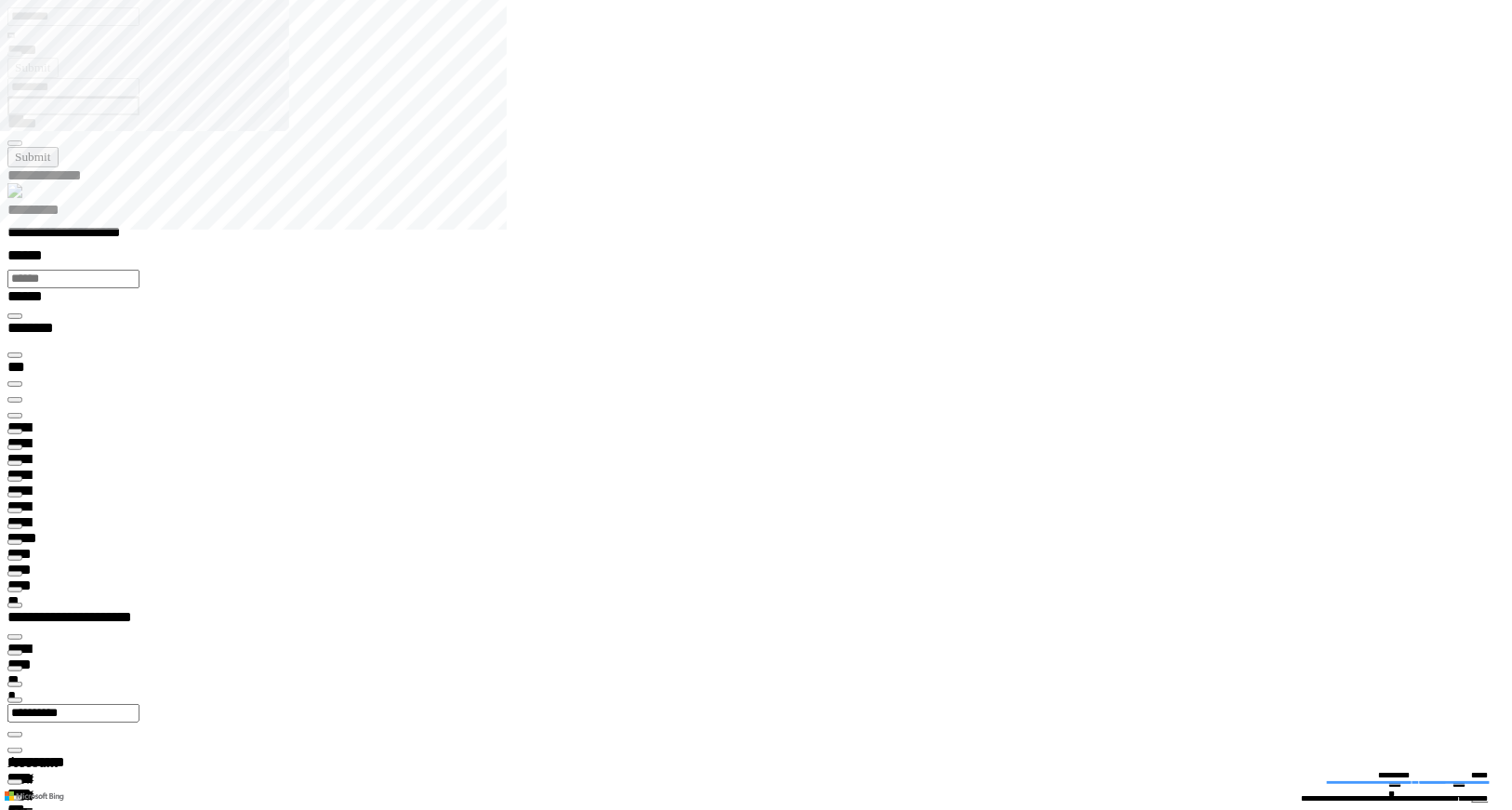 click at bounding box center (15, 17507) 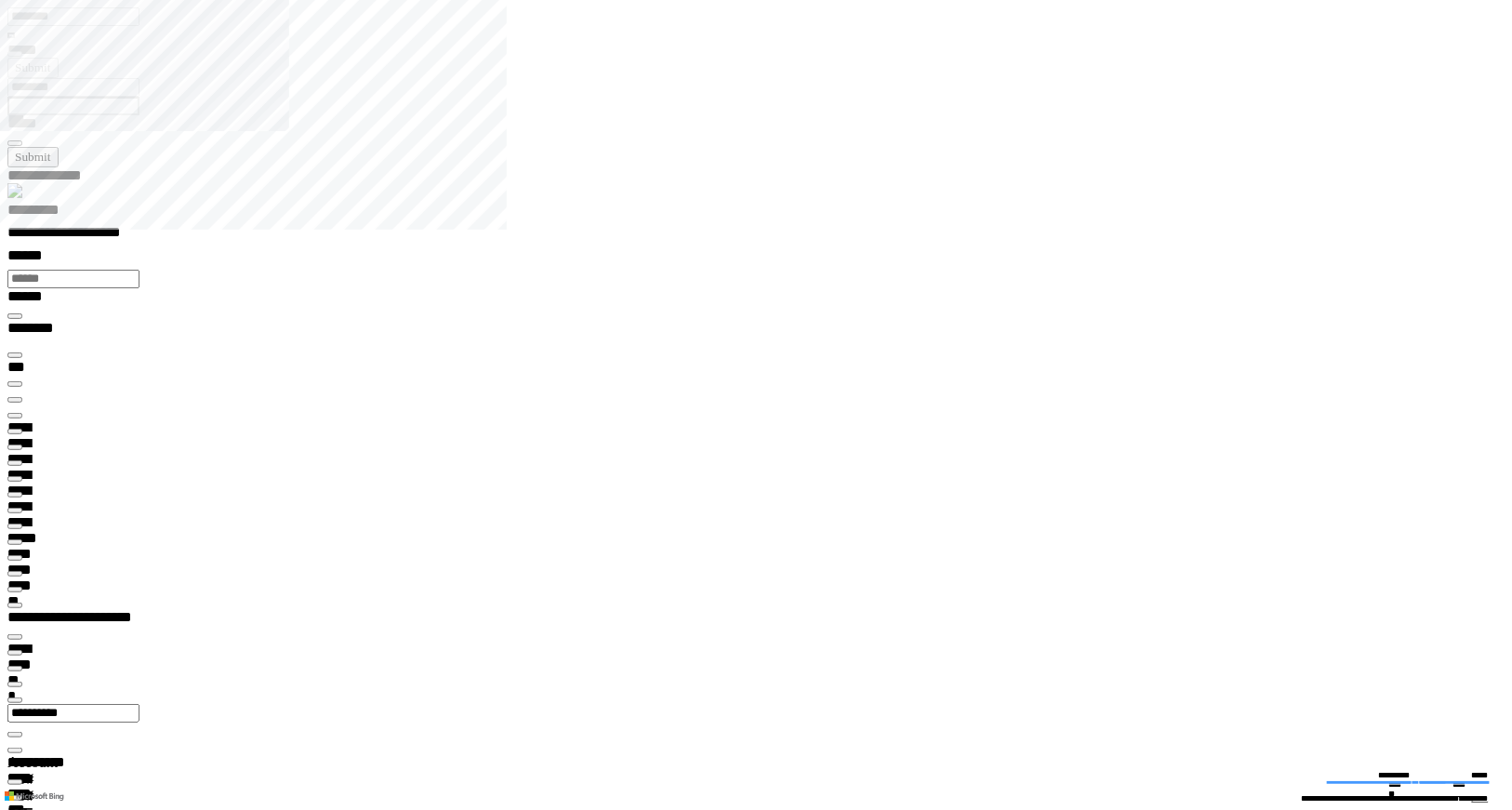 scroll, scrollTop: 92967, scrollLeft: 92840, axis: both 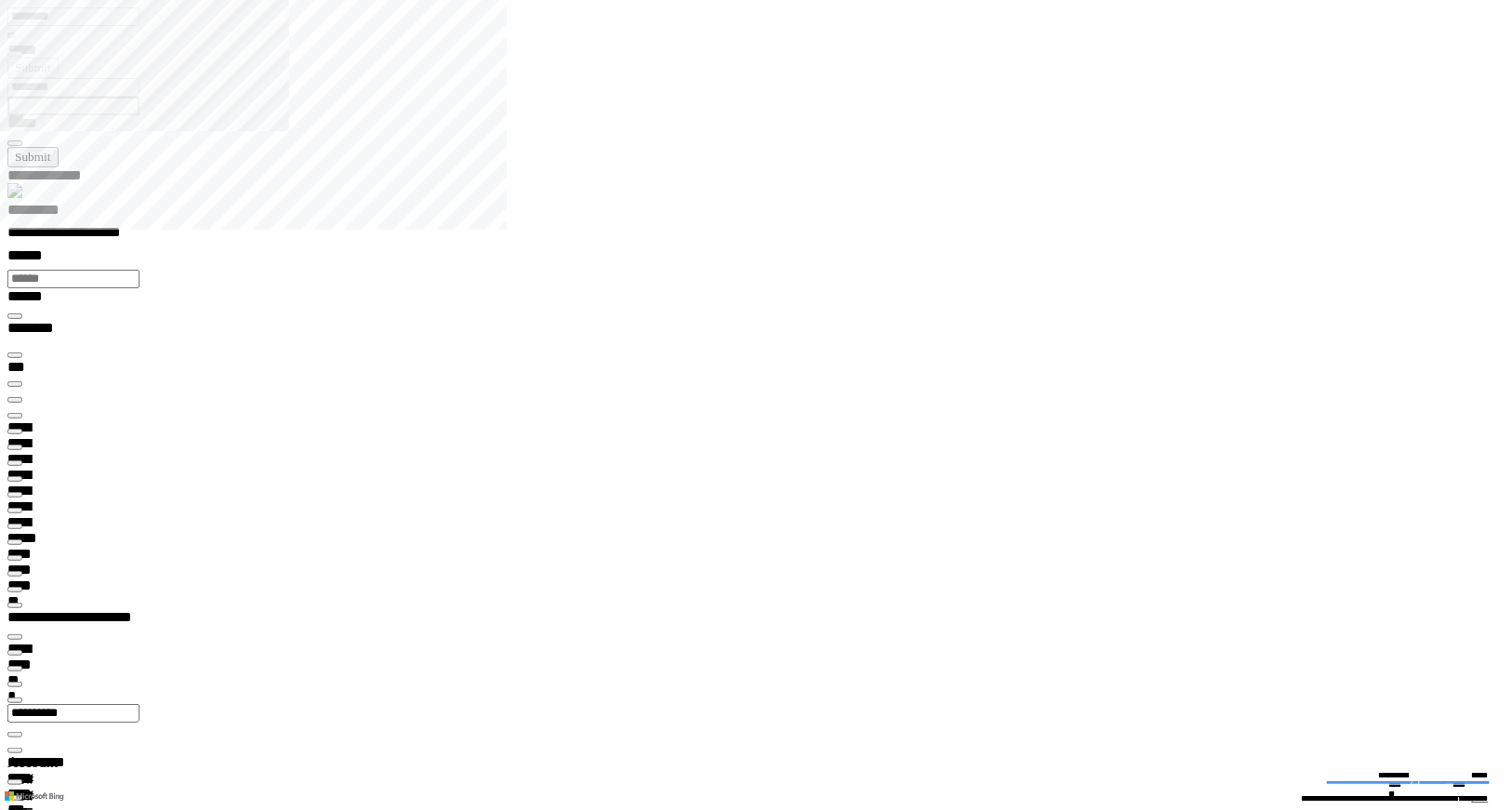 click on "**********" at bounding box center [763, 26689] 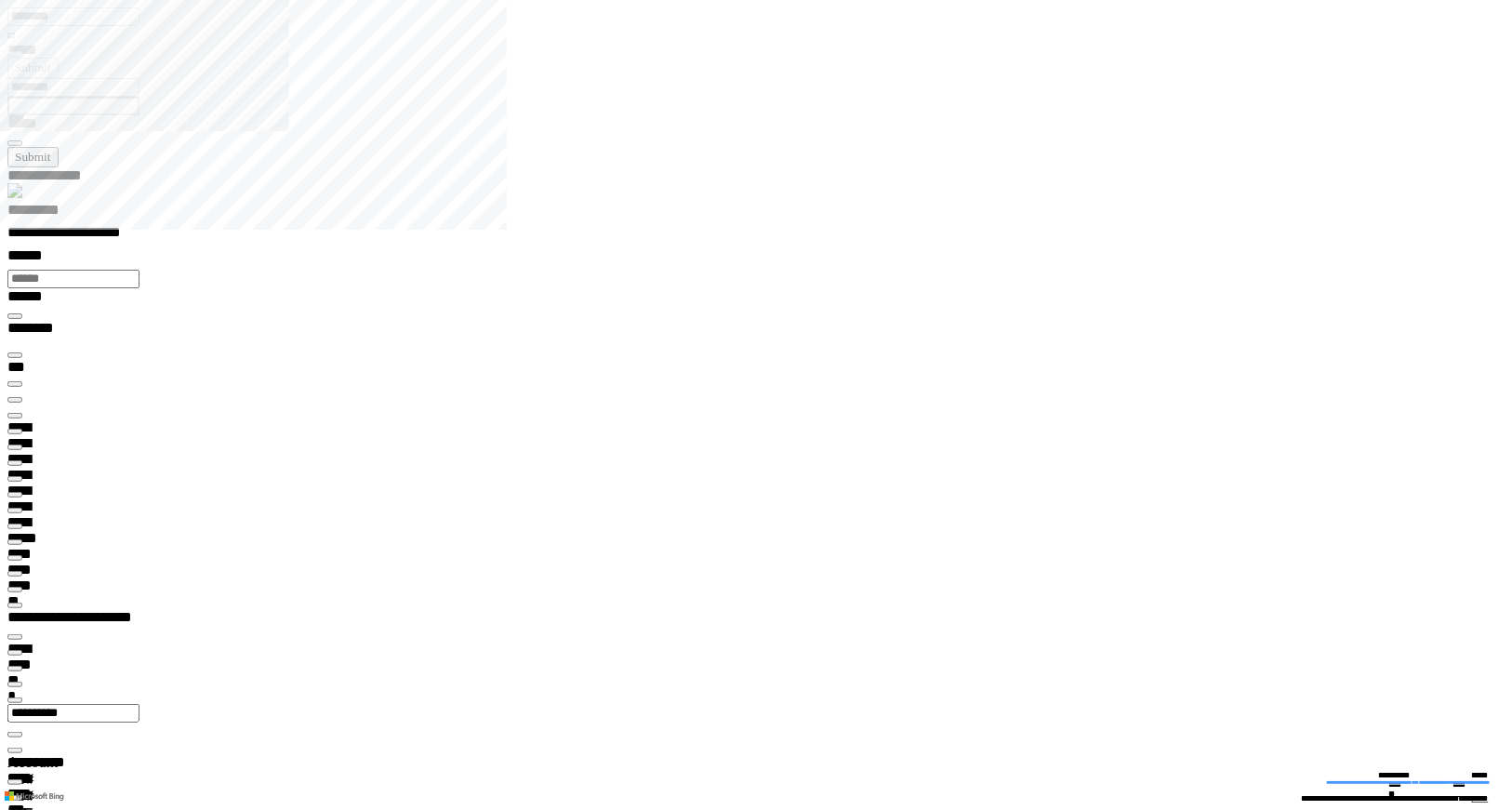 click at bounding box center (73, 26709) 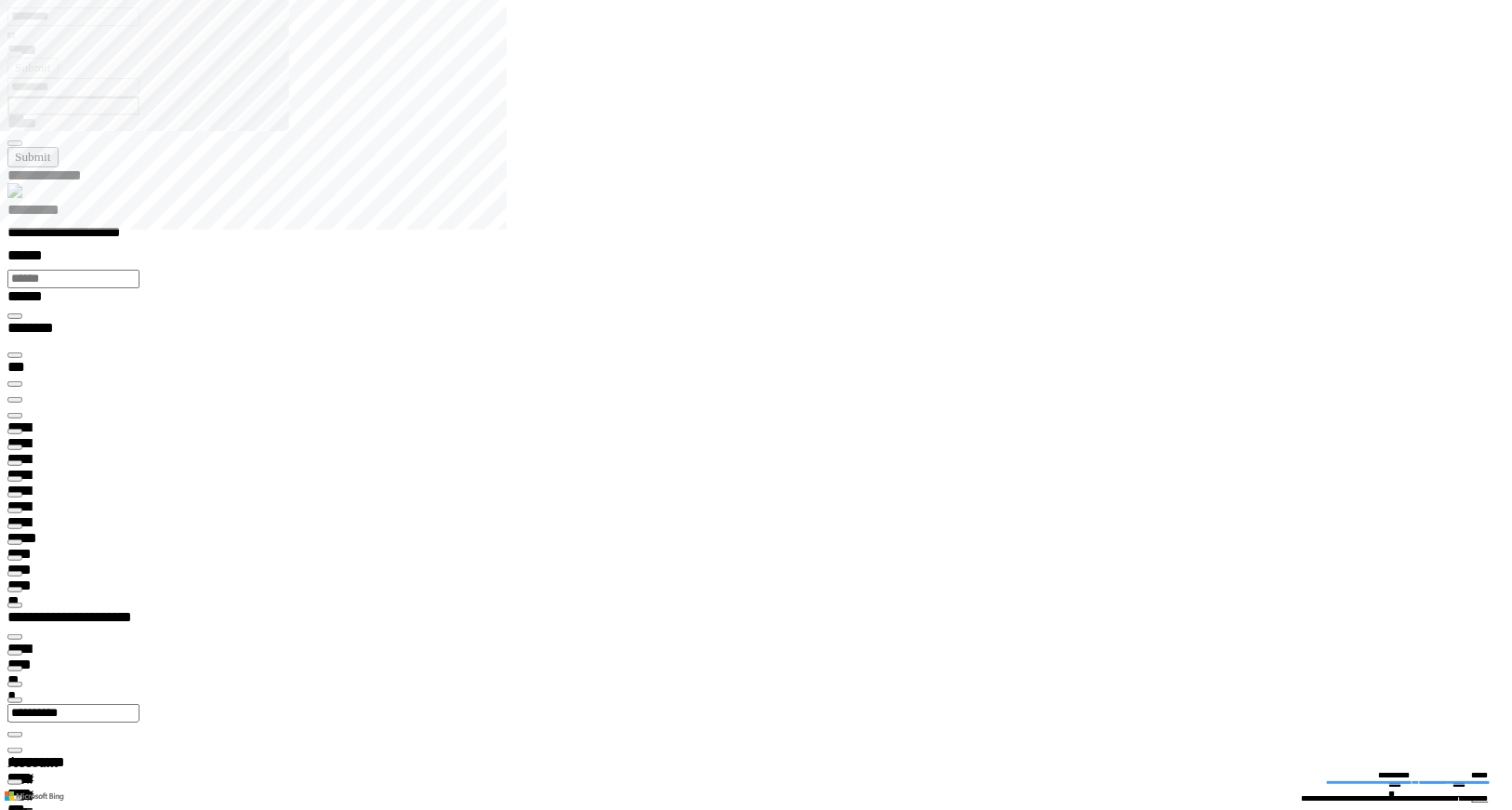 paste on "**********" 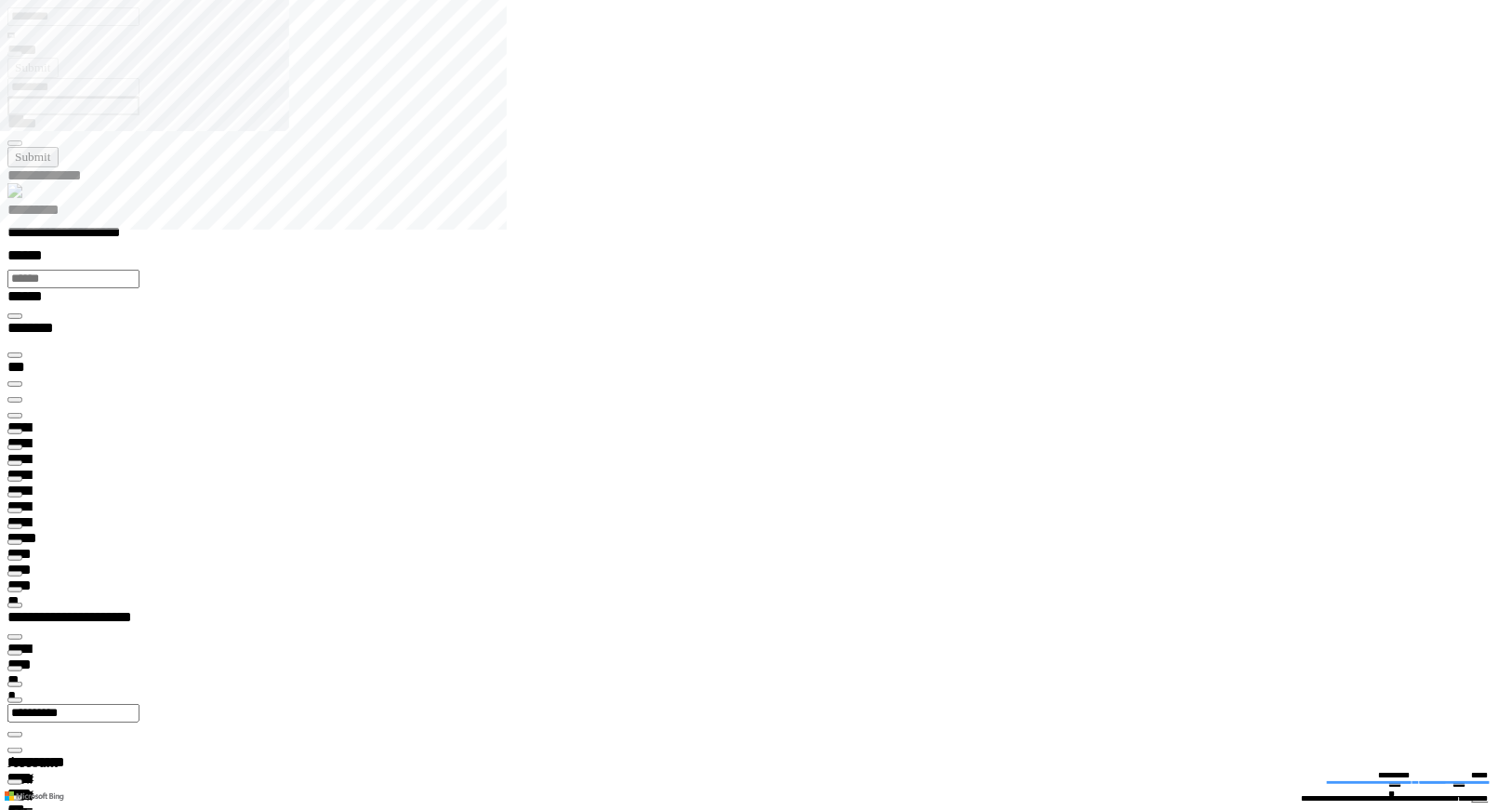 click at bounding box center (15, 26749) 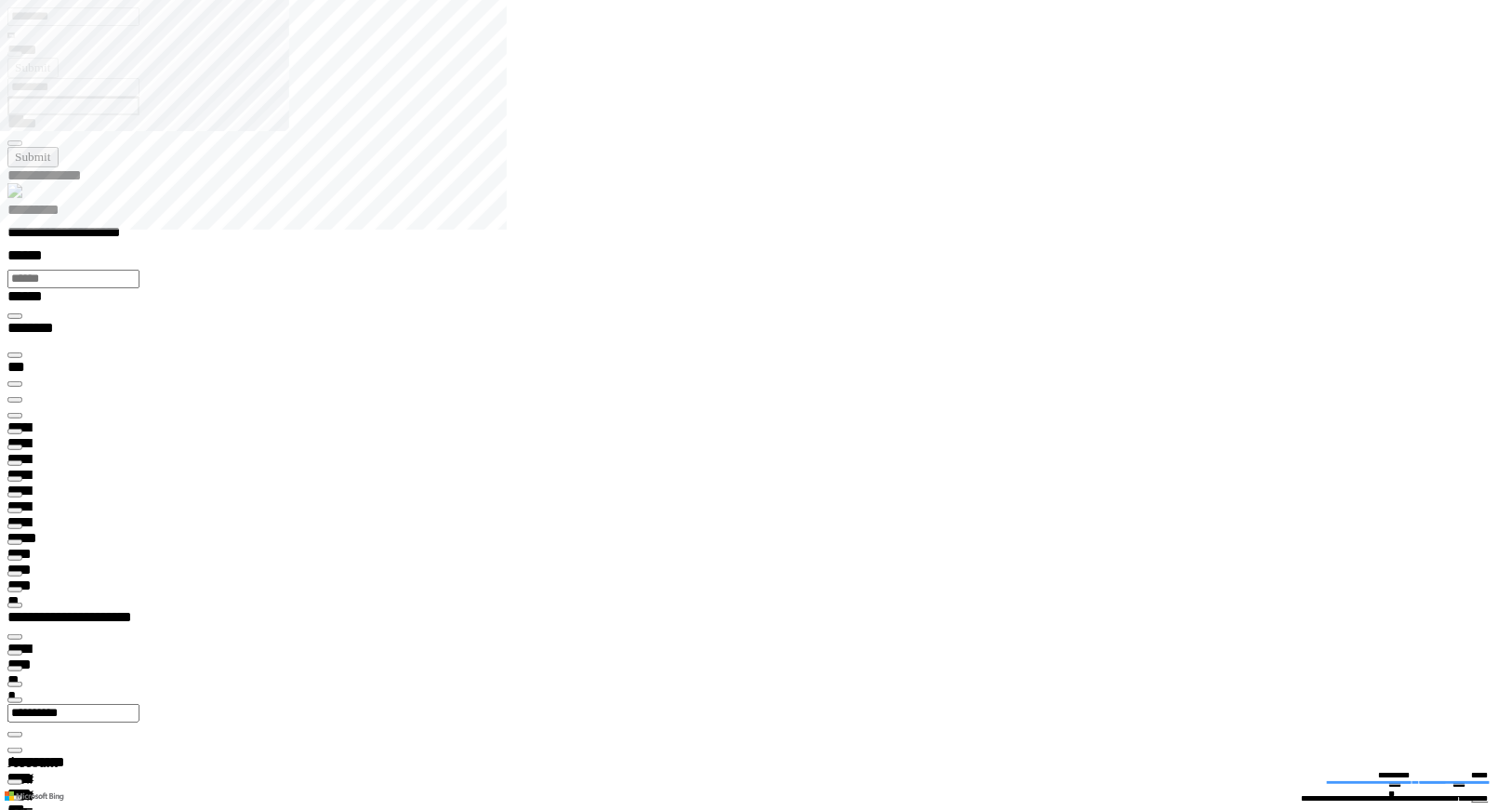 click on "**********" at bounding box center (114, 27243) 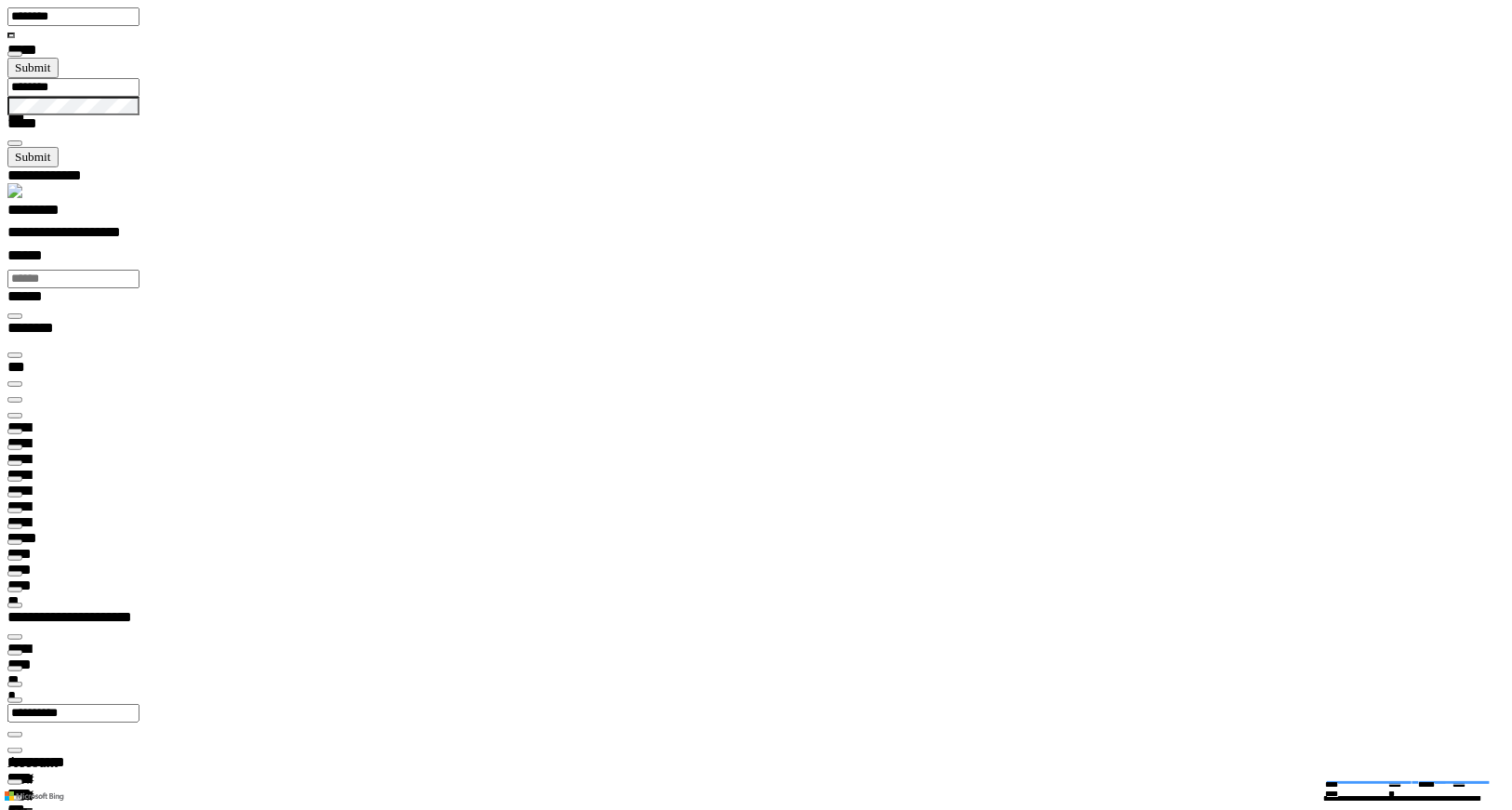 scroll, scrollTop: 0, scrollLeft: 0, axis: both 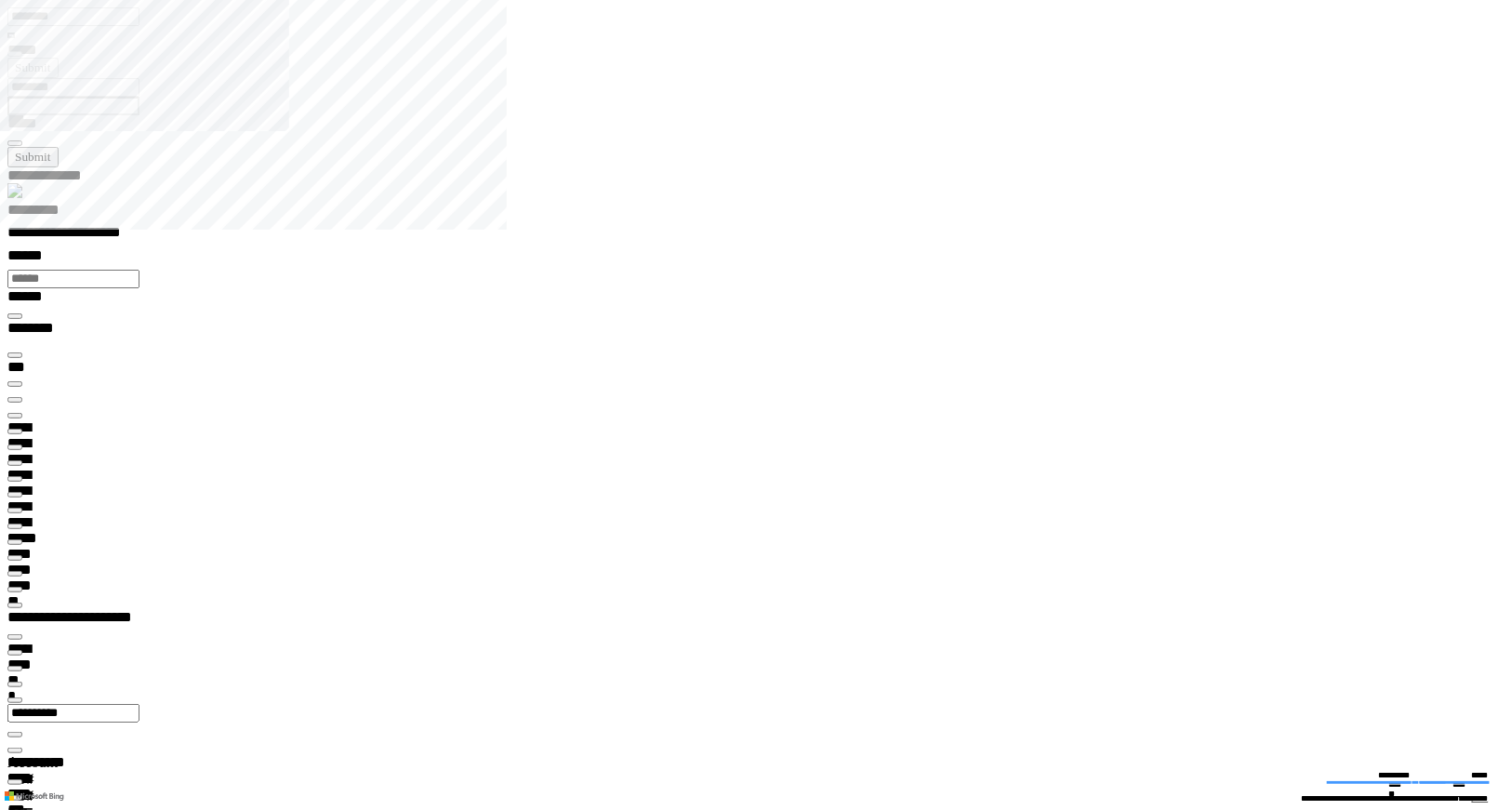 type 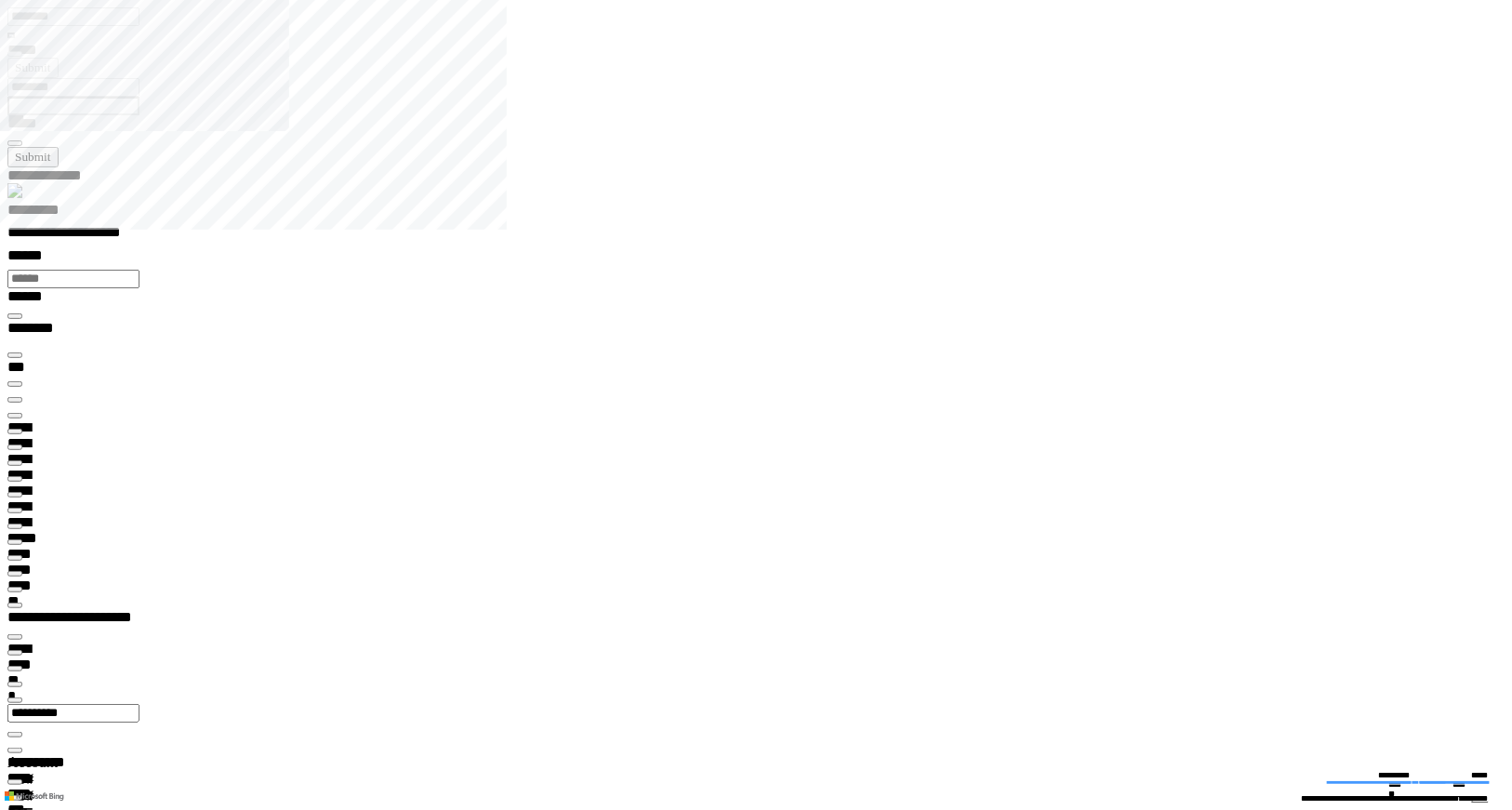 click at bounding box center [15, 18466] 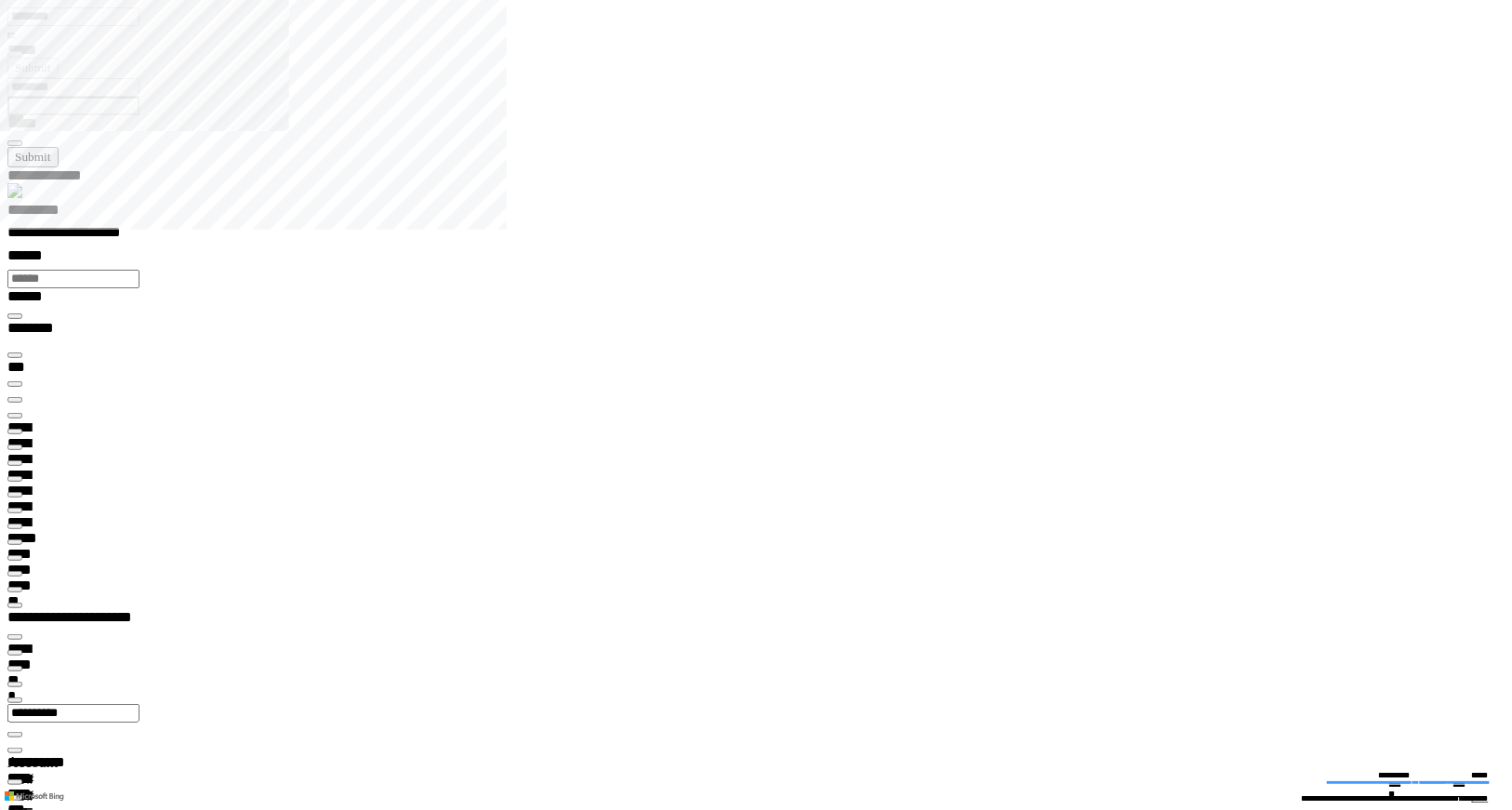 click on "*********" at bounding box center (33, 18785) 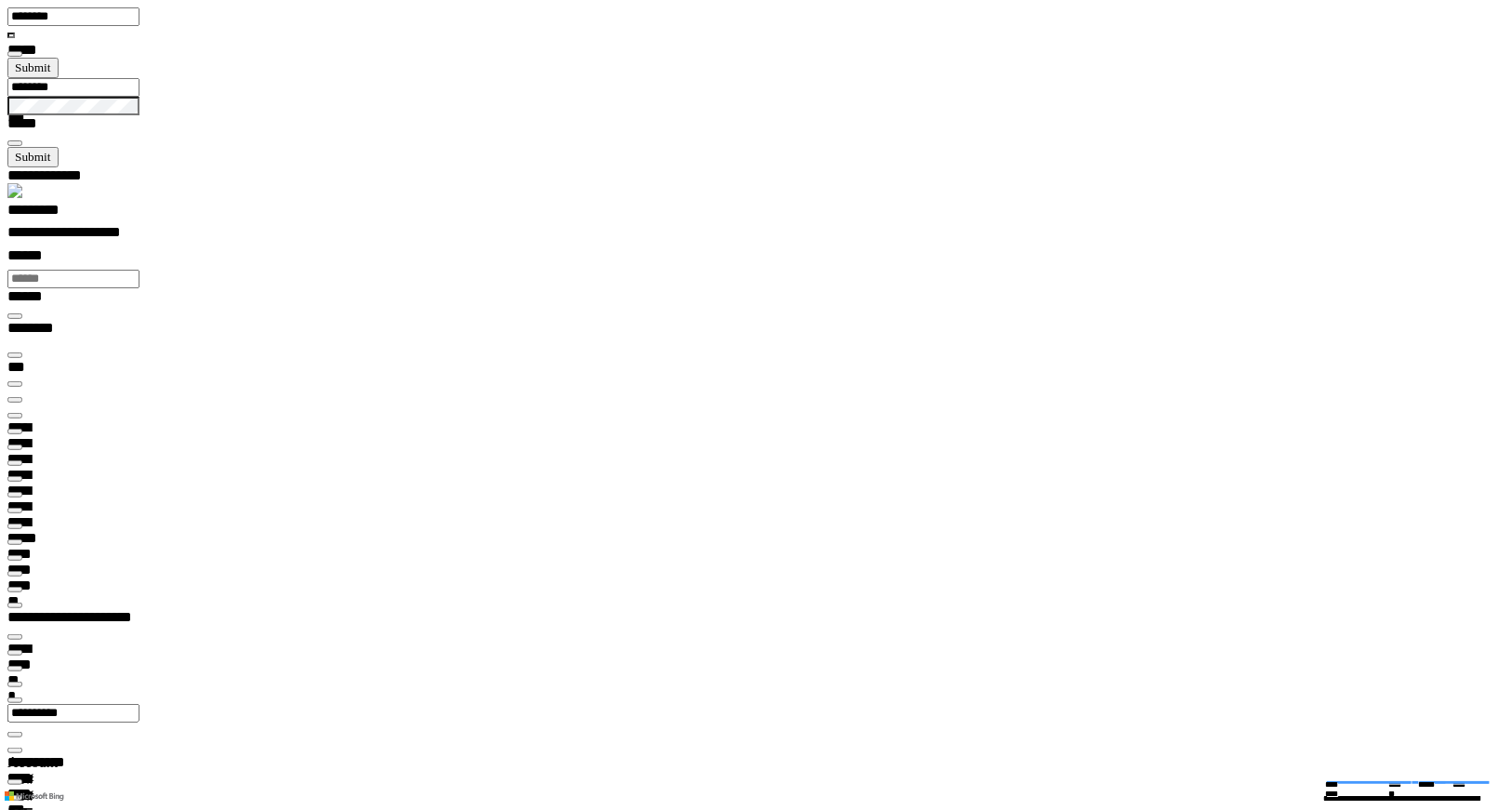 scroll, scrollTop: 54, scrollLeft: 0, axis: vertical 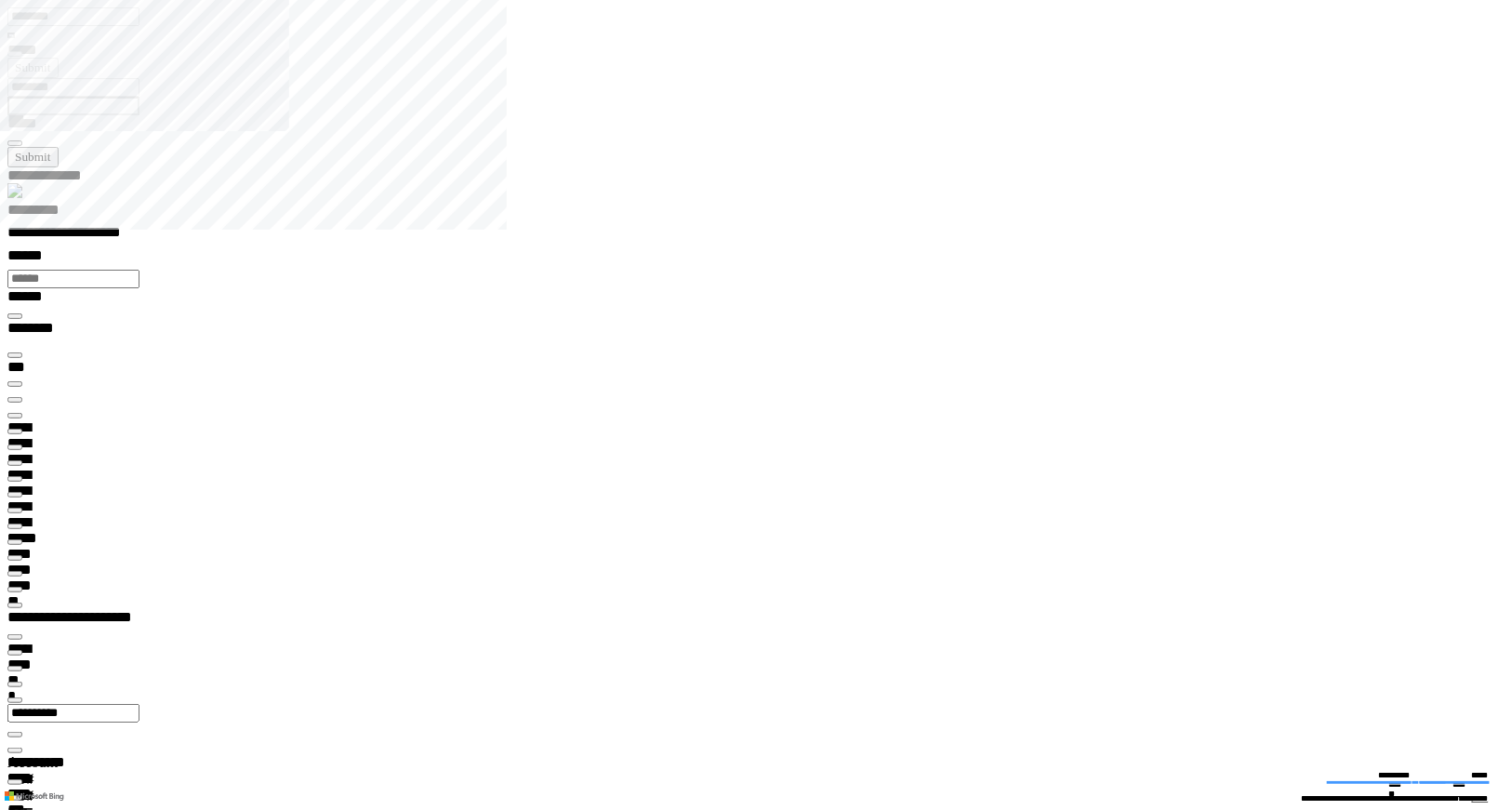 click at bounding box center (15, 18466) 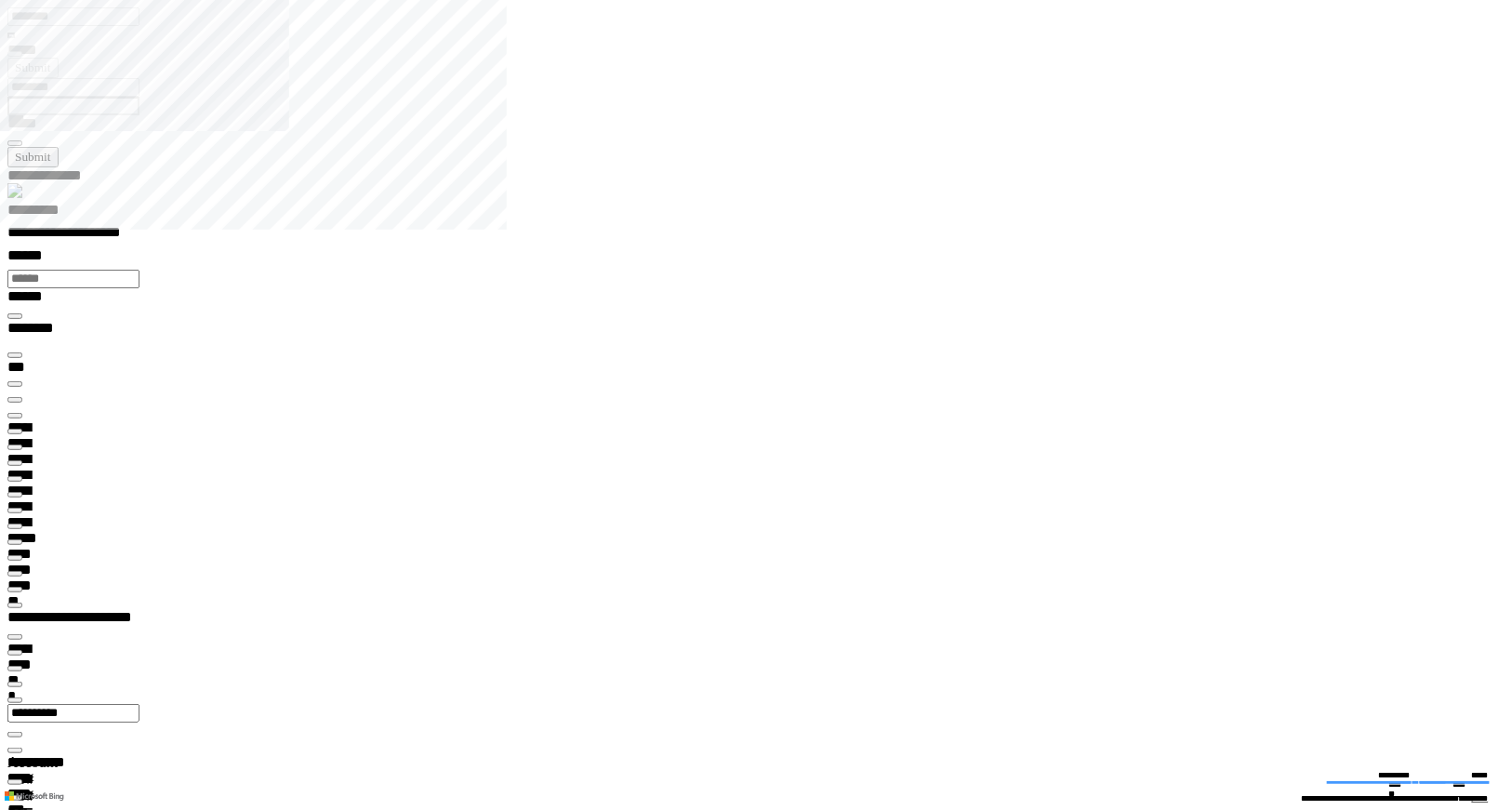 click on "*********" at bounding box center [33, 18785] 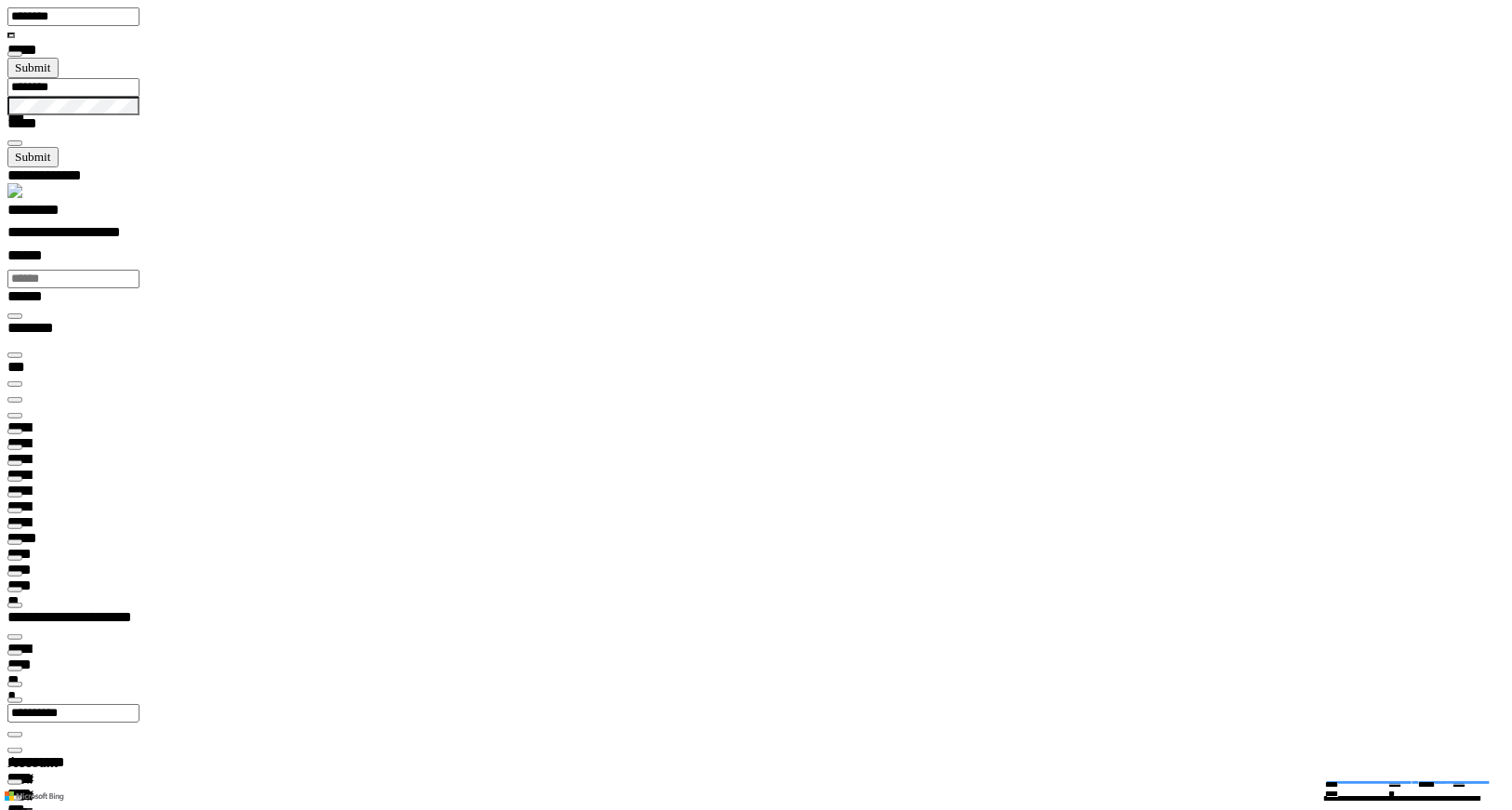 click at bounding box center [15, 13908] 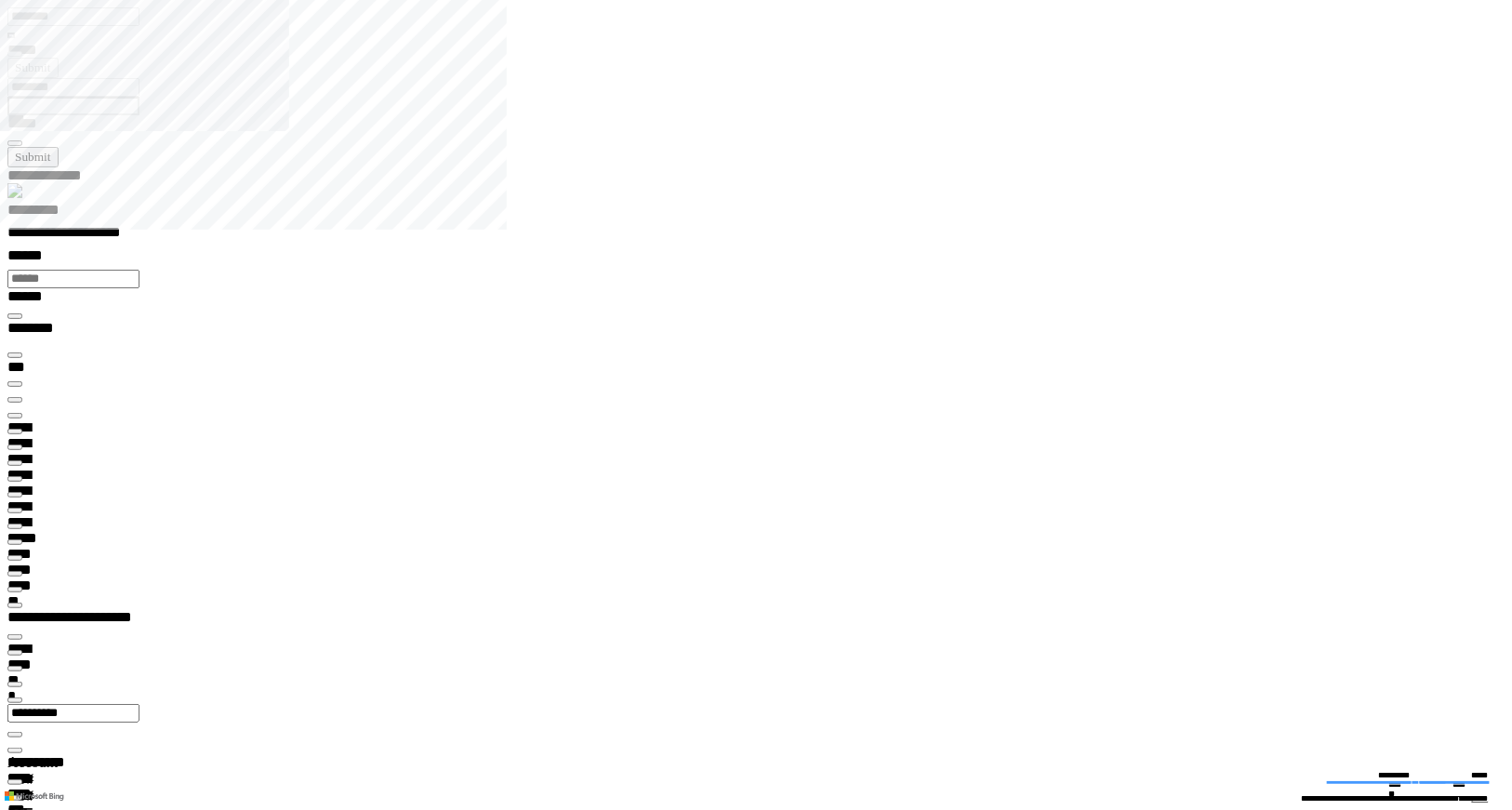 scroll, scrollTop: 1178, scrollLeft: 0, axis: vertical 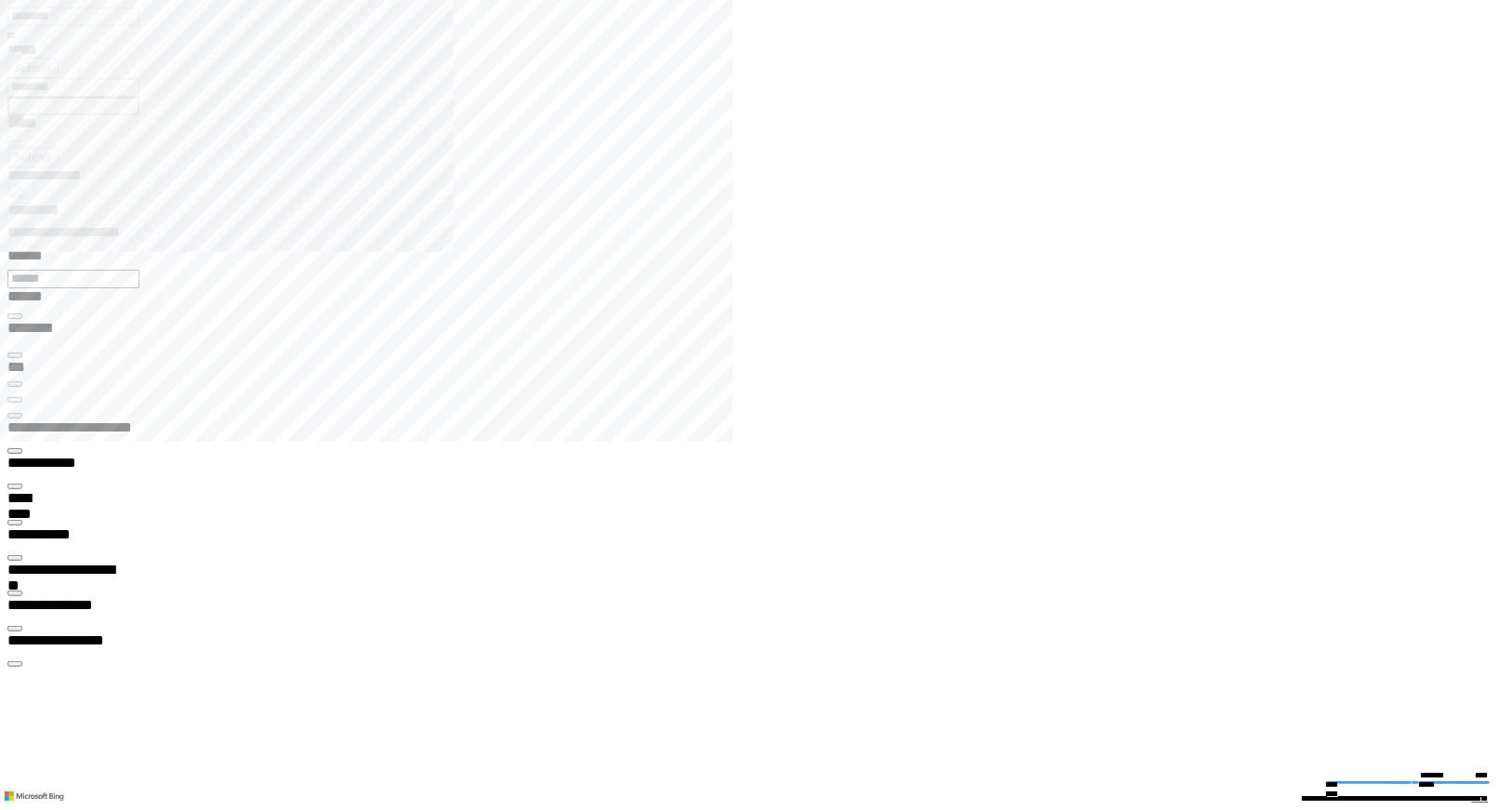 click on "**********" at bounding box center [420, 3155] 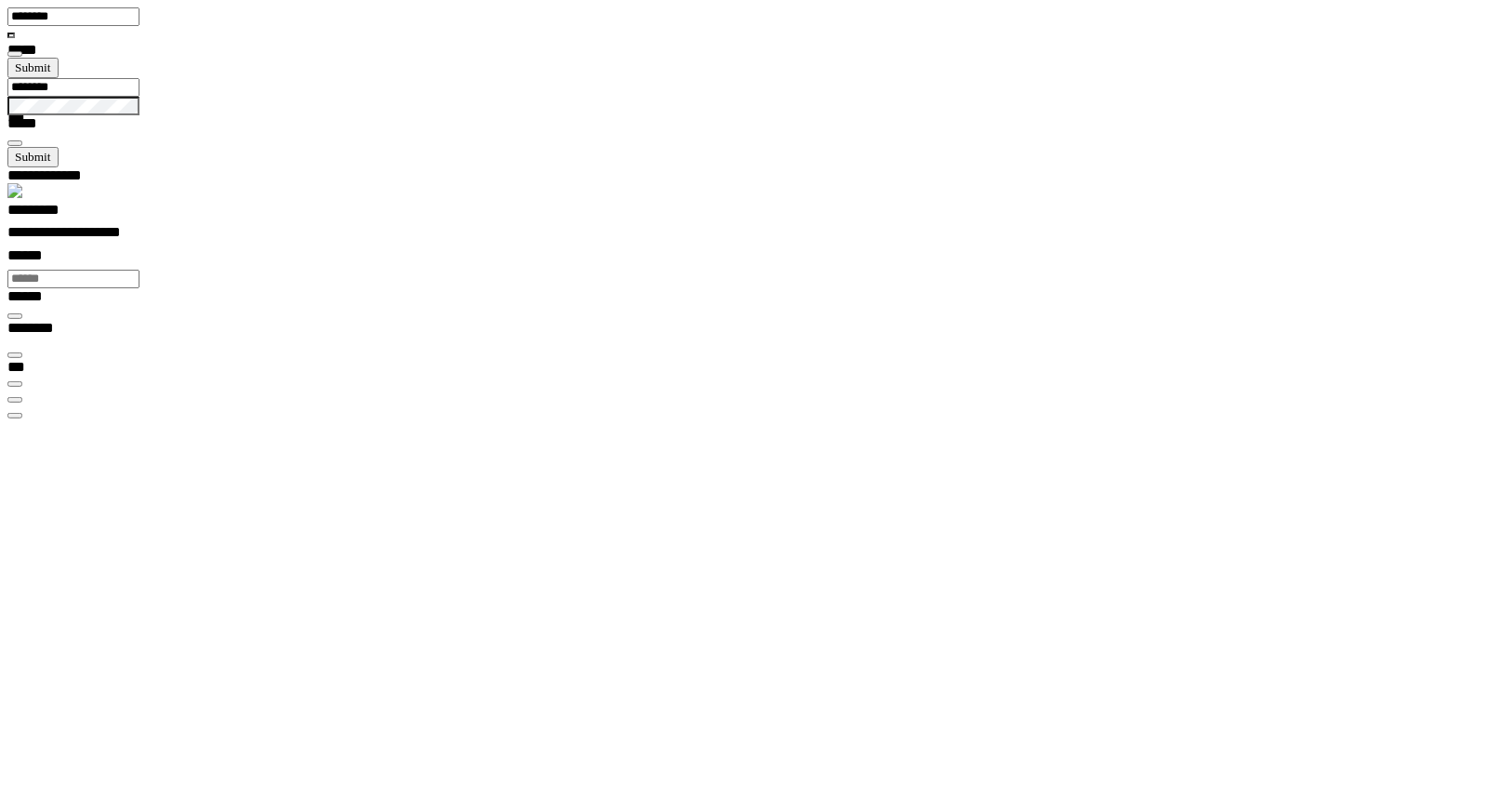 scroll, scrollTop: 92967, scrollLeft: 92792, axis: both 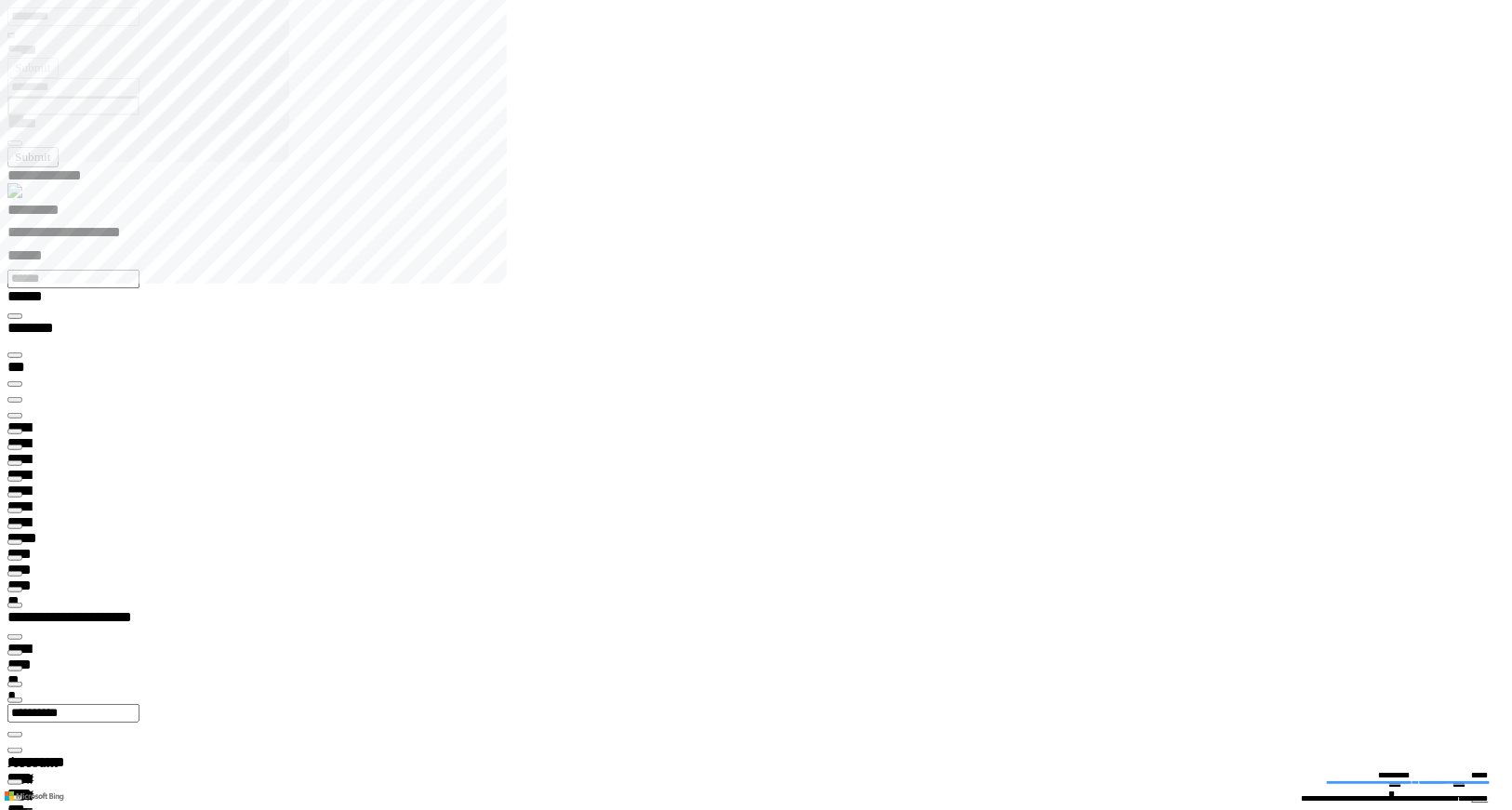 type on "*********" 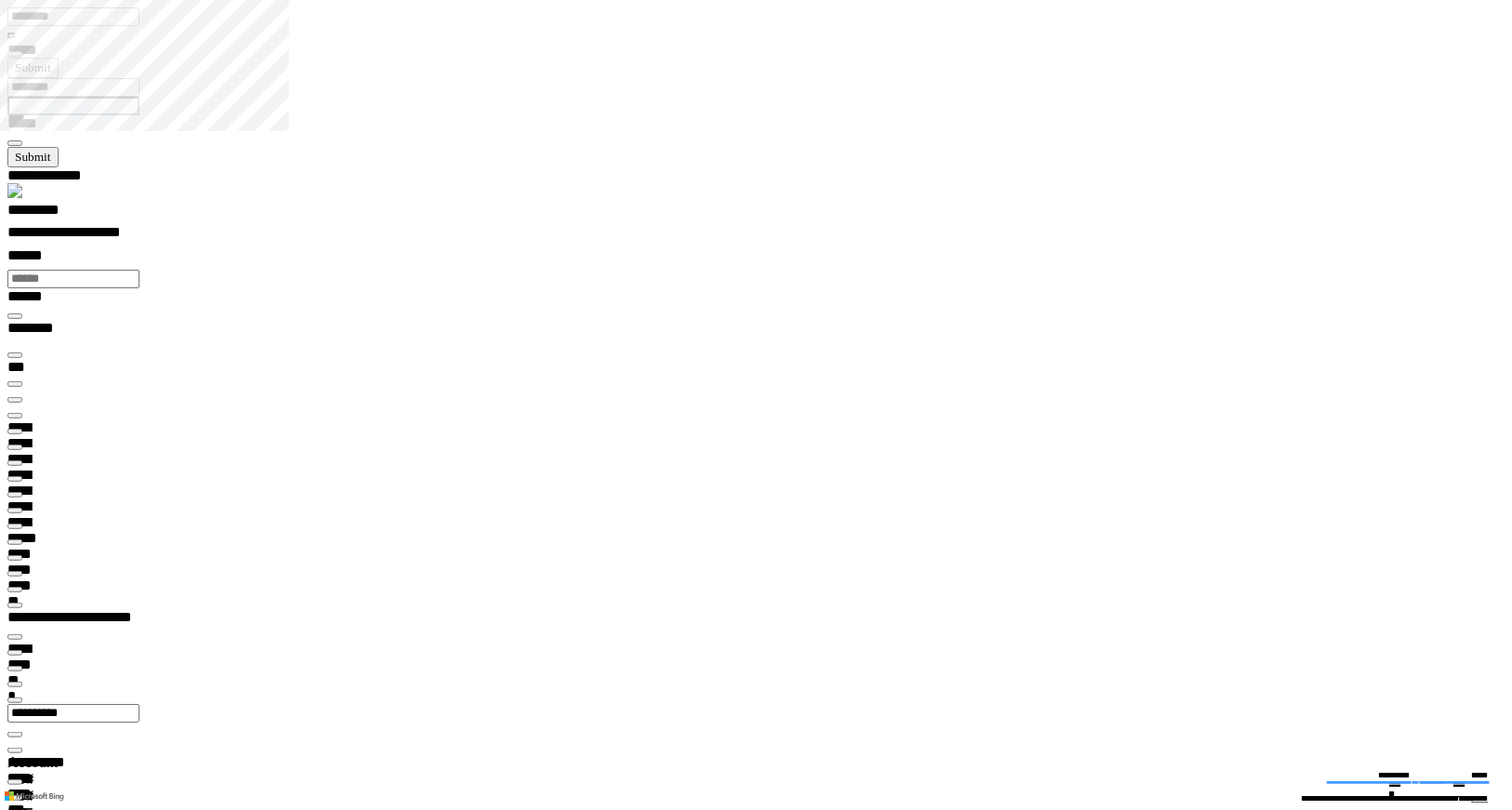 scroll, scrollTop: 92967, scrollLeft: 92878, axis: both 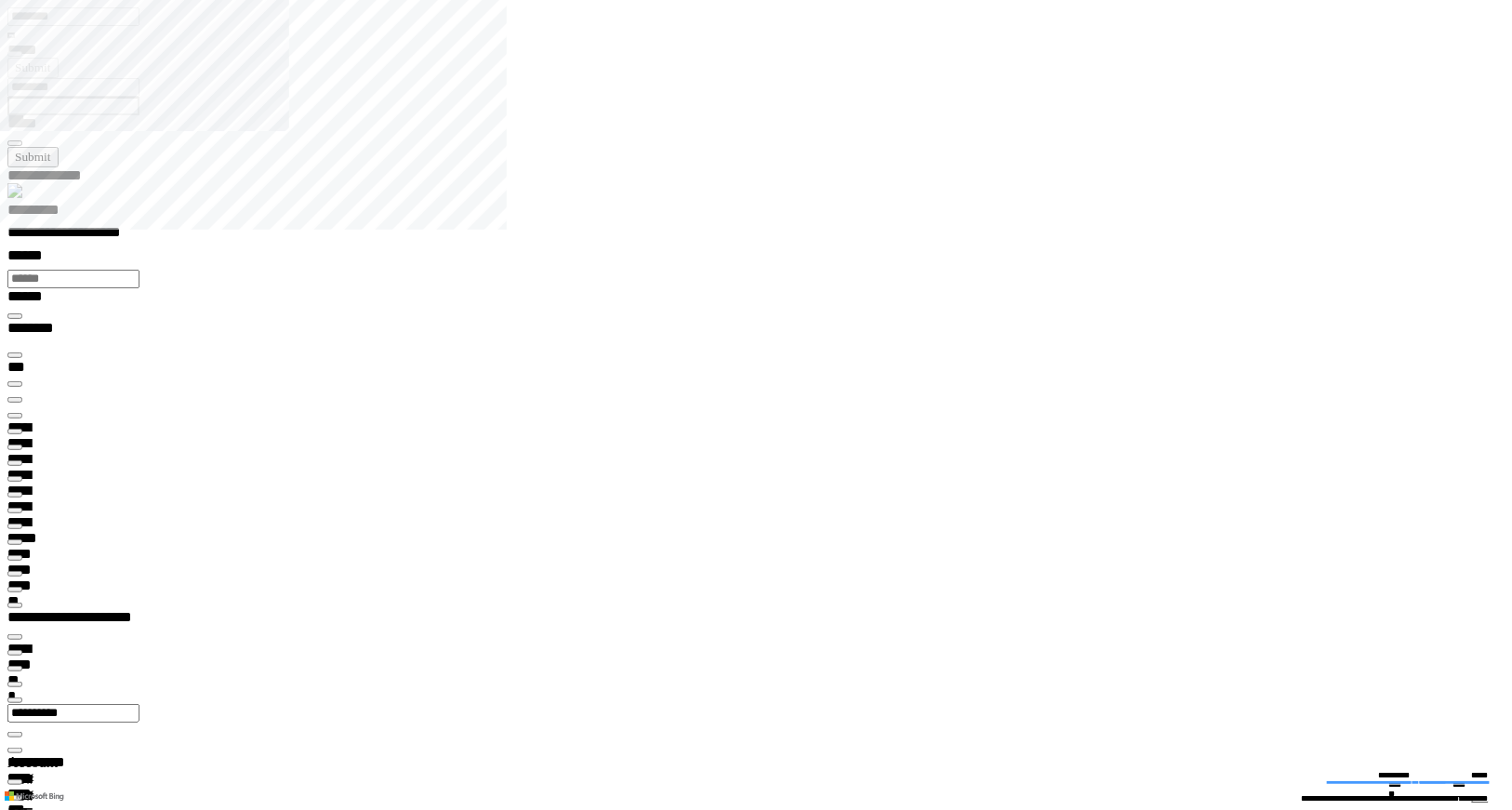 click at bounding box center [15, 17507] 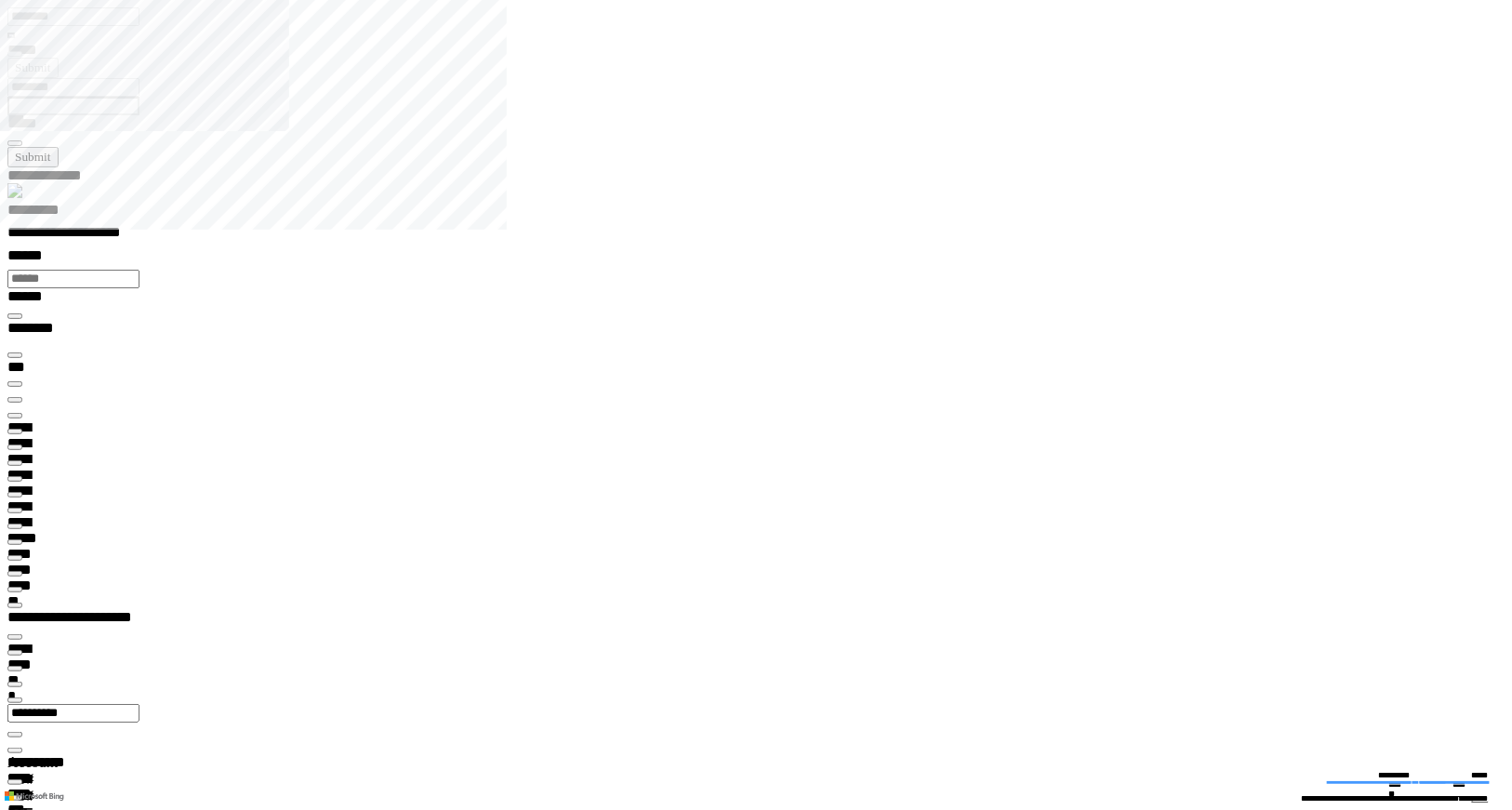 scroll, scrollTop: 92967, scrollLeft: 92840, axis: both 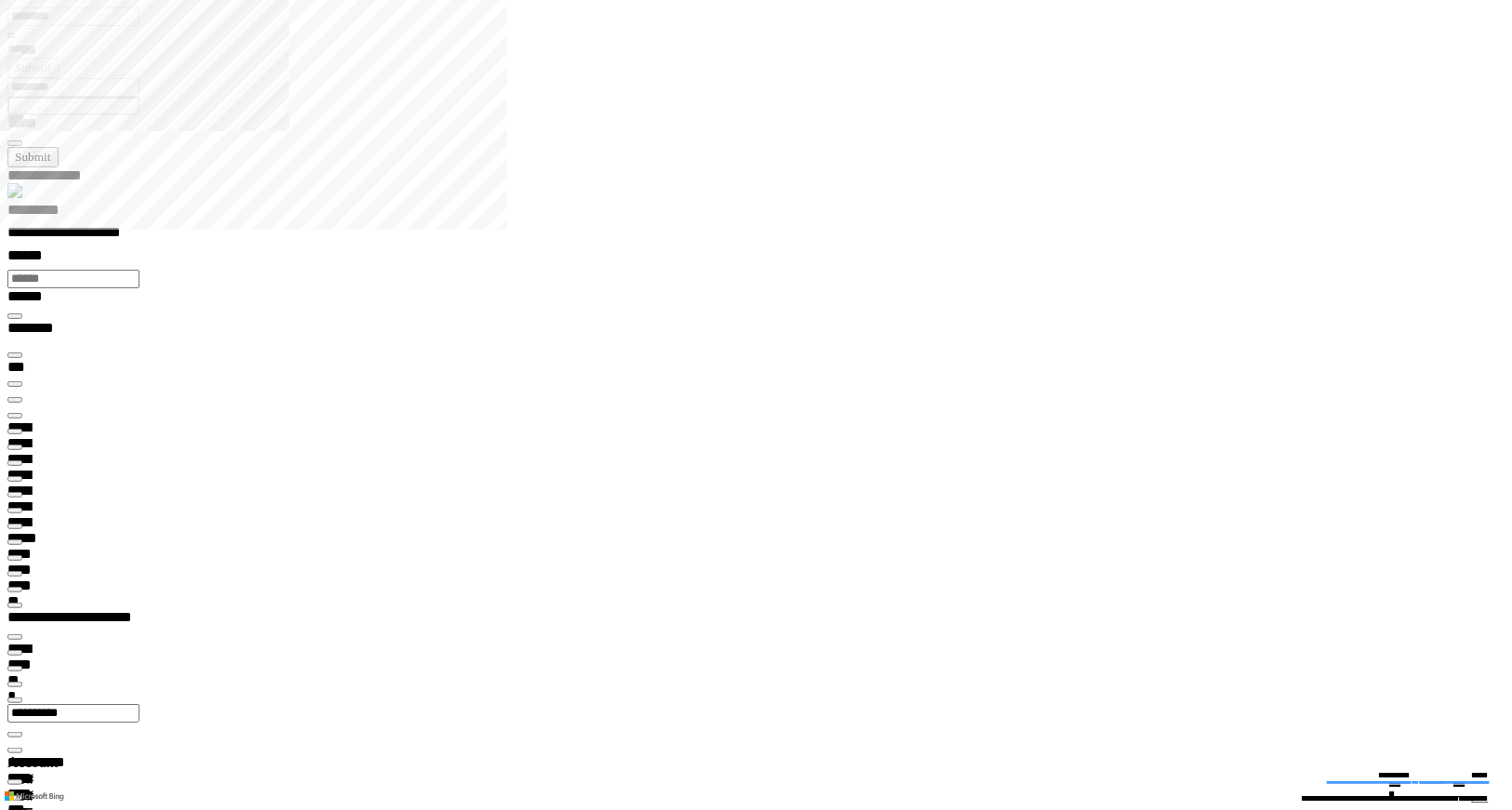 click at bounding box center [15, 27345] 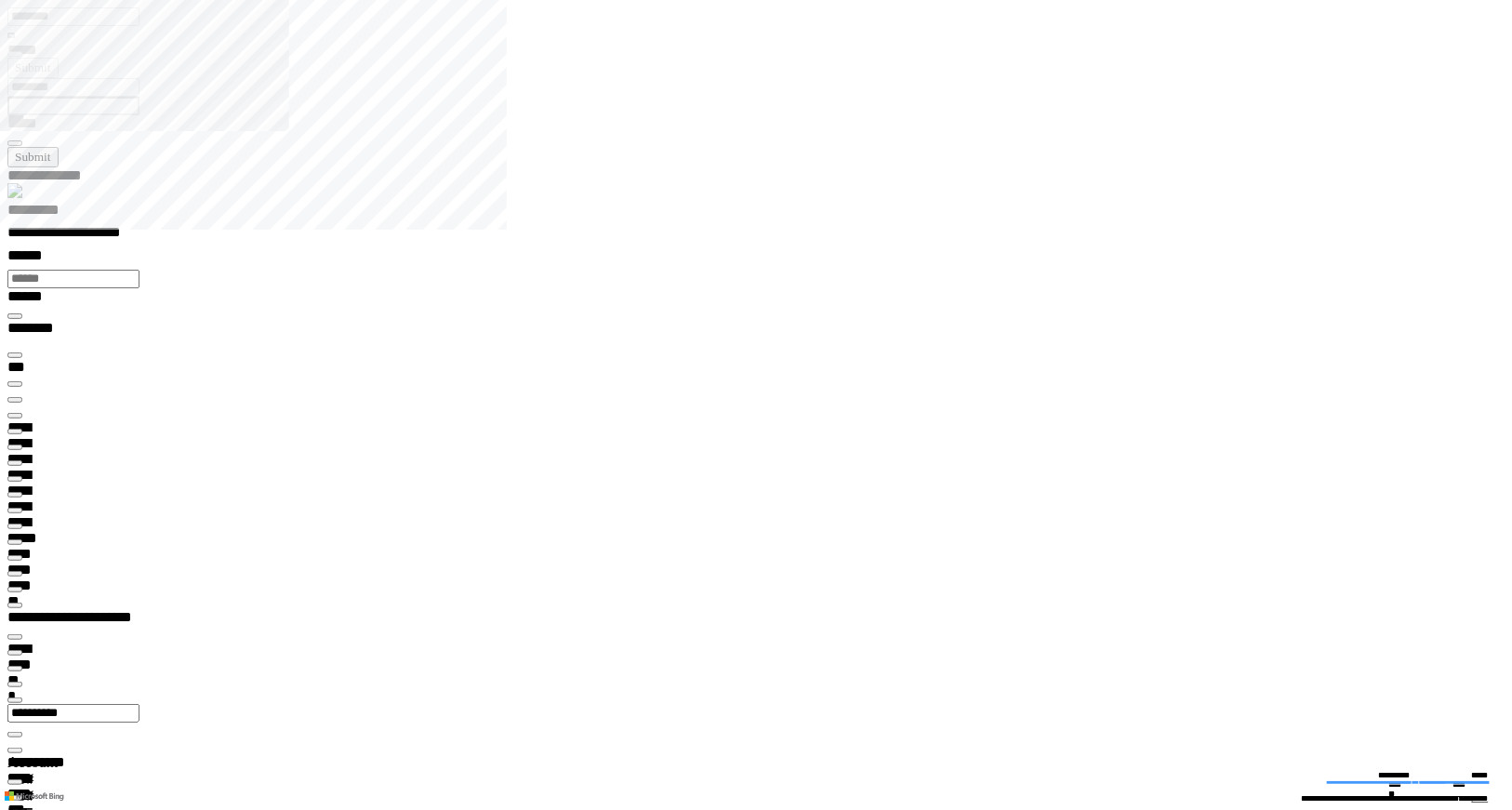 click at bounding box center [15, 26814] 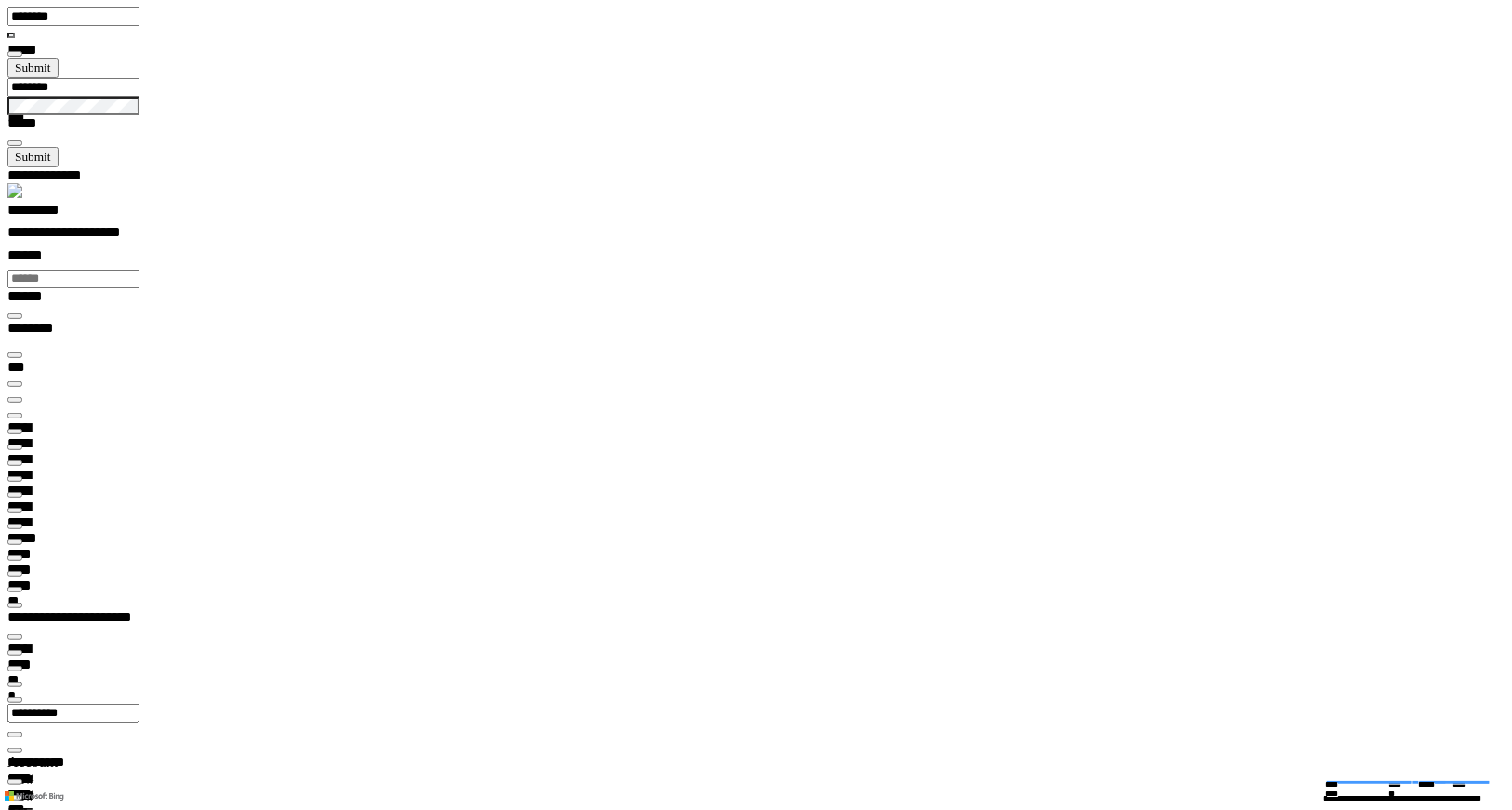 click at bounding box center [15, 13908] 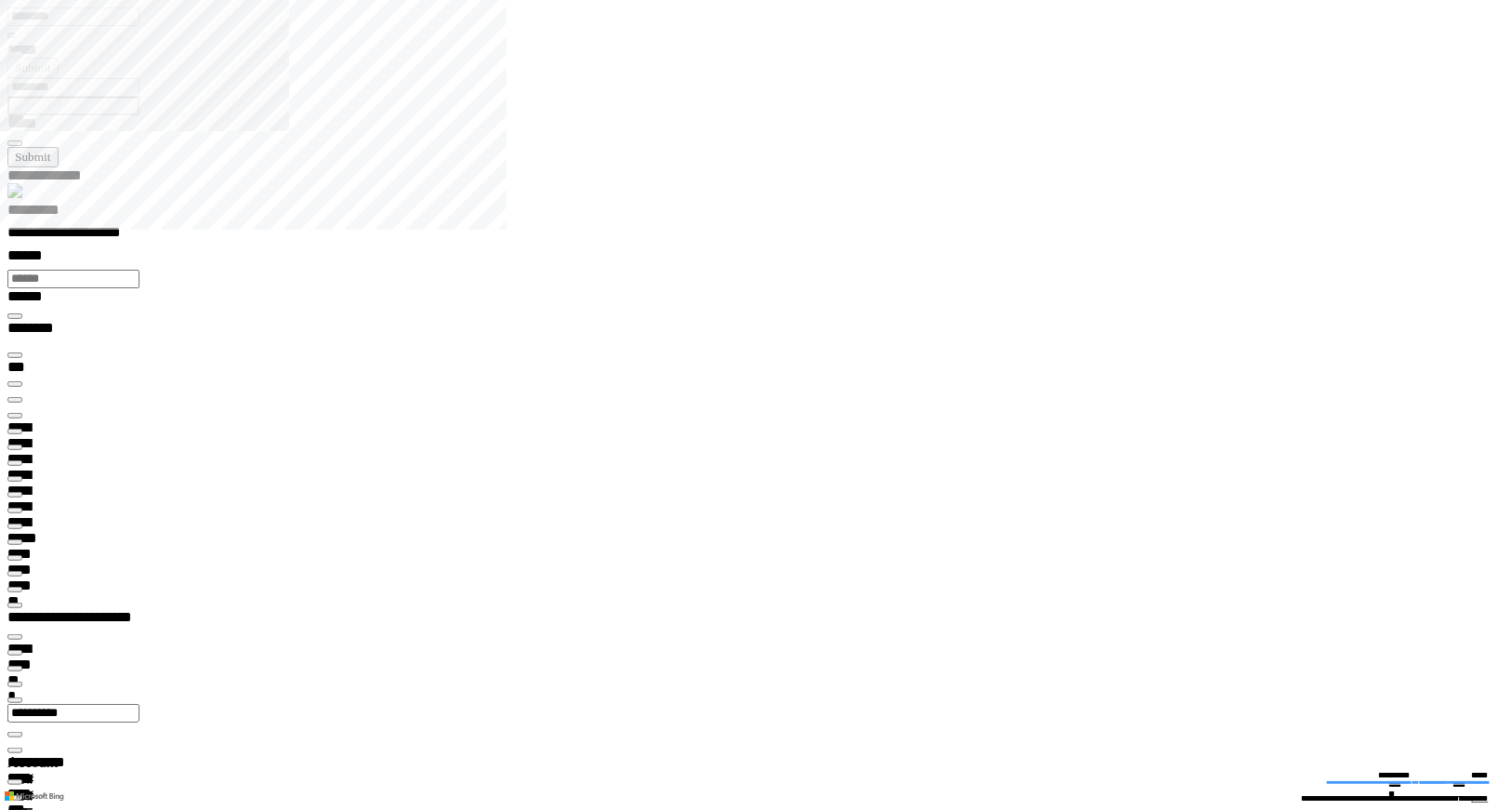 click on "**********" at bounding box center (65, 18495) 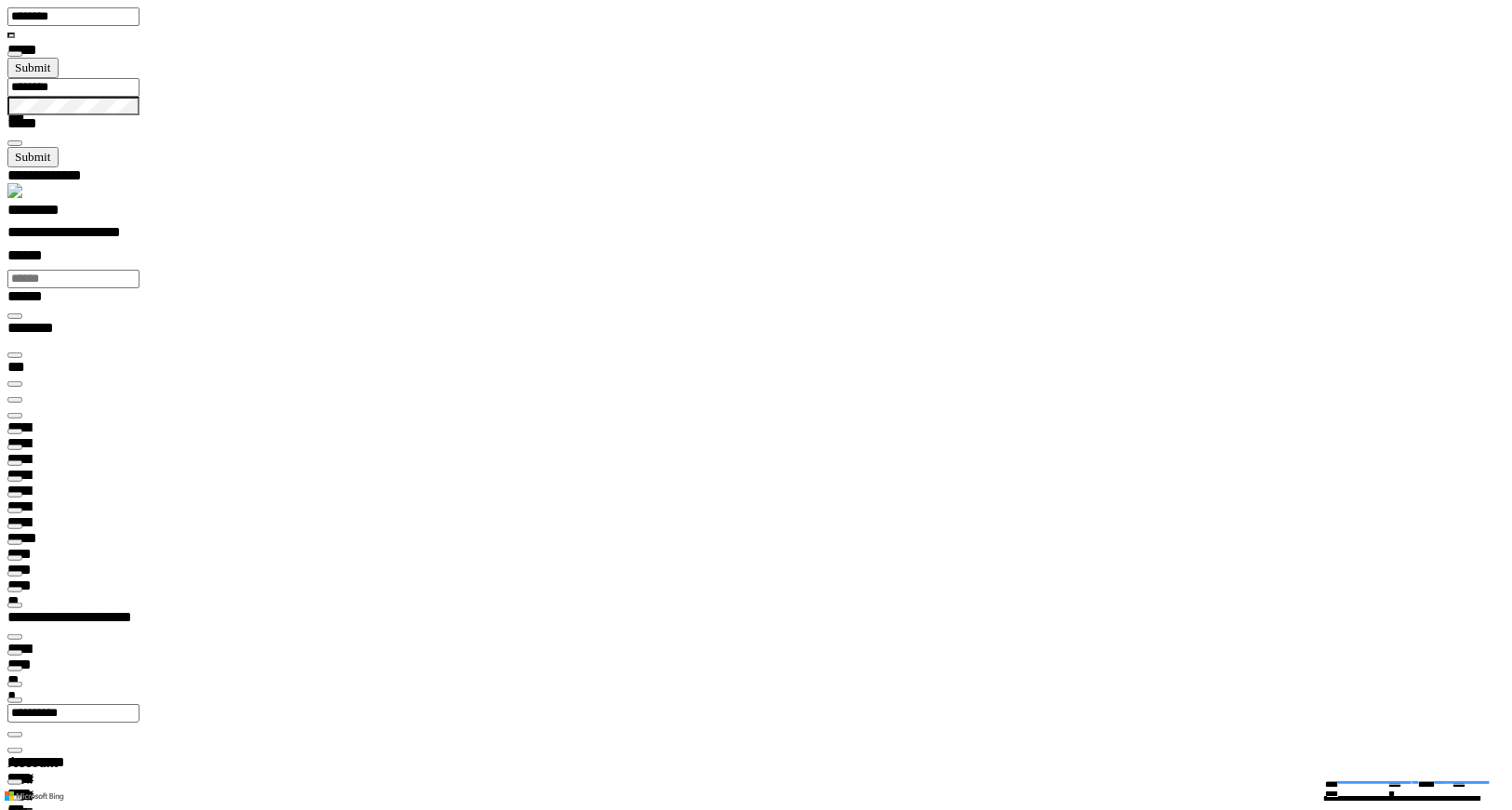 click at bounding box center [756, 20679] 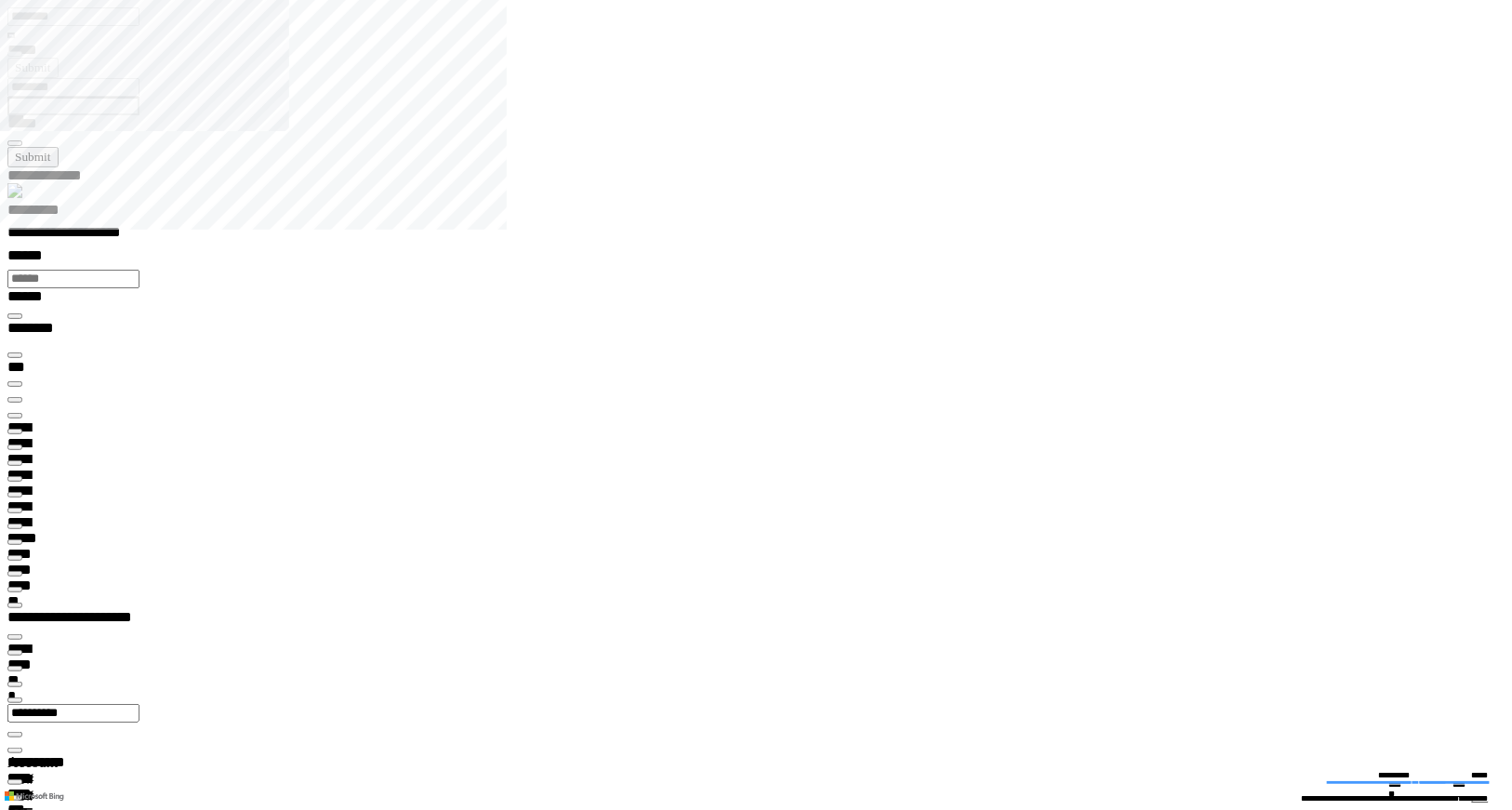 click on "**********" at bounding box center [36, 18495] 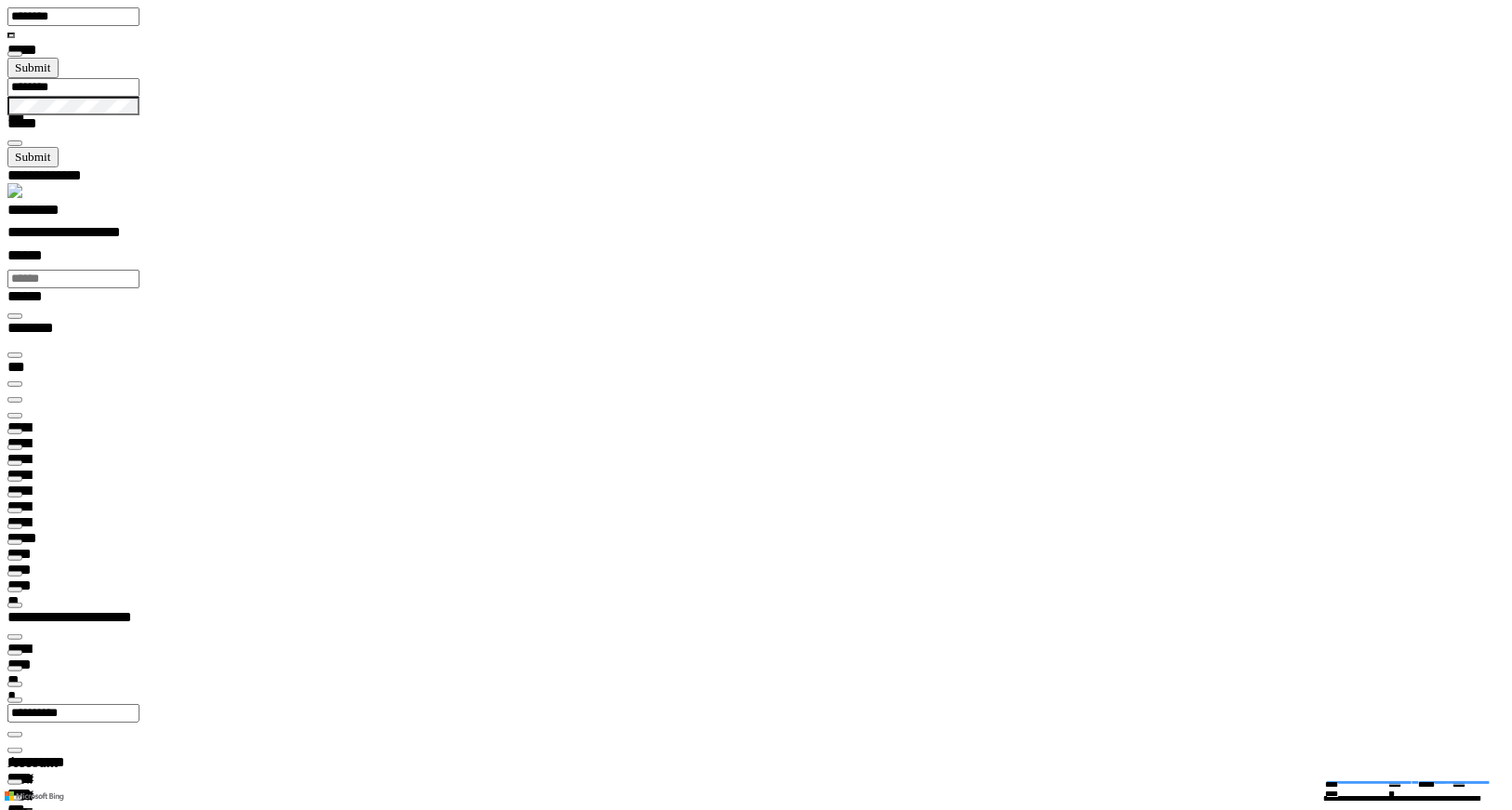 click at bounding box center [15, 13908] 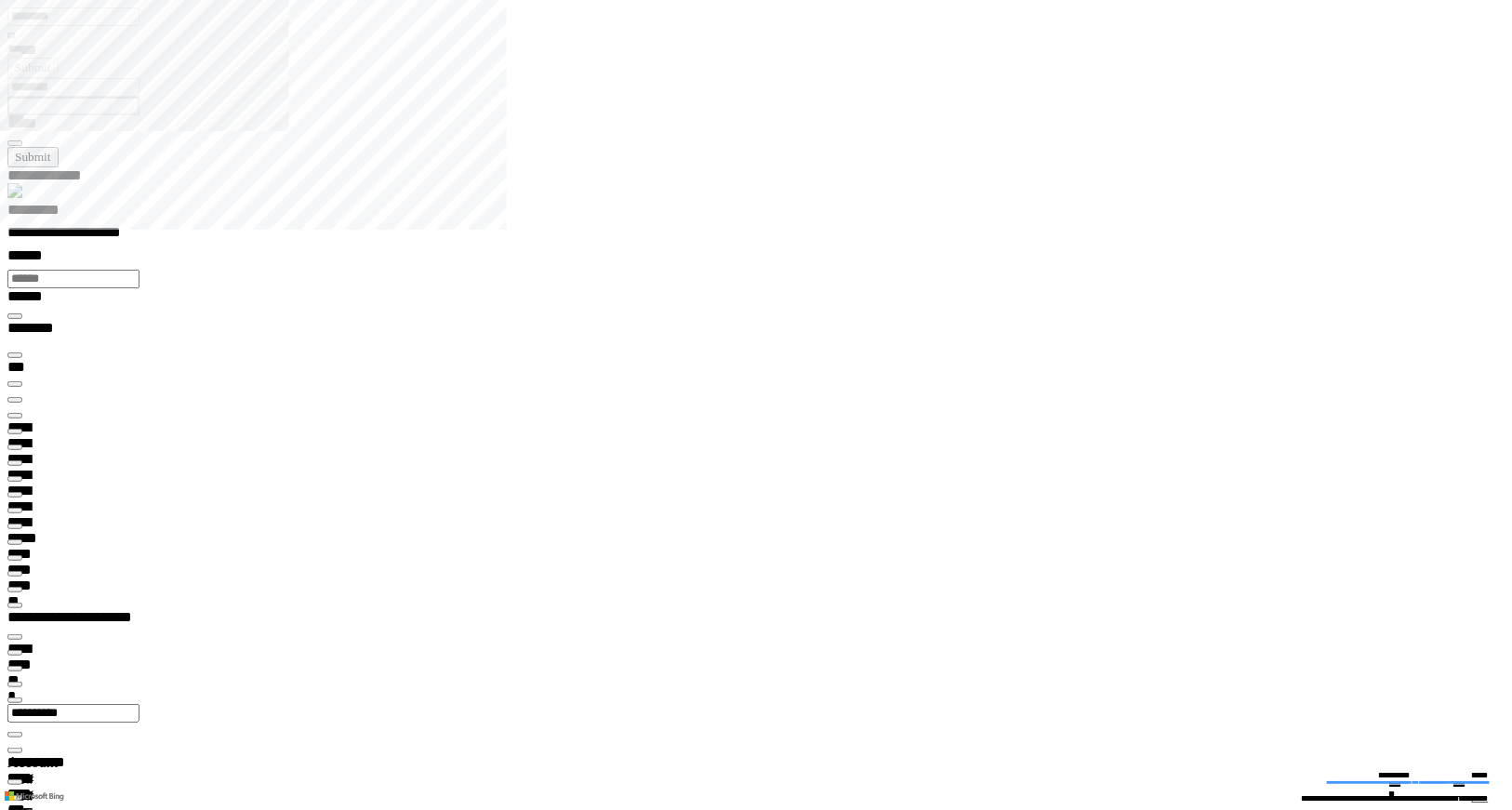 click on "**********" at bounding box center (65, 18495) 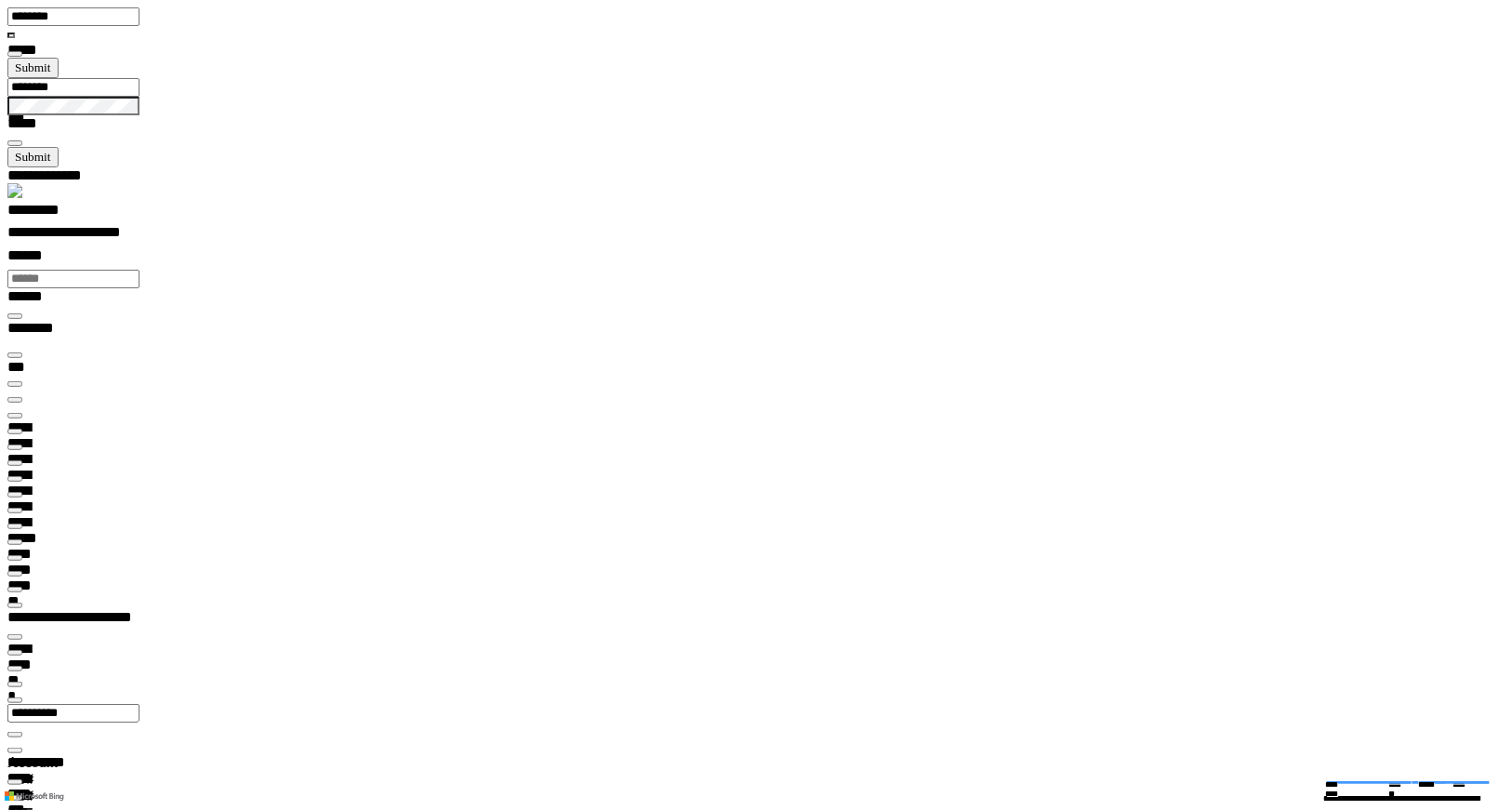 click at bounding box center [756, 20615] 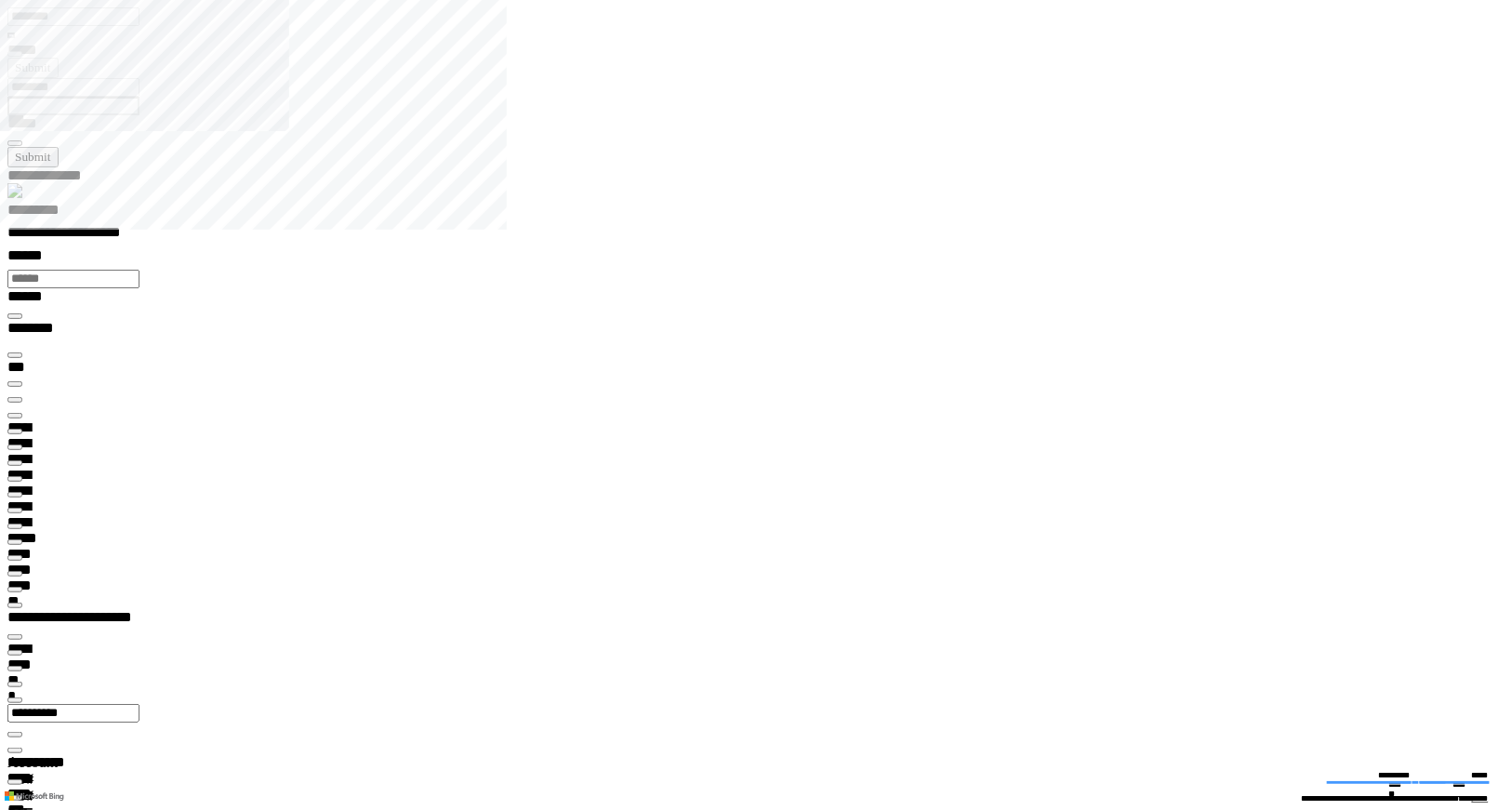 click at bounding box center (15, 17438) 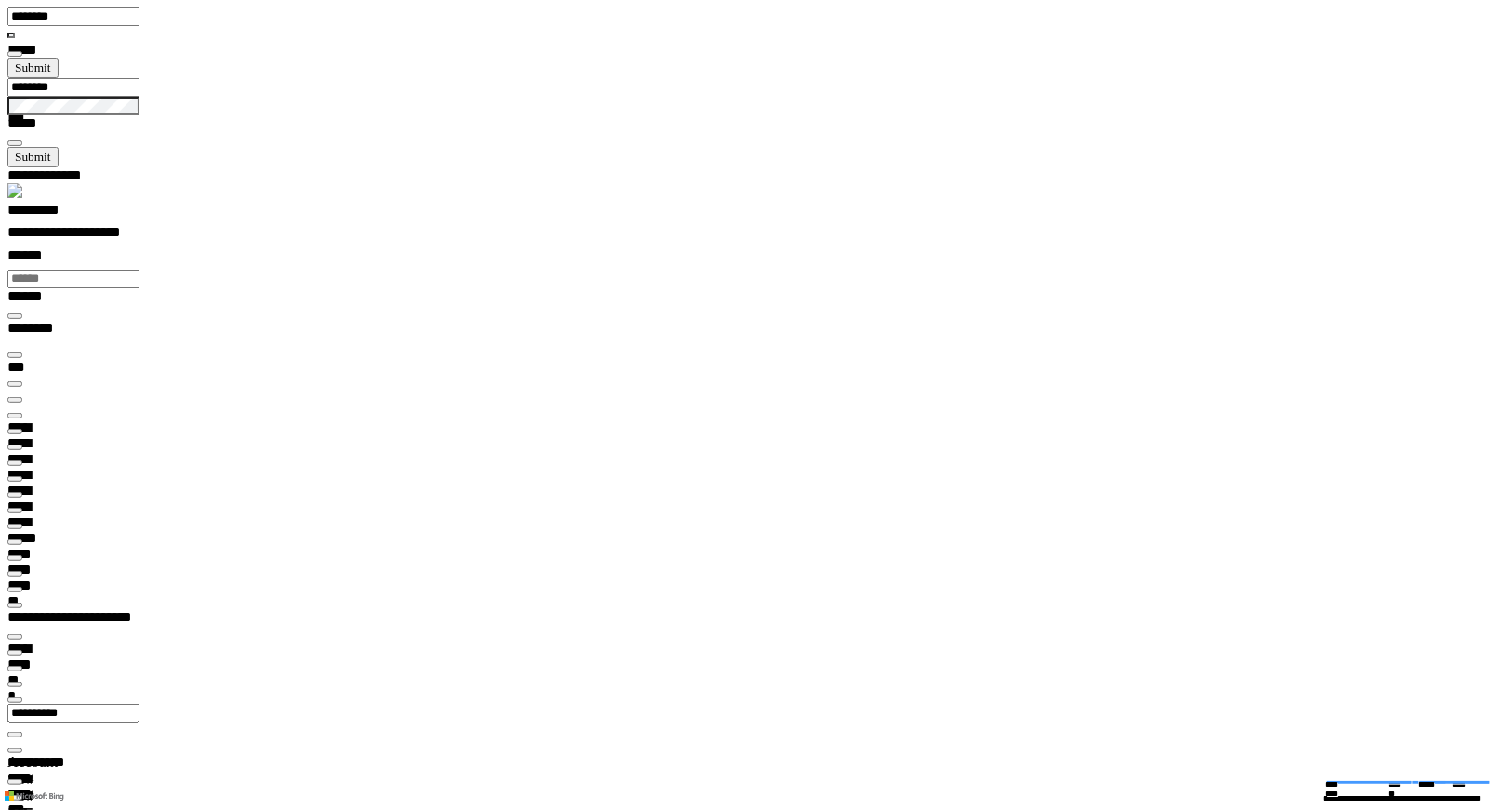scroll, scrollTop: 153, scrollLeft: 0, axis: vertical 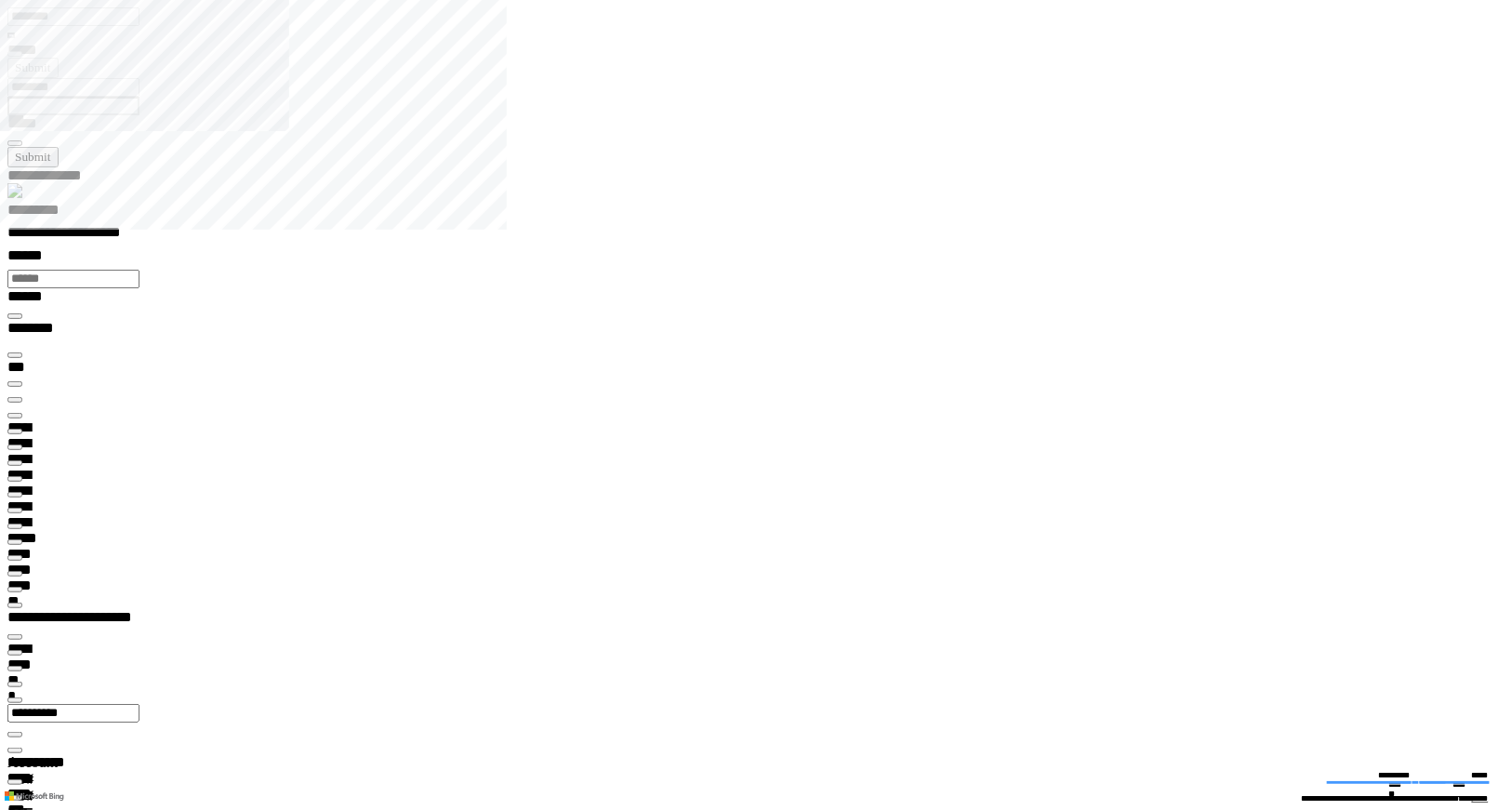 click at bounding box center [15, 14084] 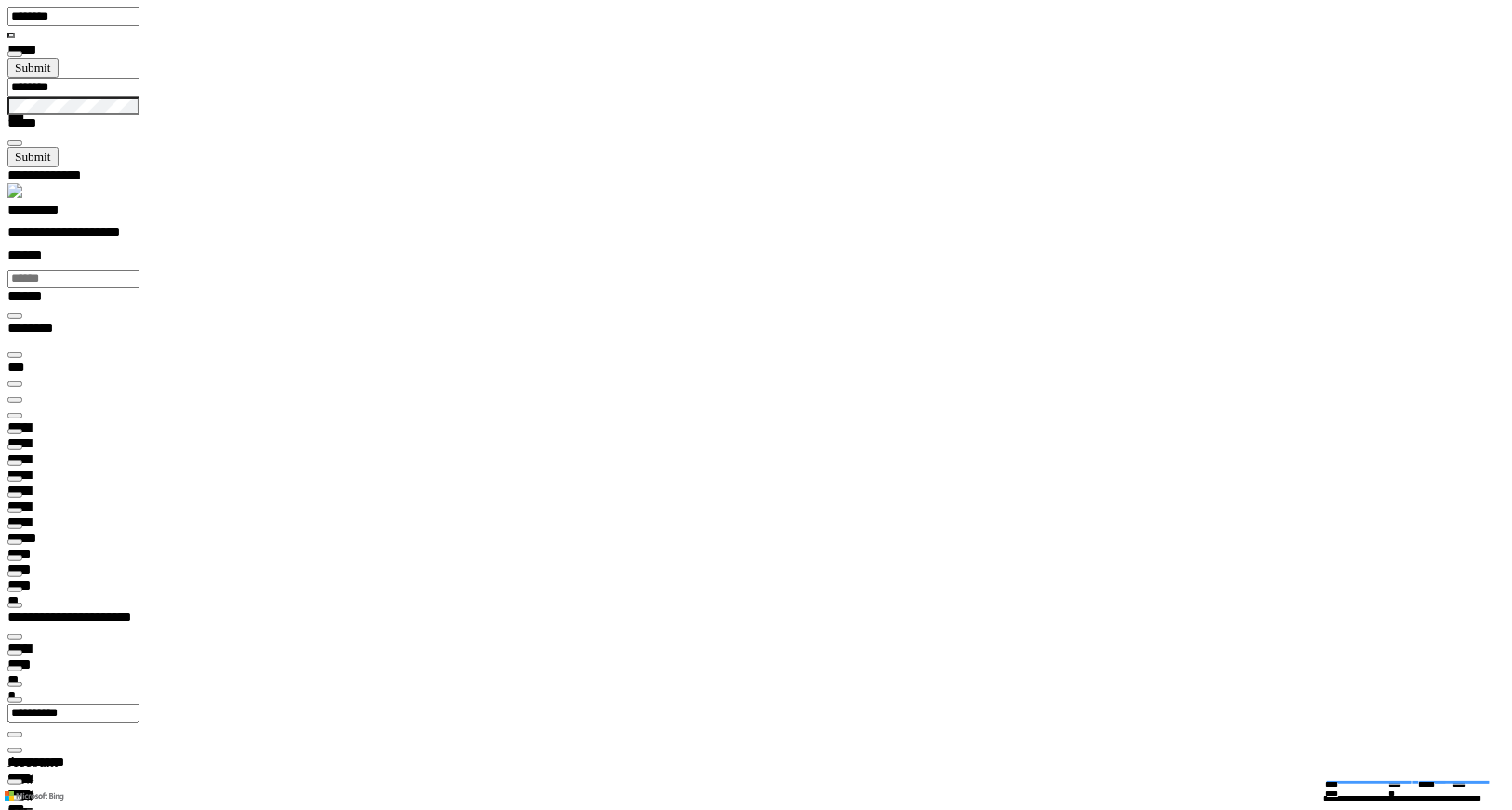 scroll, scrollTop: 0, scrollLeft: 0, axis: both 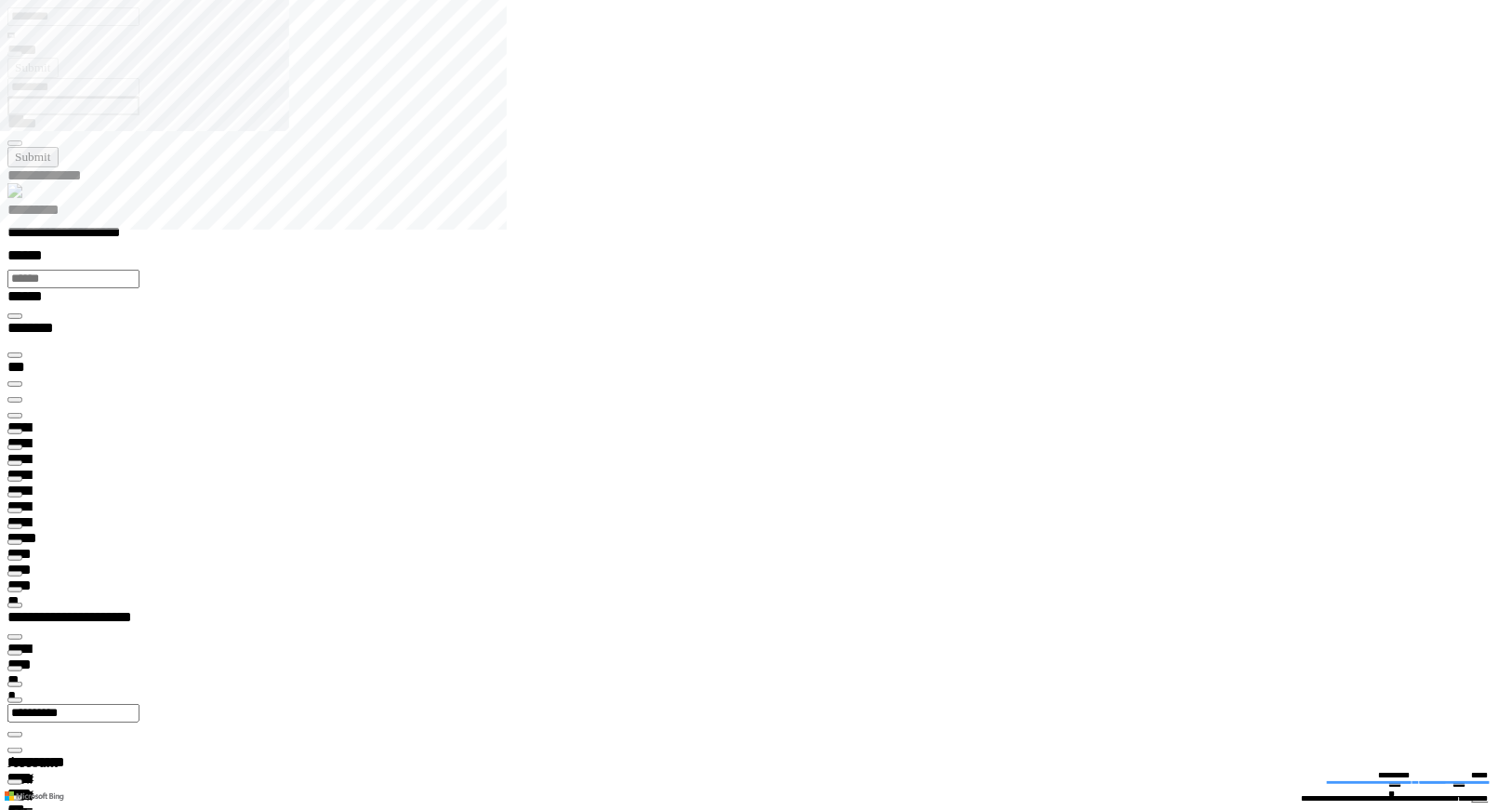 click on "**********" at bounding box center [36, 18495] 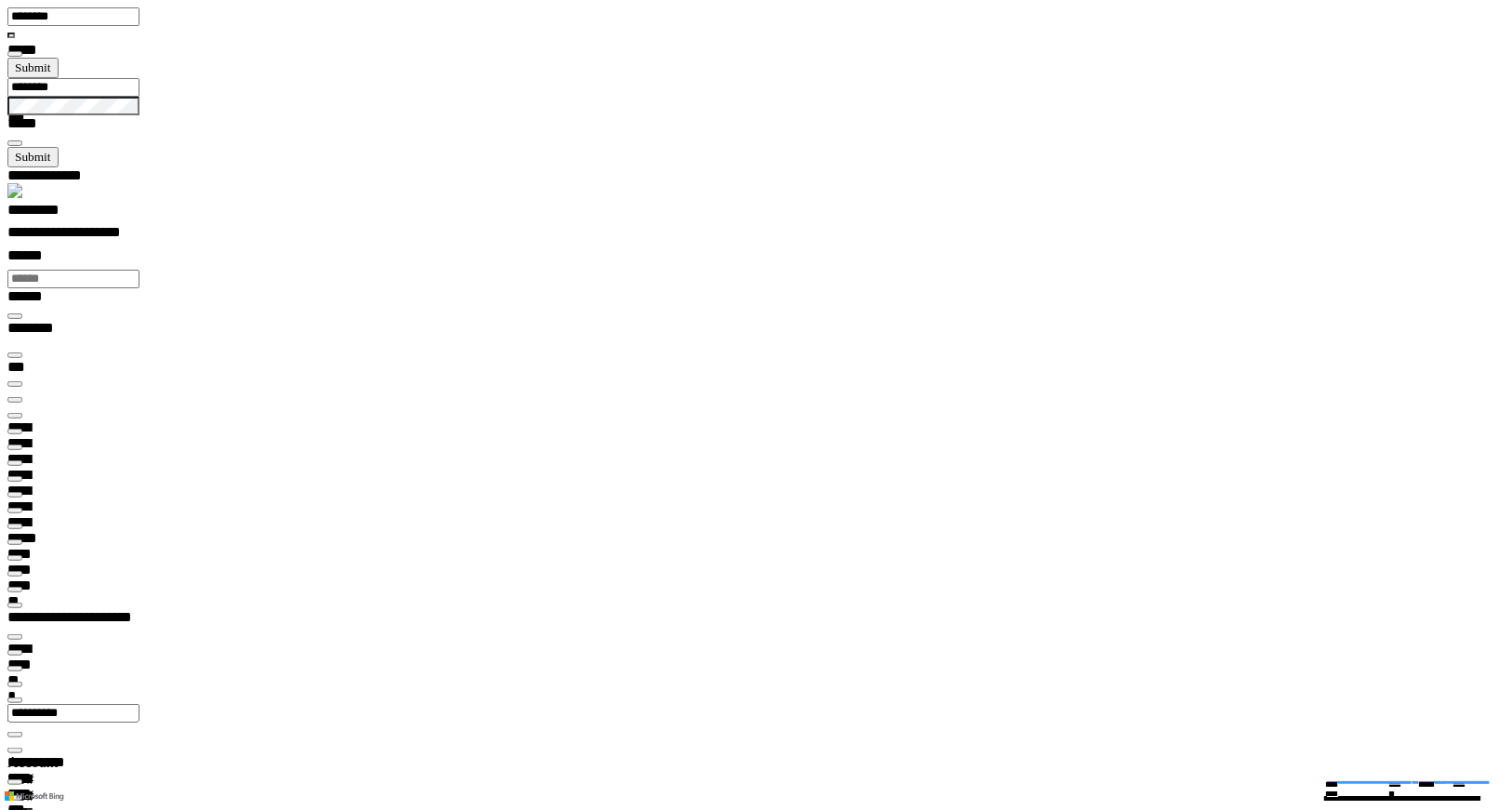 click at bounding box center [756, 20615] 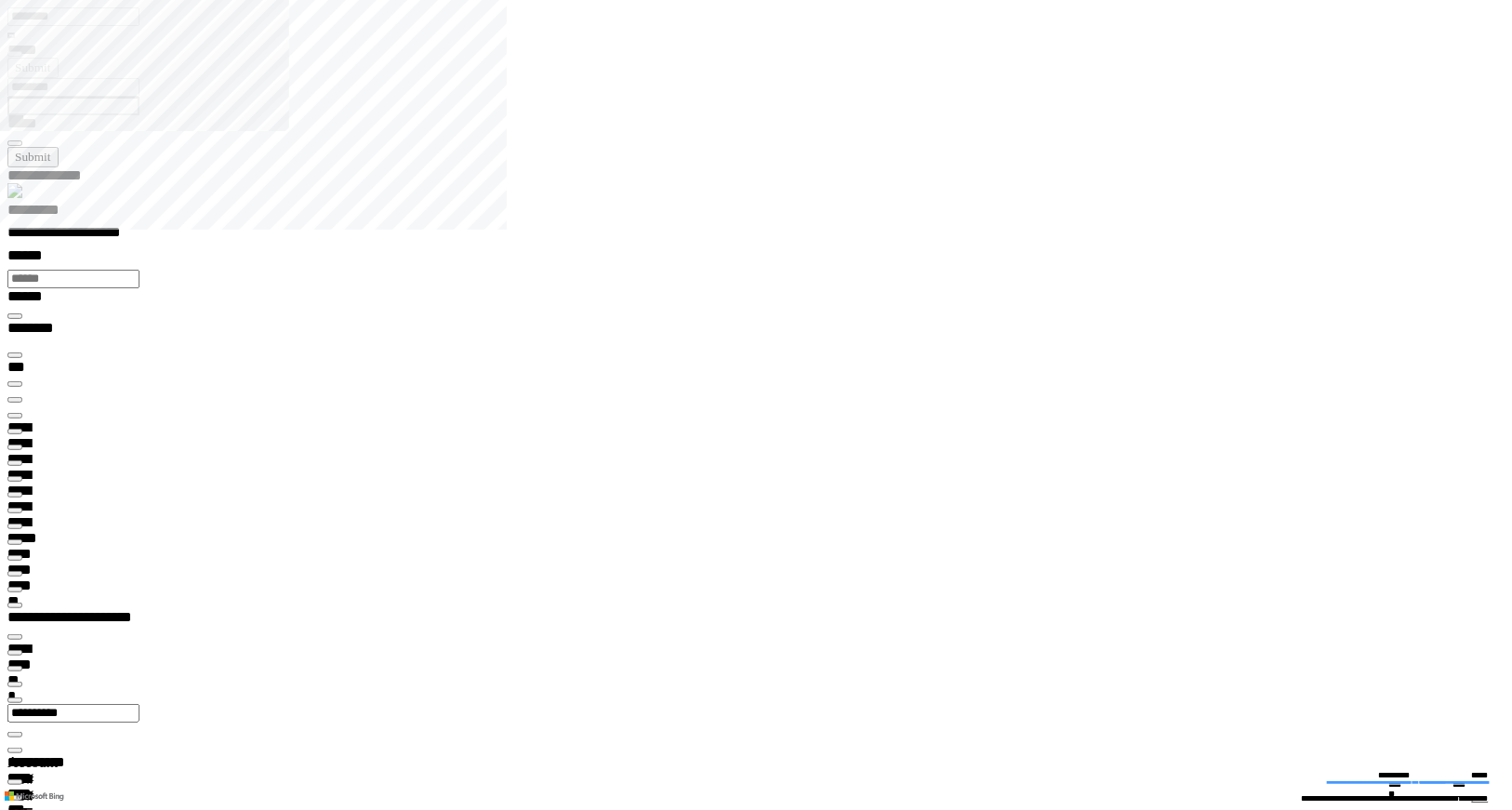 click on "**********" at bounding box center (503, 17393) 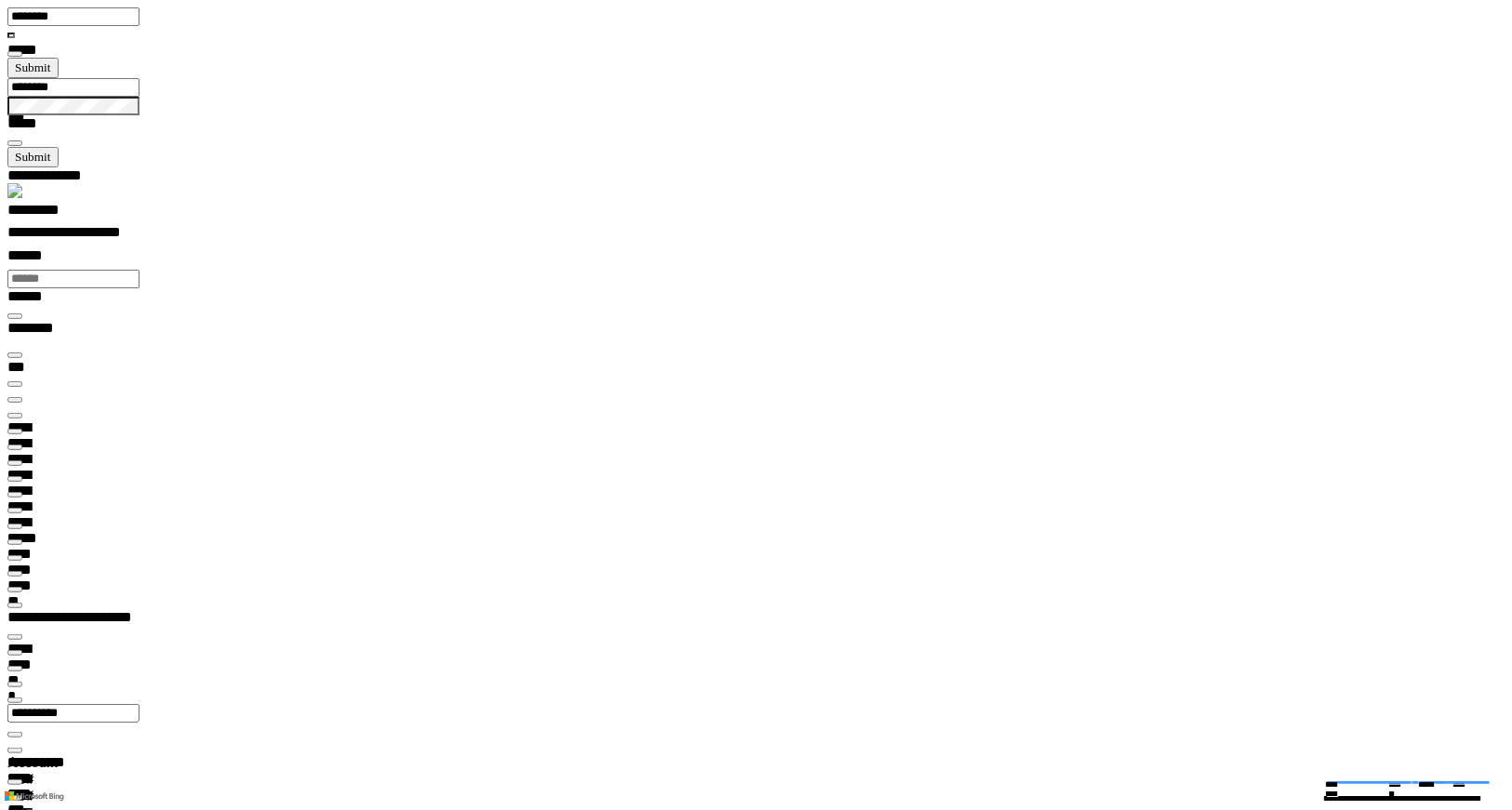 scroll, scrollTop: 153, scrollLeft: 0, axis: vertical 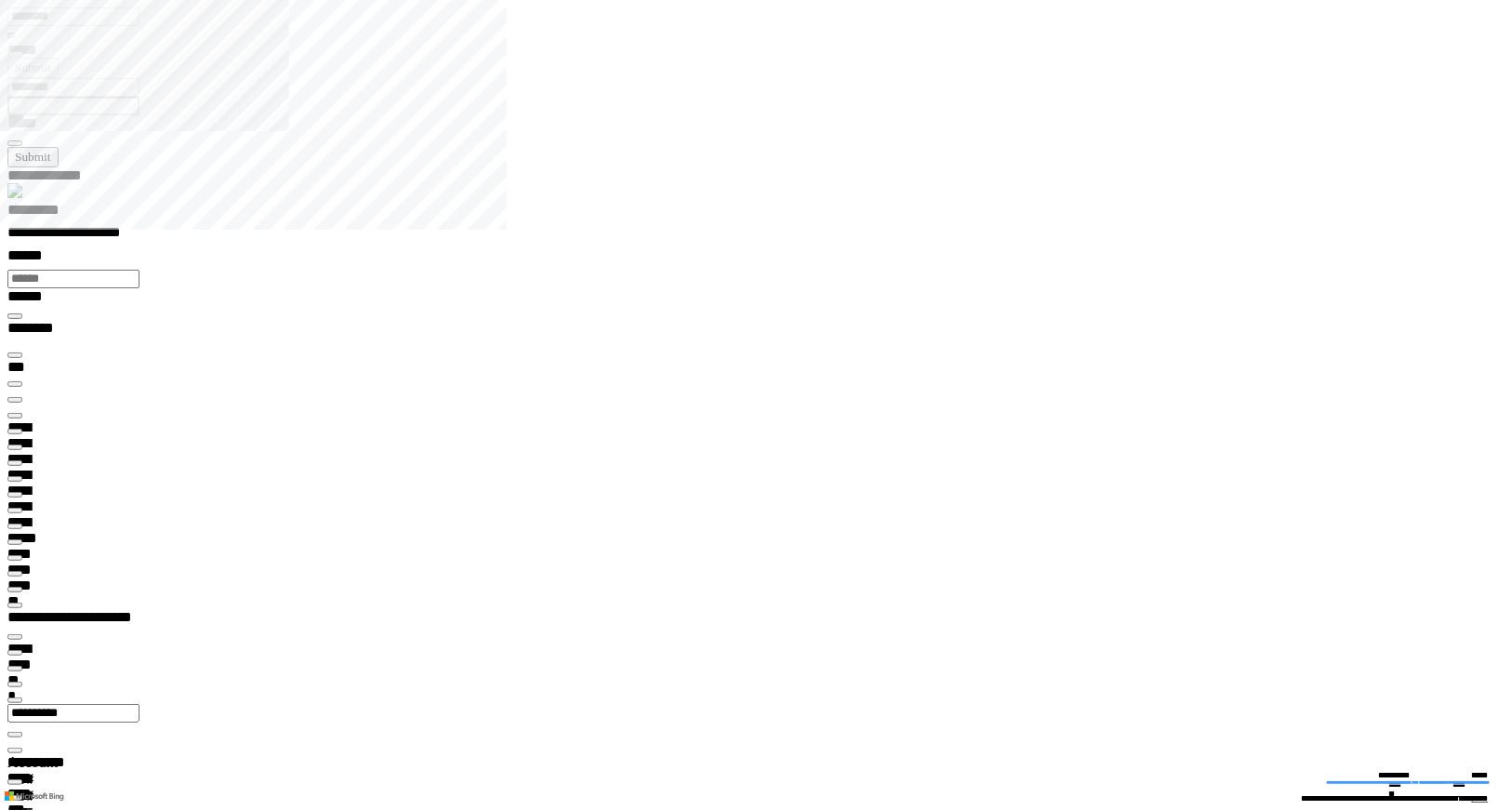 click on "******" at bounding box center [29, 16179] 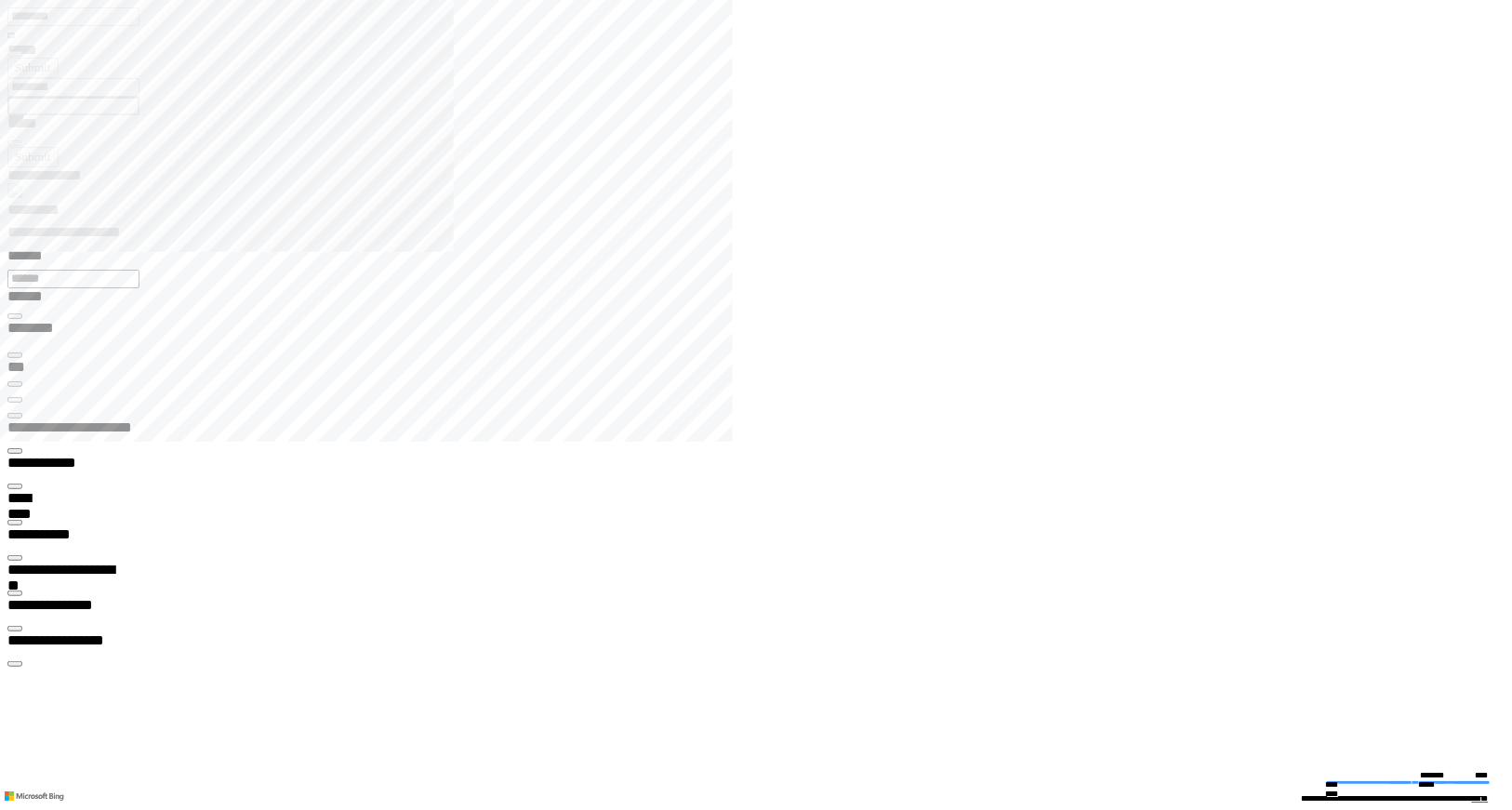 click on "**********" at bounding box center (420, 3399) 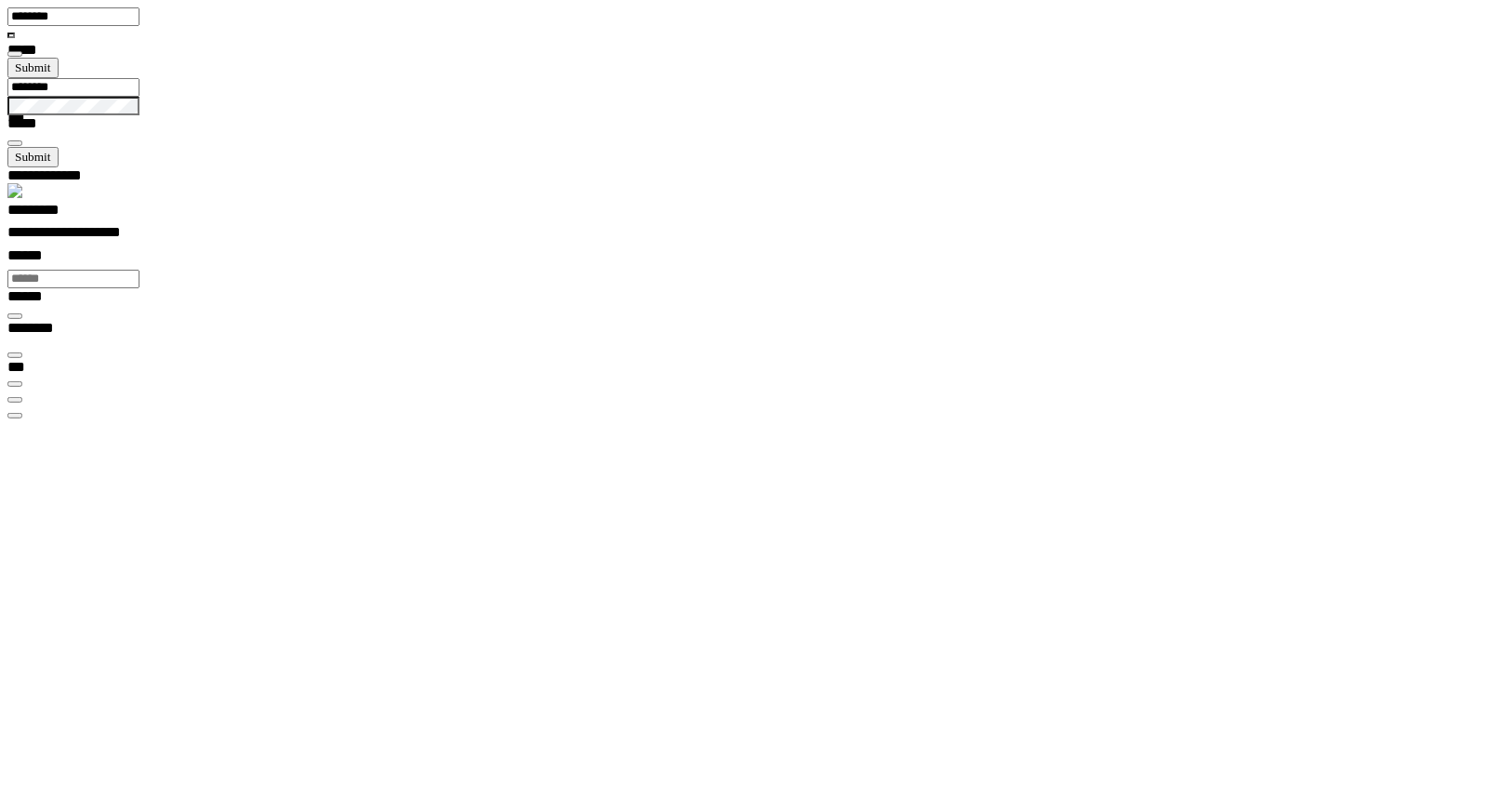 scroll, scrollTop: 92967, scrollLeft: 92874, axis: both 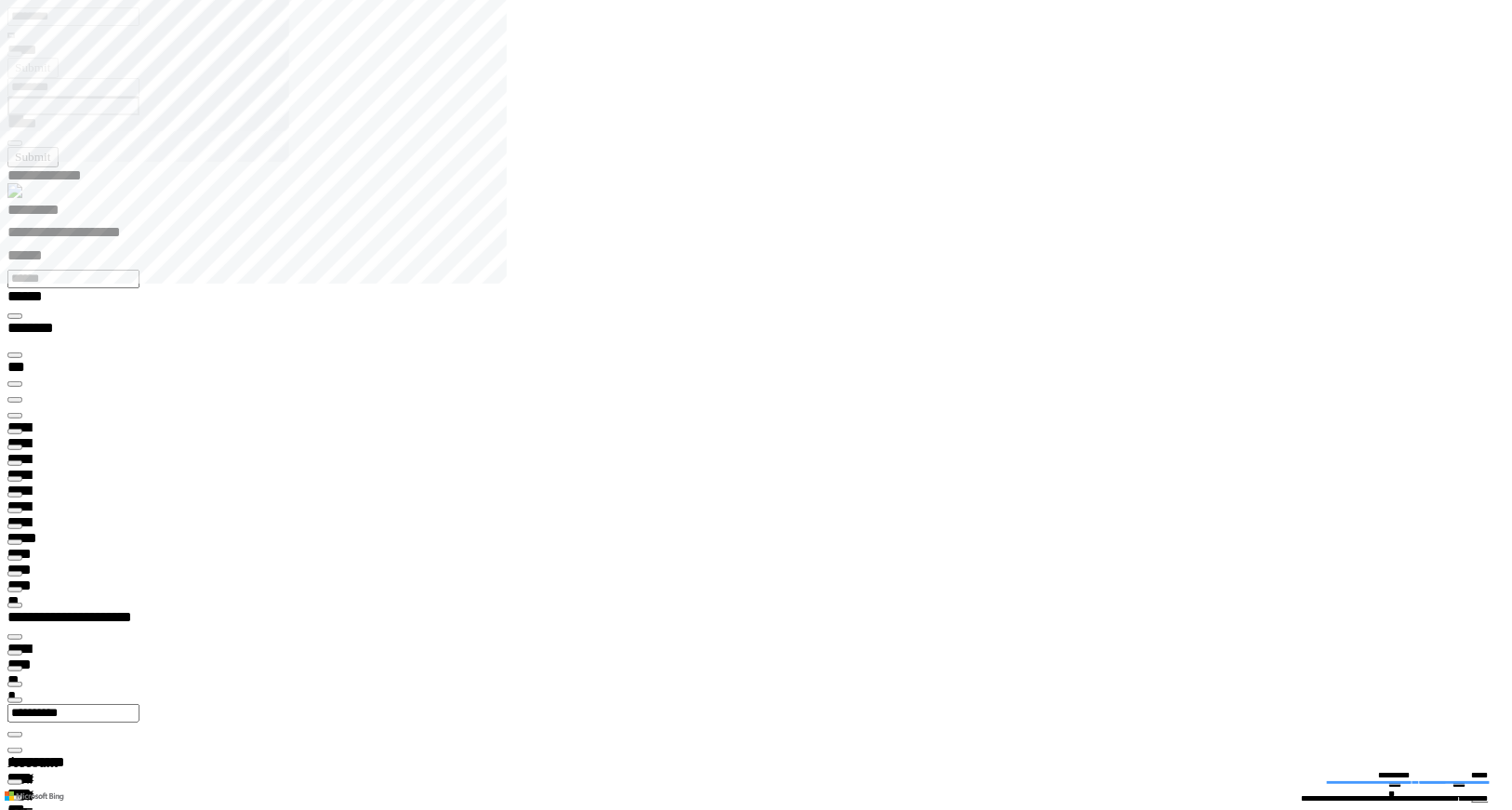 type on "*********" 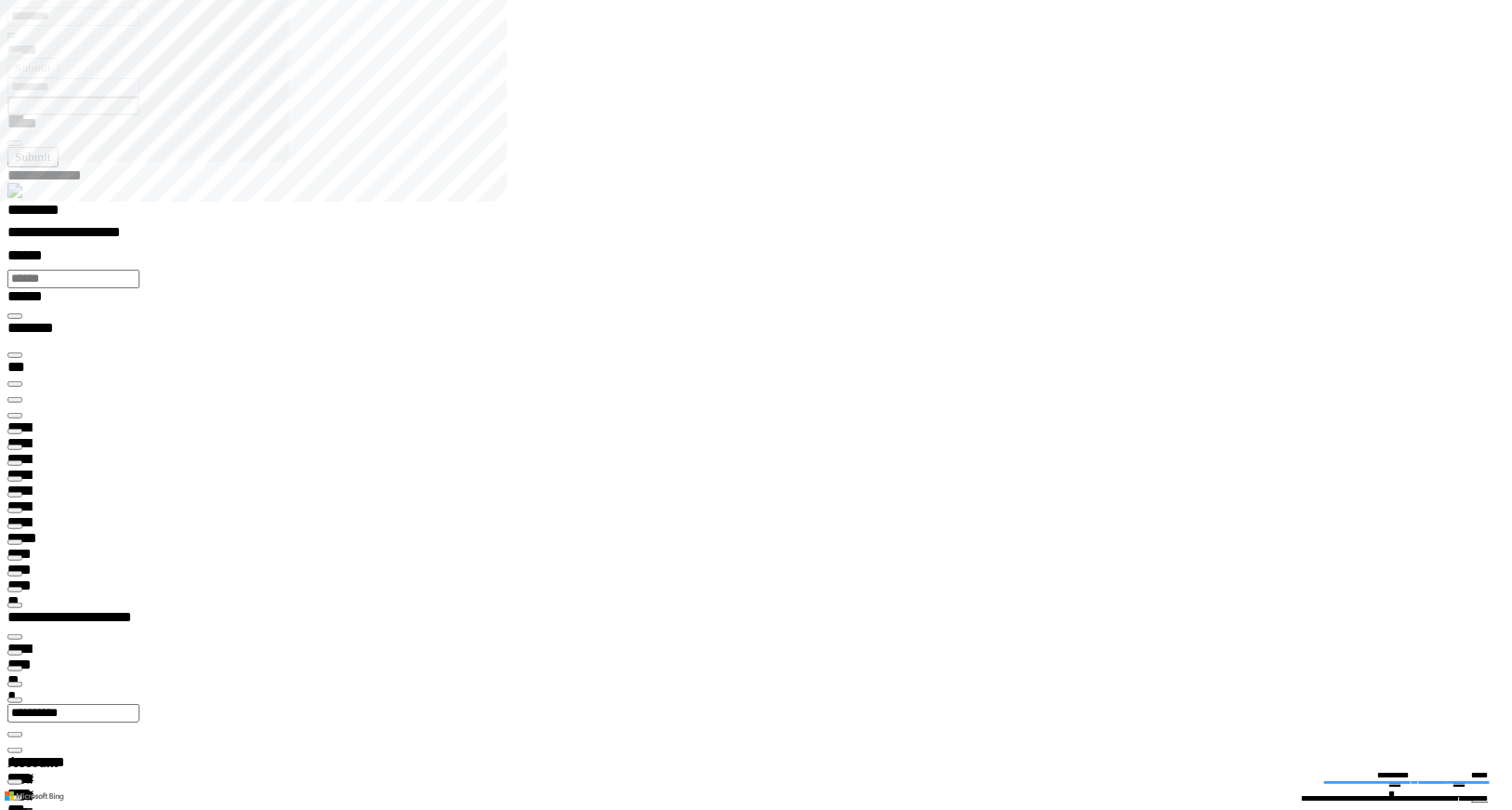 click on "**********" at bounding box center (36, 18511) 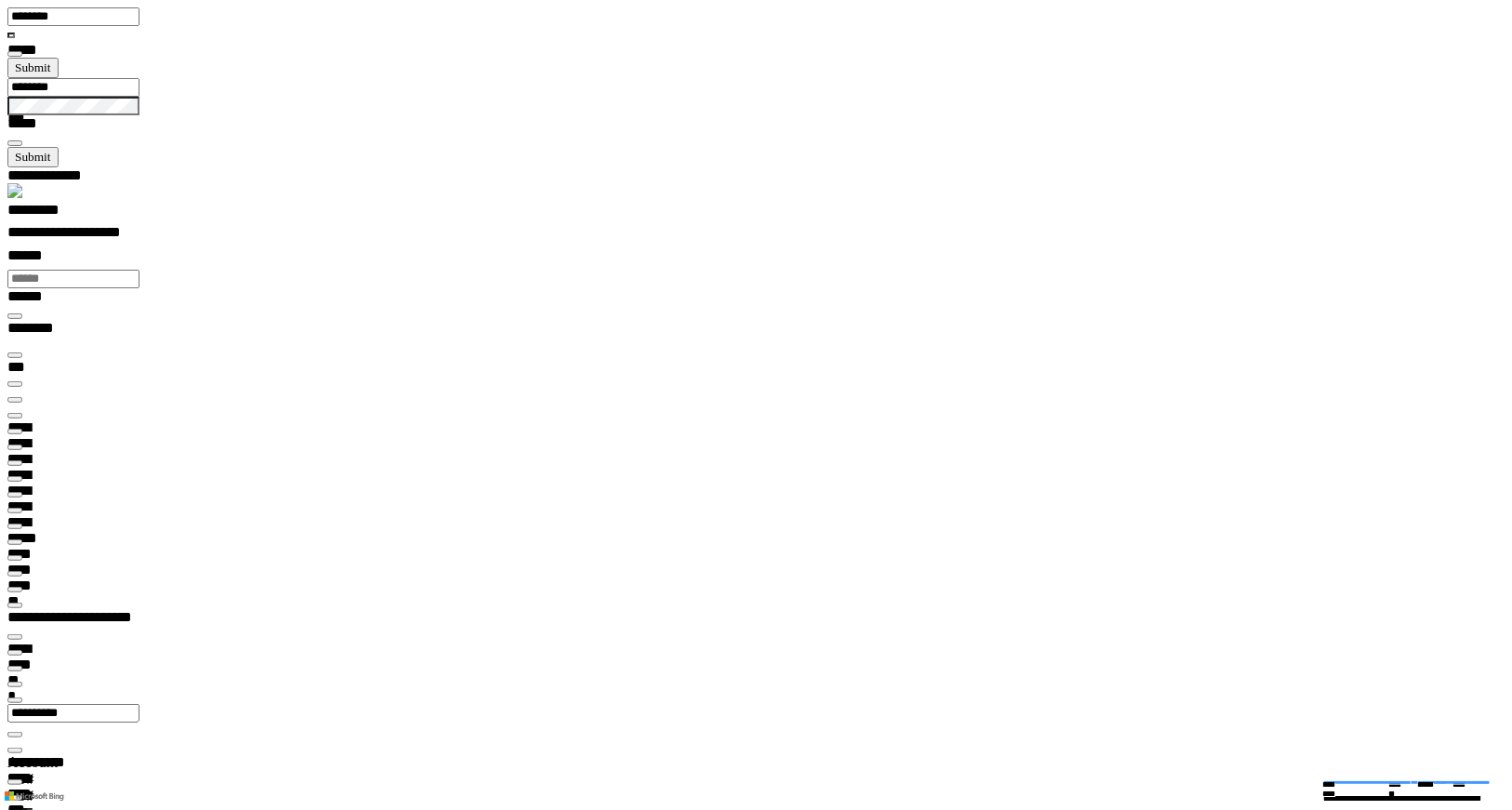 click at bounding box center [15, 13908] 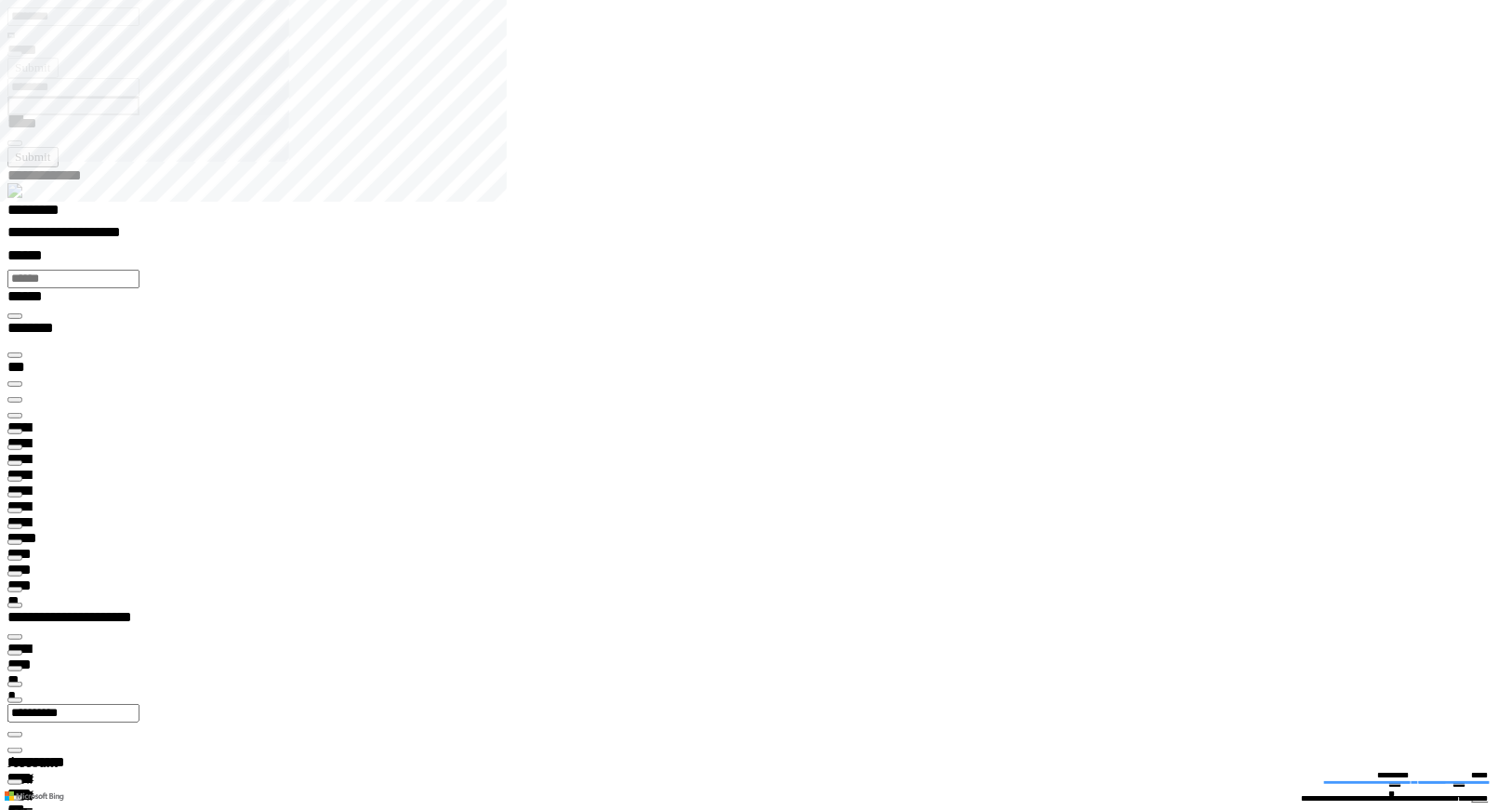 click at bounding box center [15, 18482] 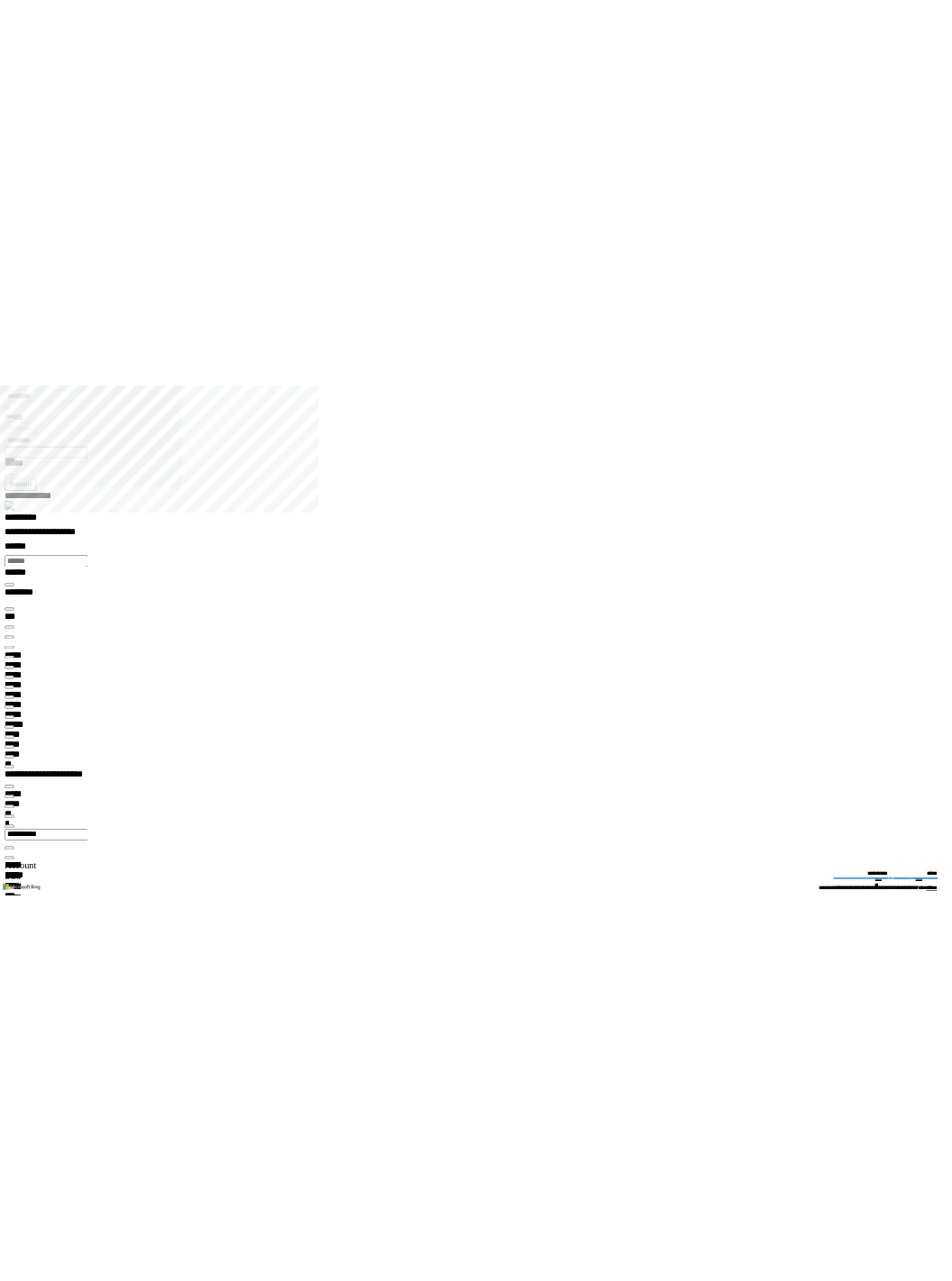 scroll, scrollTop: 88897, scrollLeft: 89886, axis: both 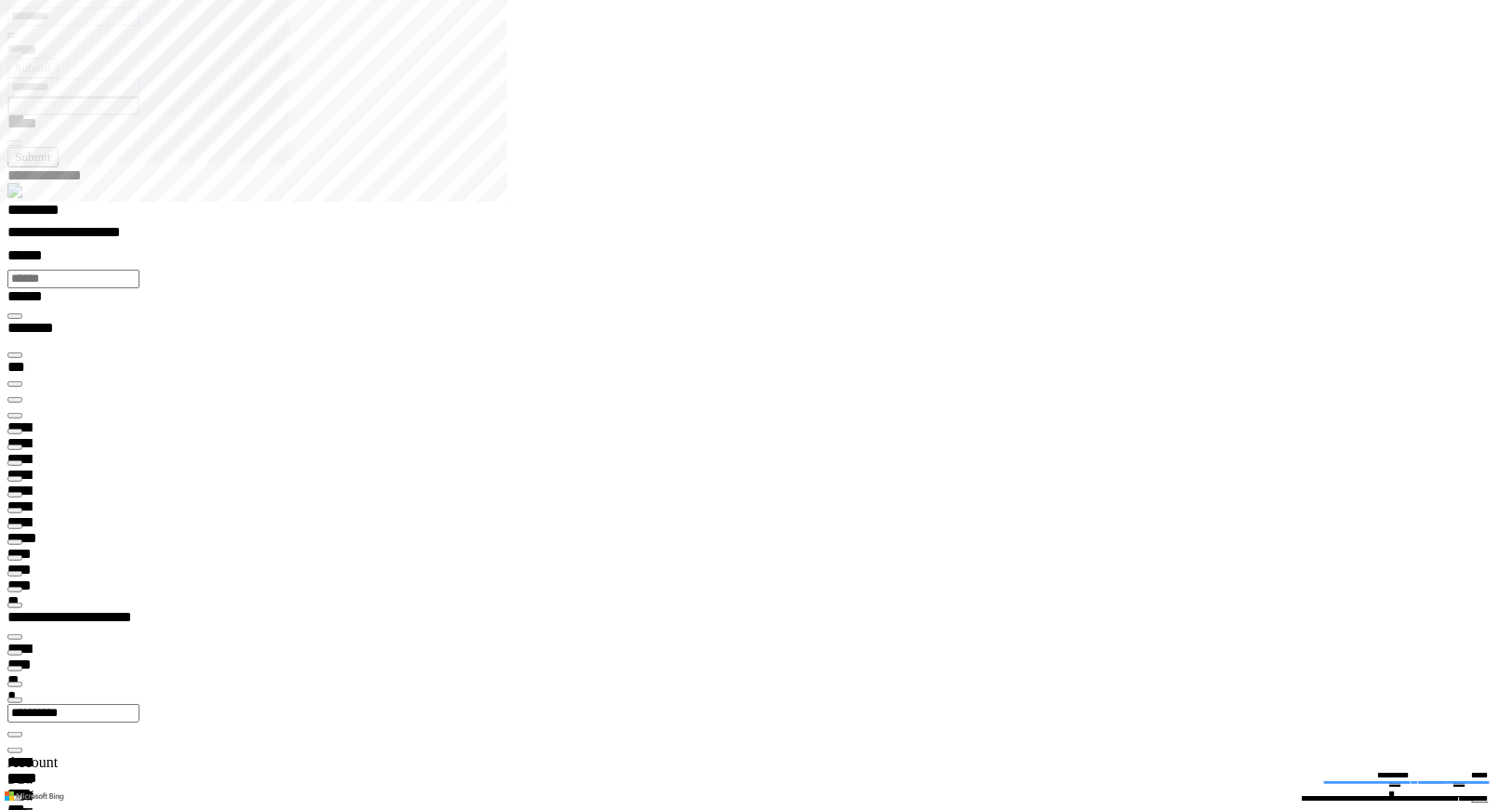 click on "*********" at bounding box center (53, 213) 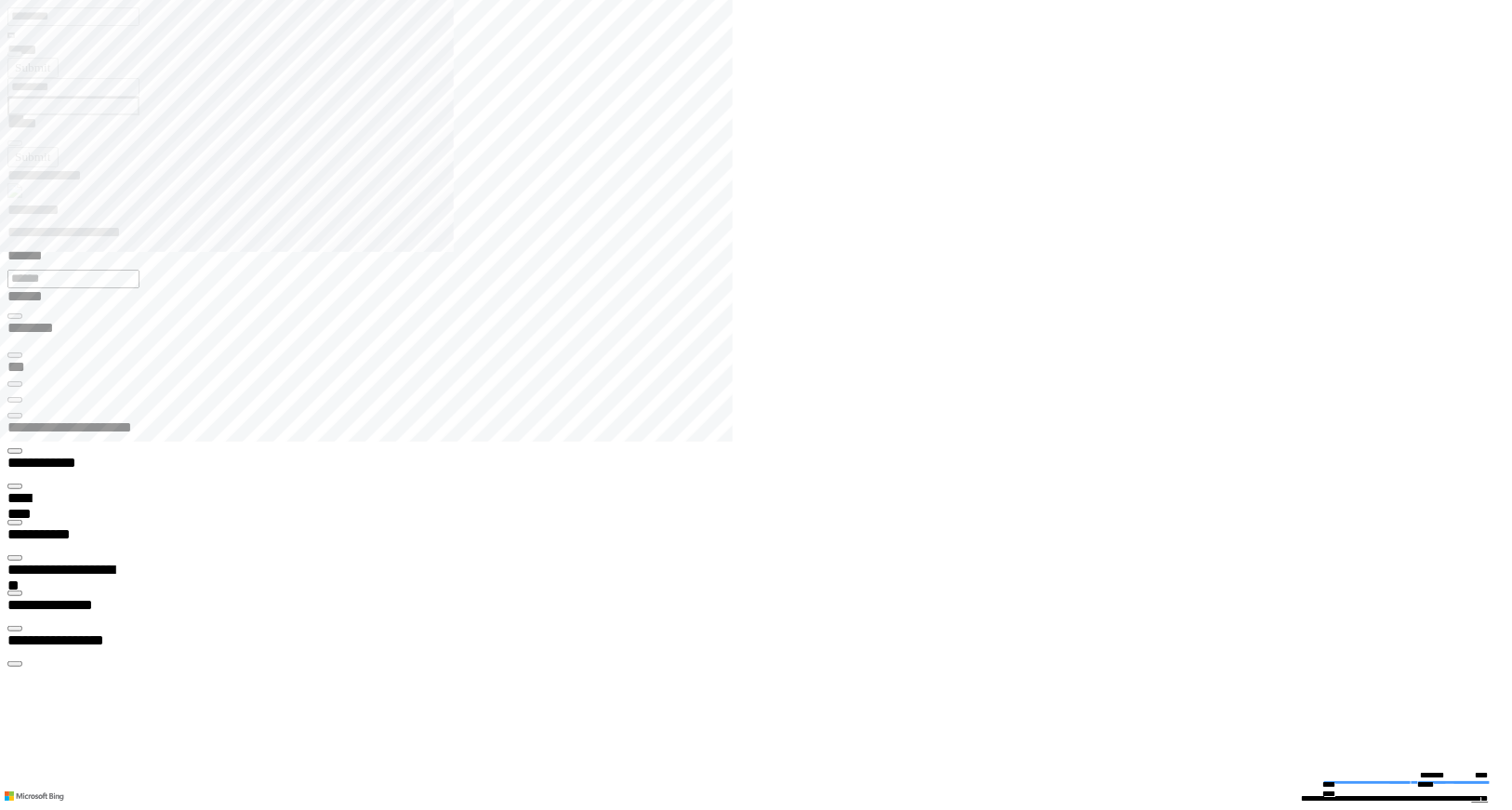 click at bounding box center (15, 2727) 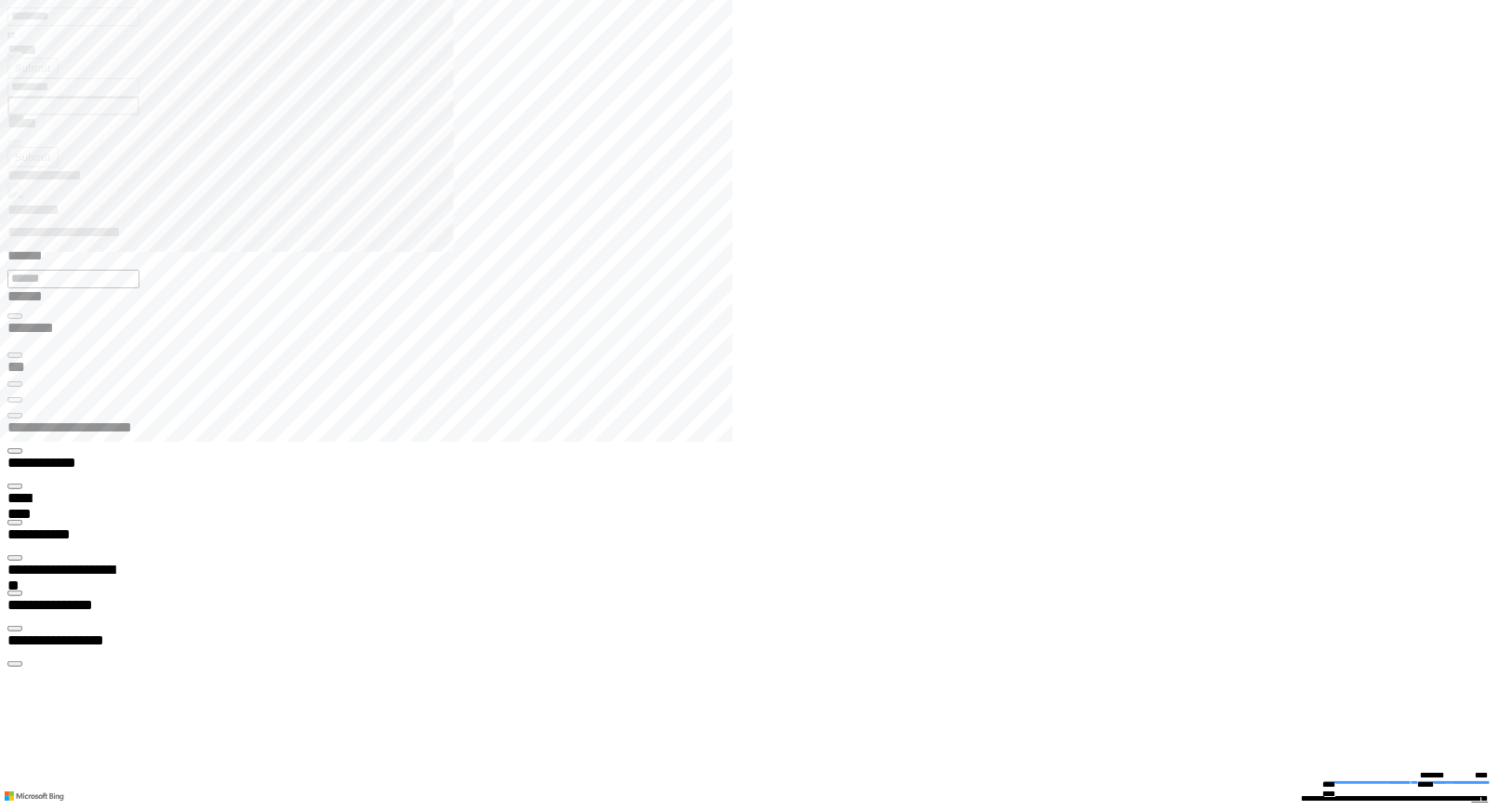 type on "**********" 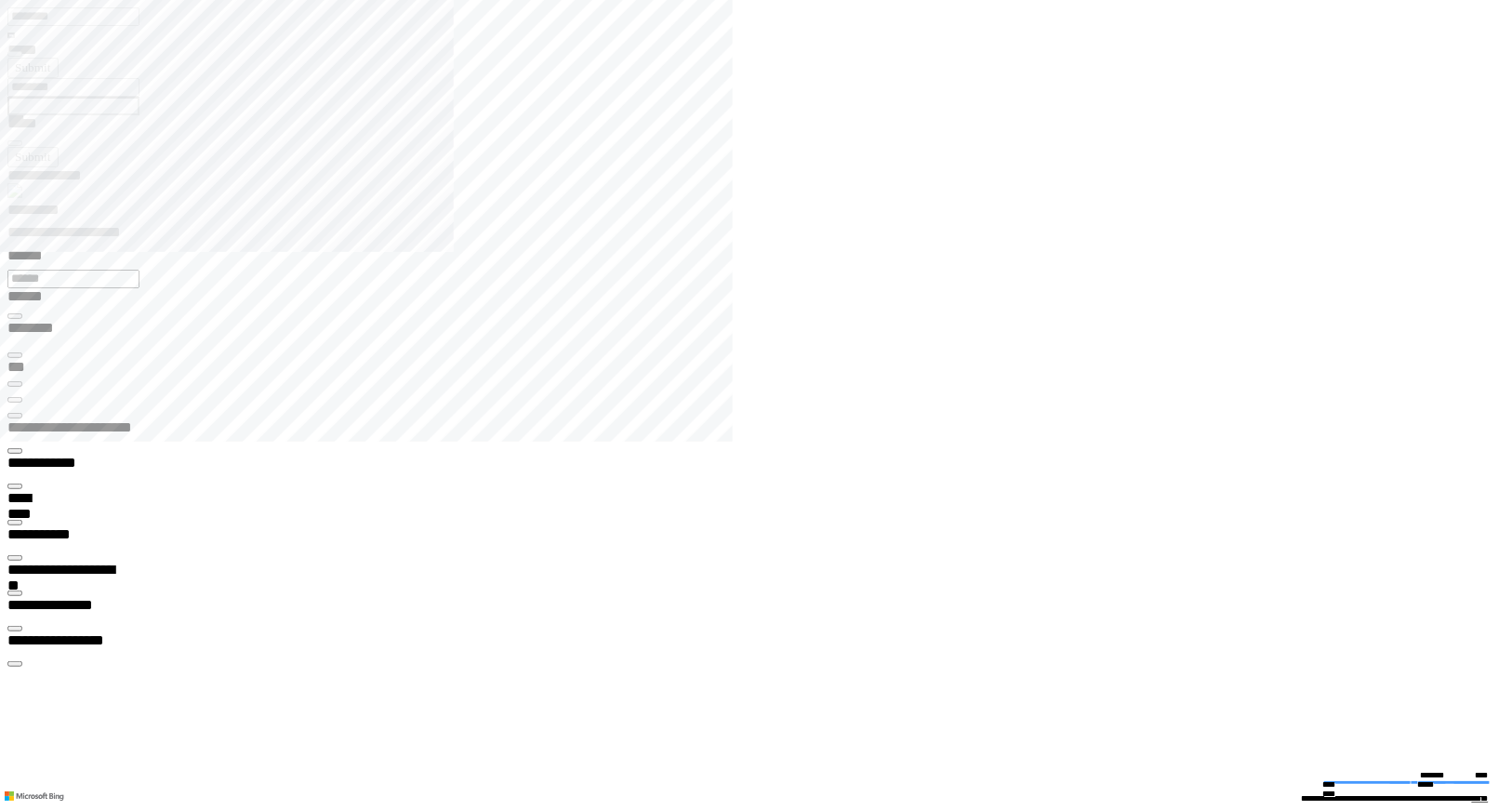 click at bounding box center (15, 2727) 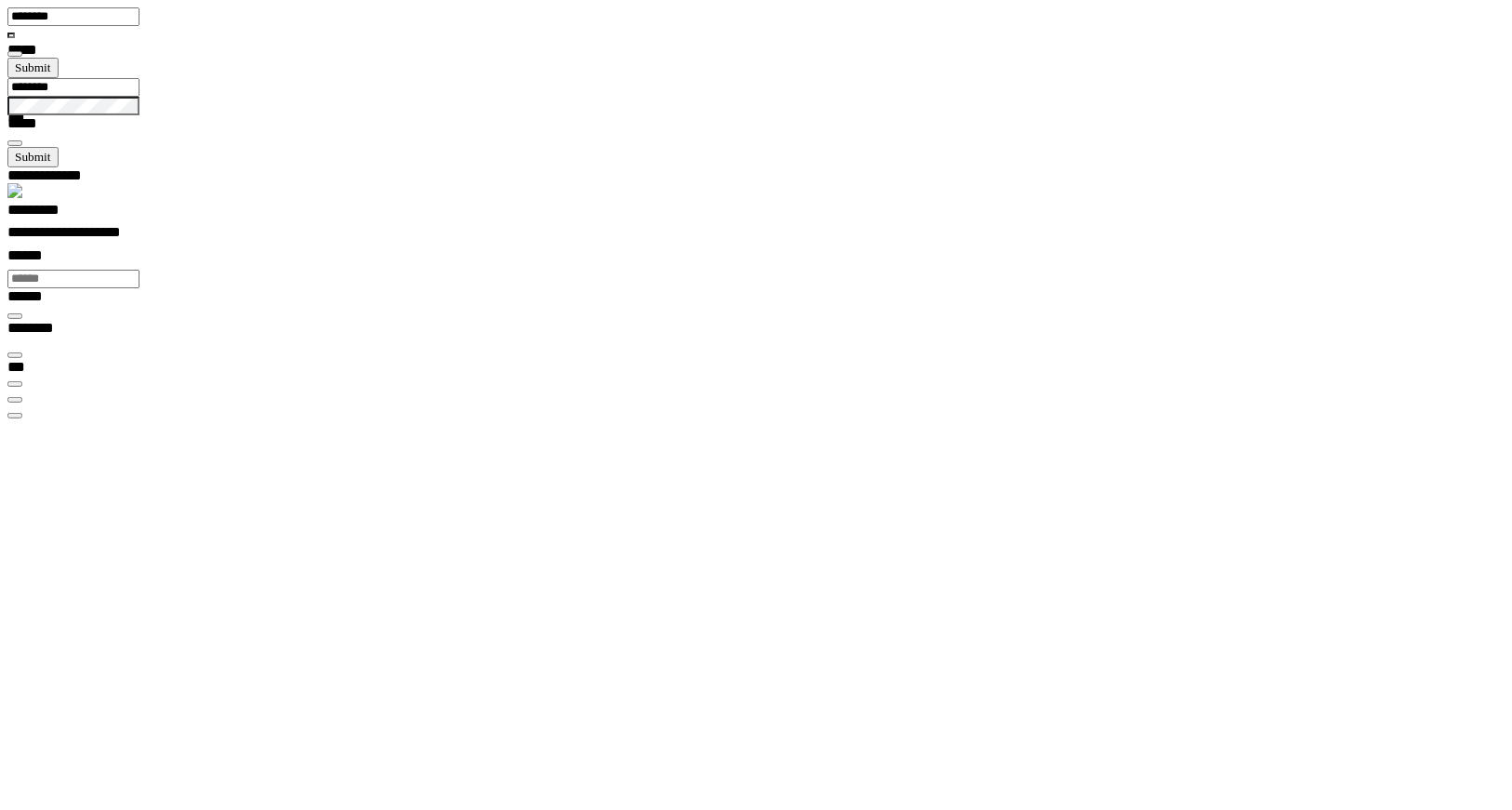 scroll, scrollTop: 92967, scrollLeft: 92874, axis: both 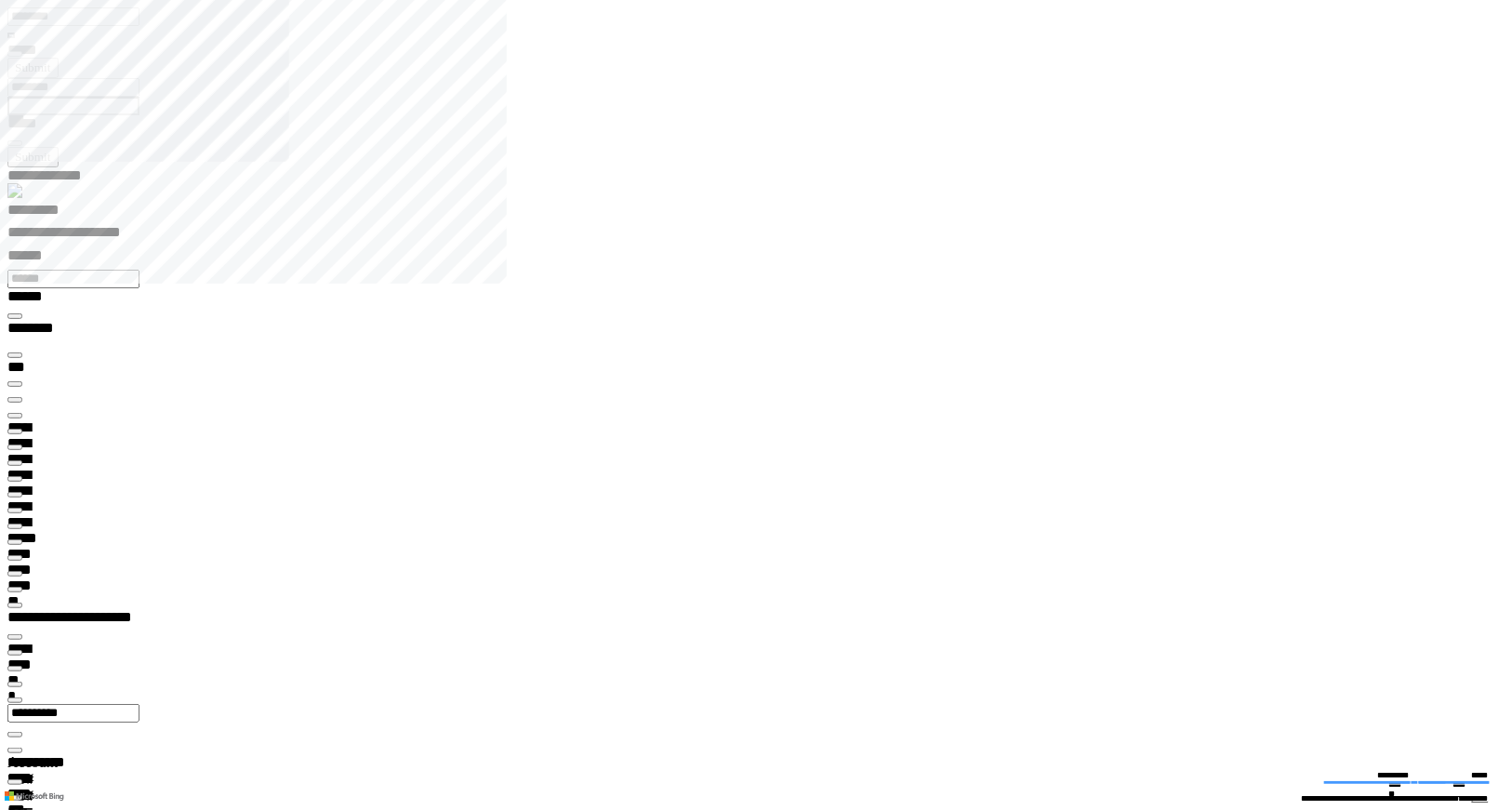 click at bounding box center [15, 14022] 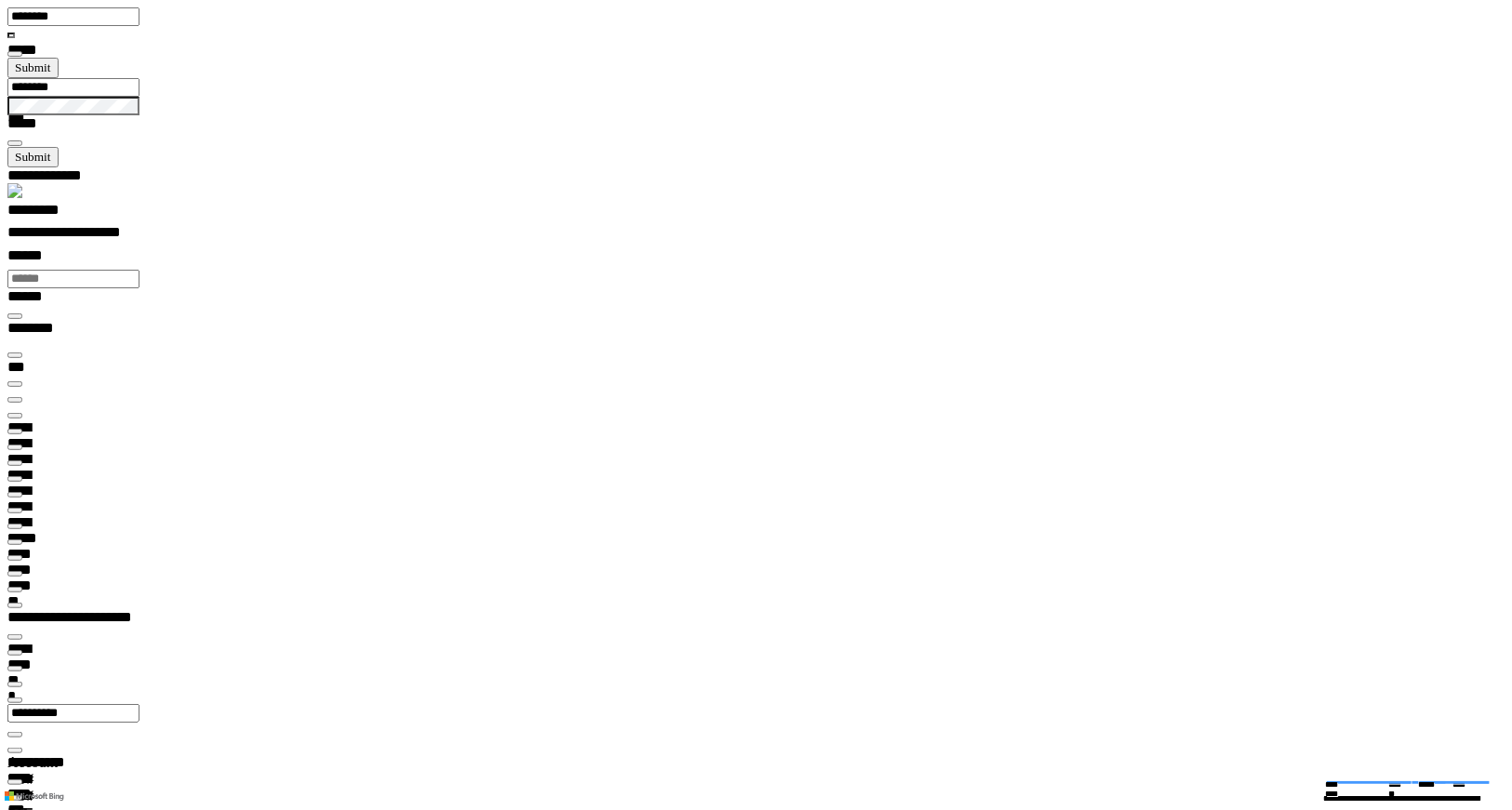 scroll, scrollTop: 0, scrollLeft: 0, axis: both 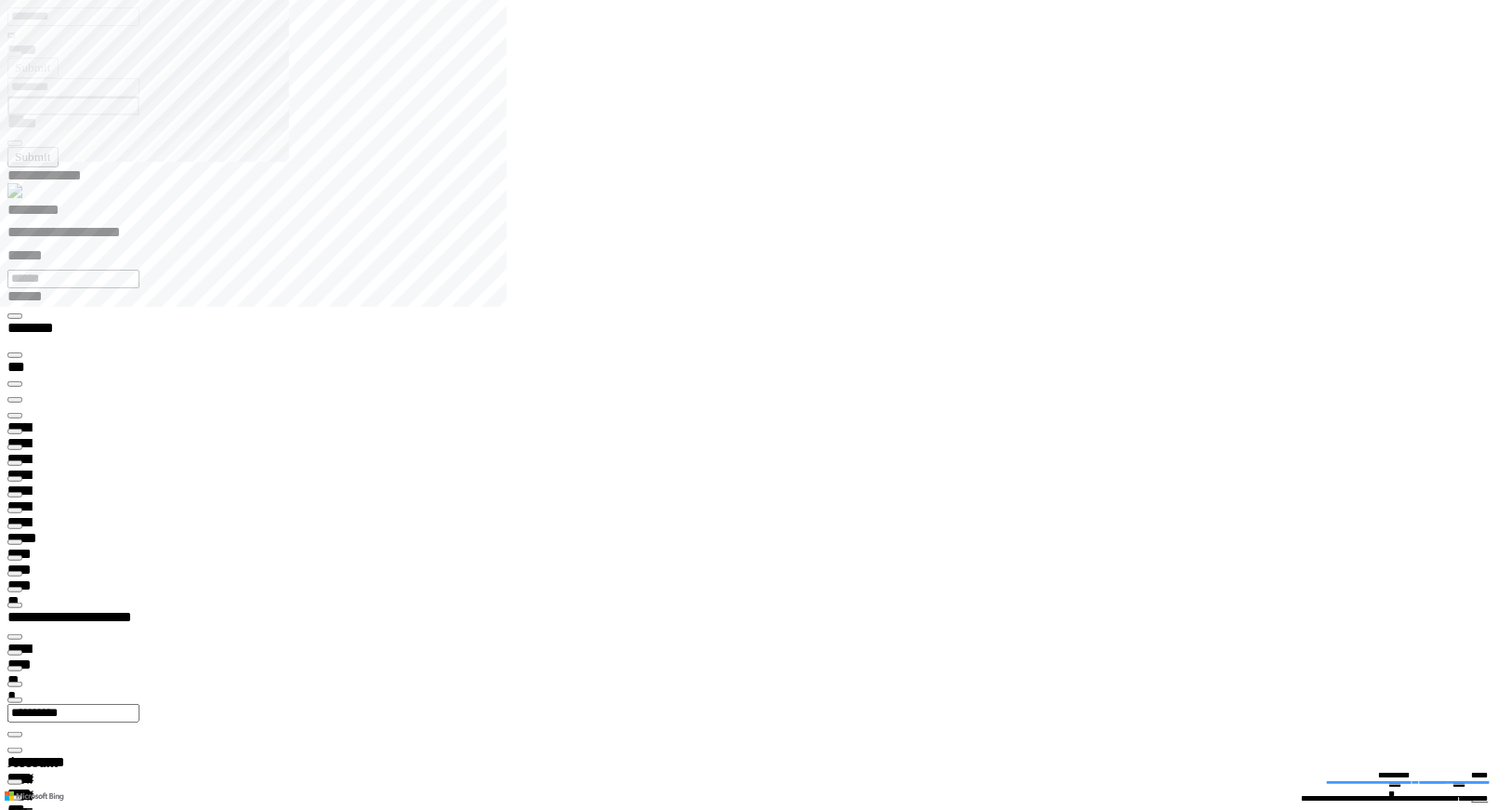 click on "*********" at bounding box center [53, 213] 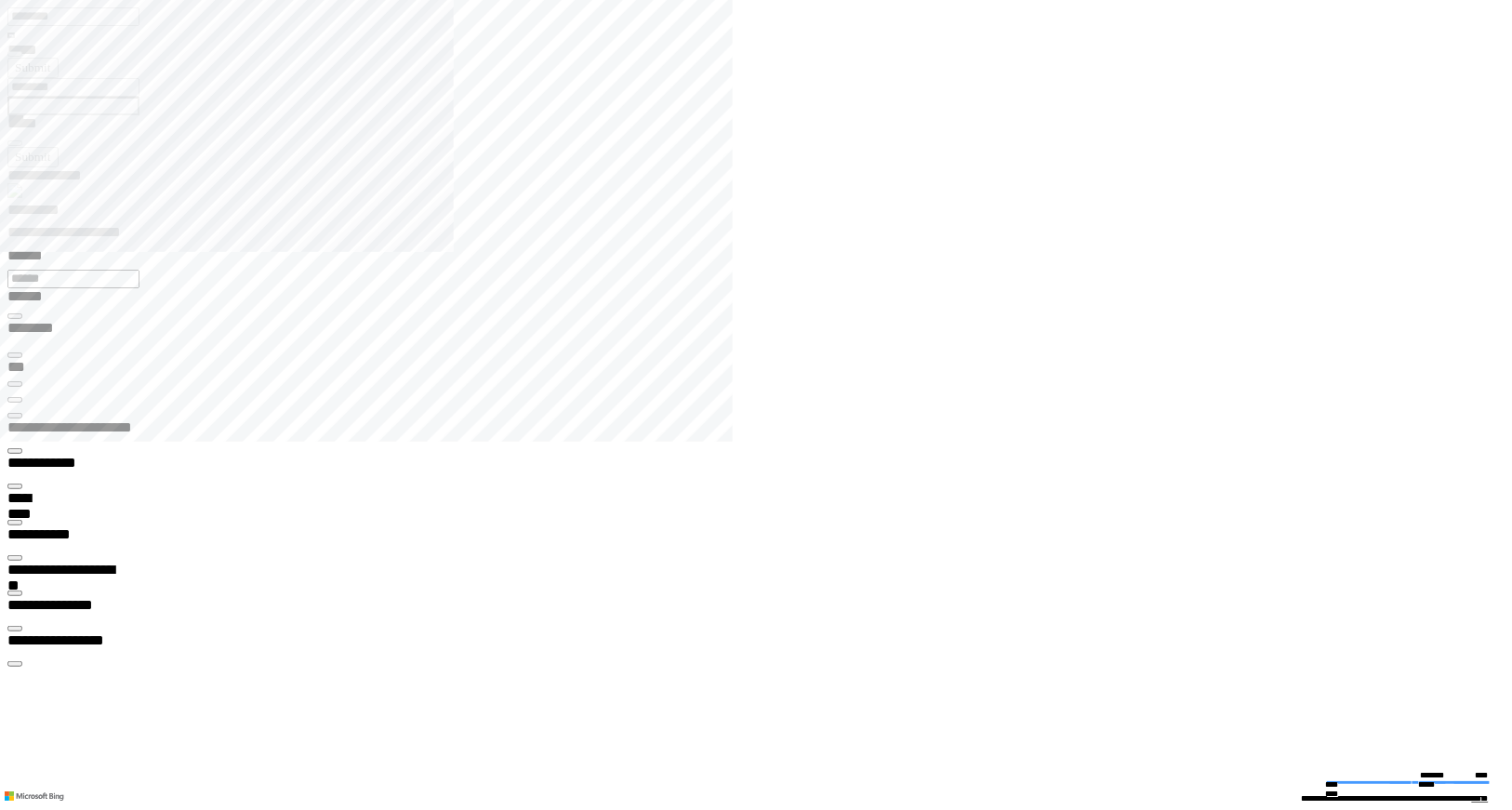 click on "**********" at bounding box center (65, 3399) 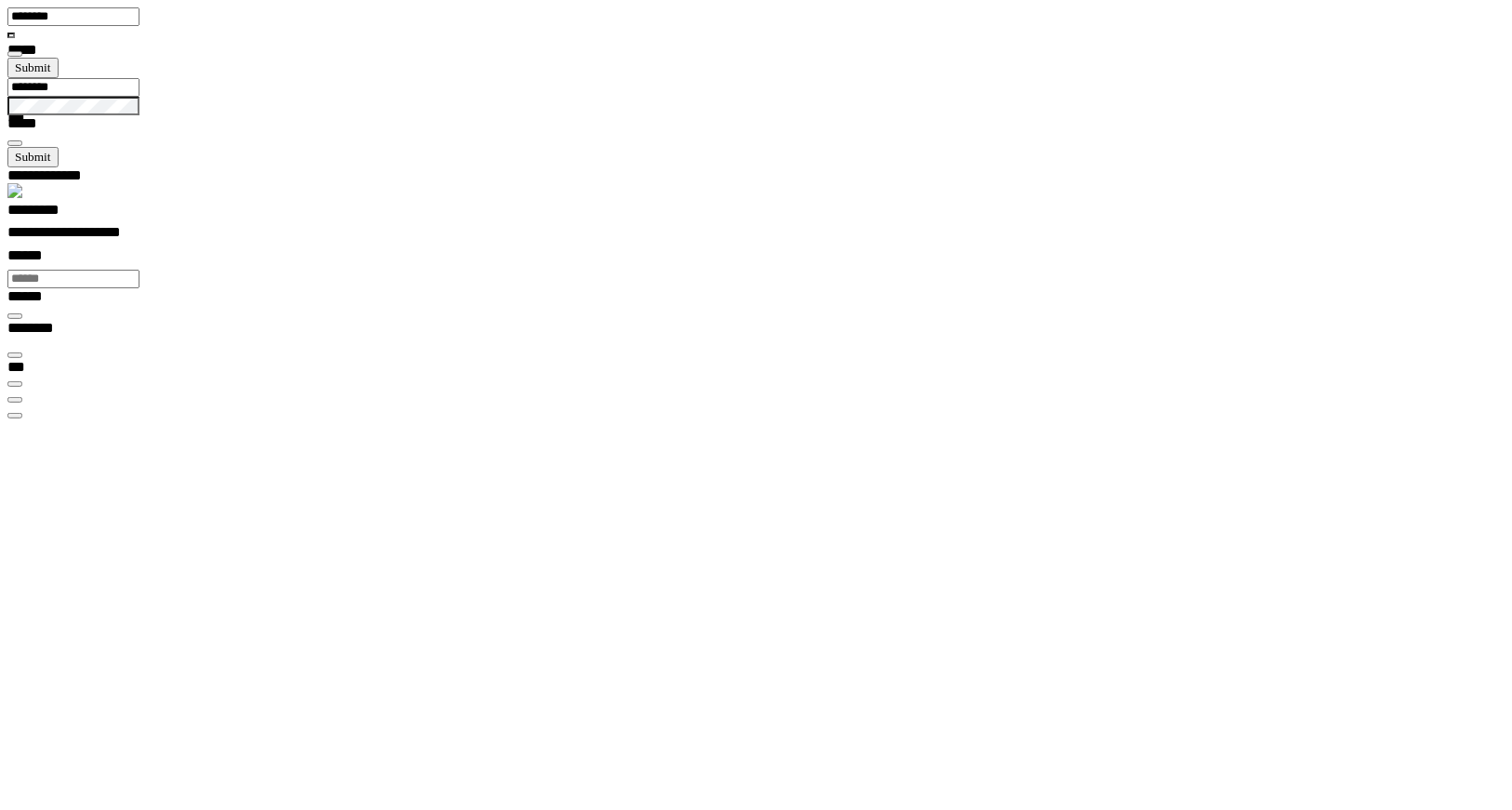 scroll, scrollTop: 92967, scrollLeft: 92874, axis: both 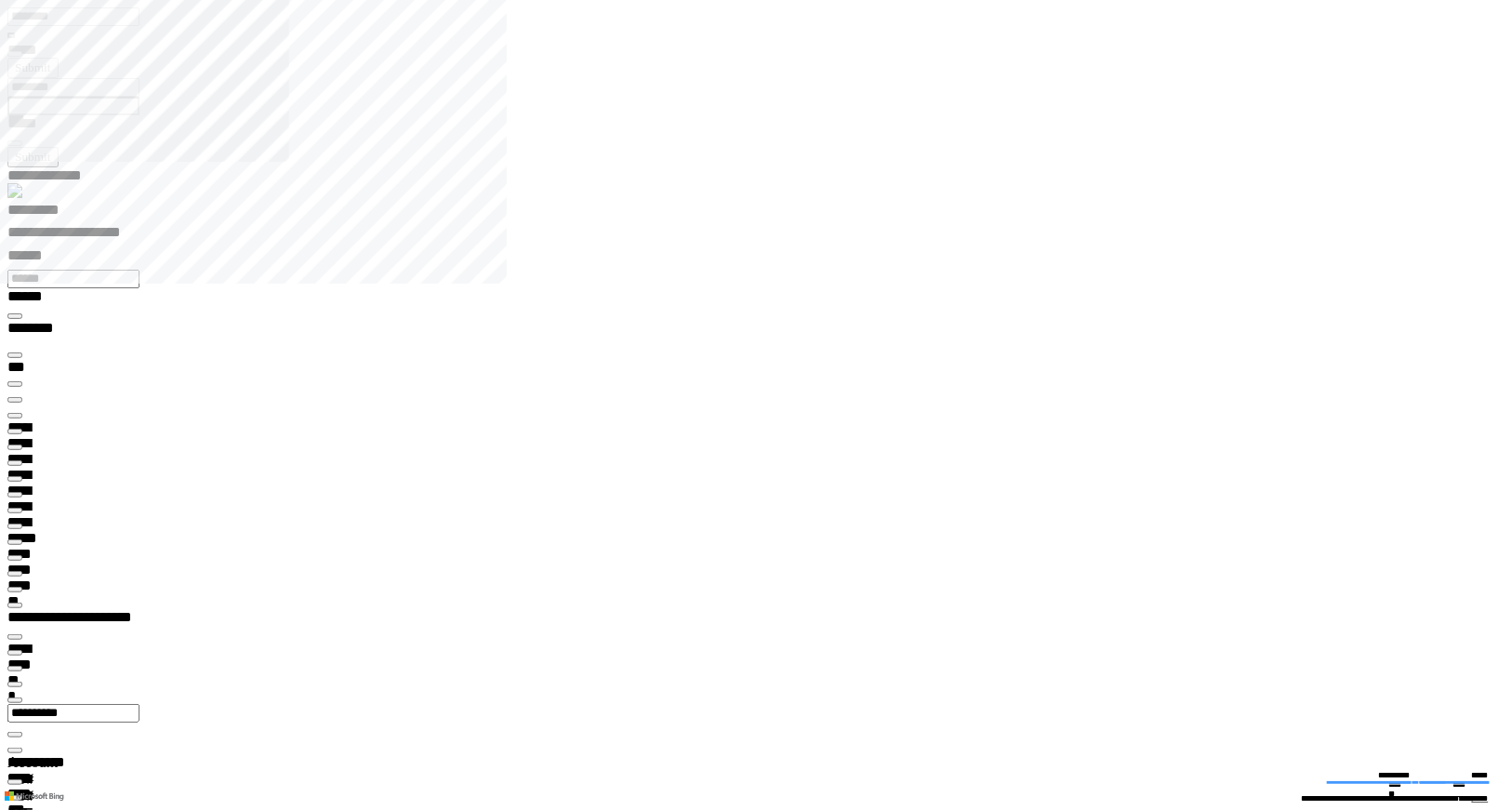 type on "*********" 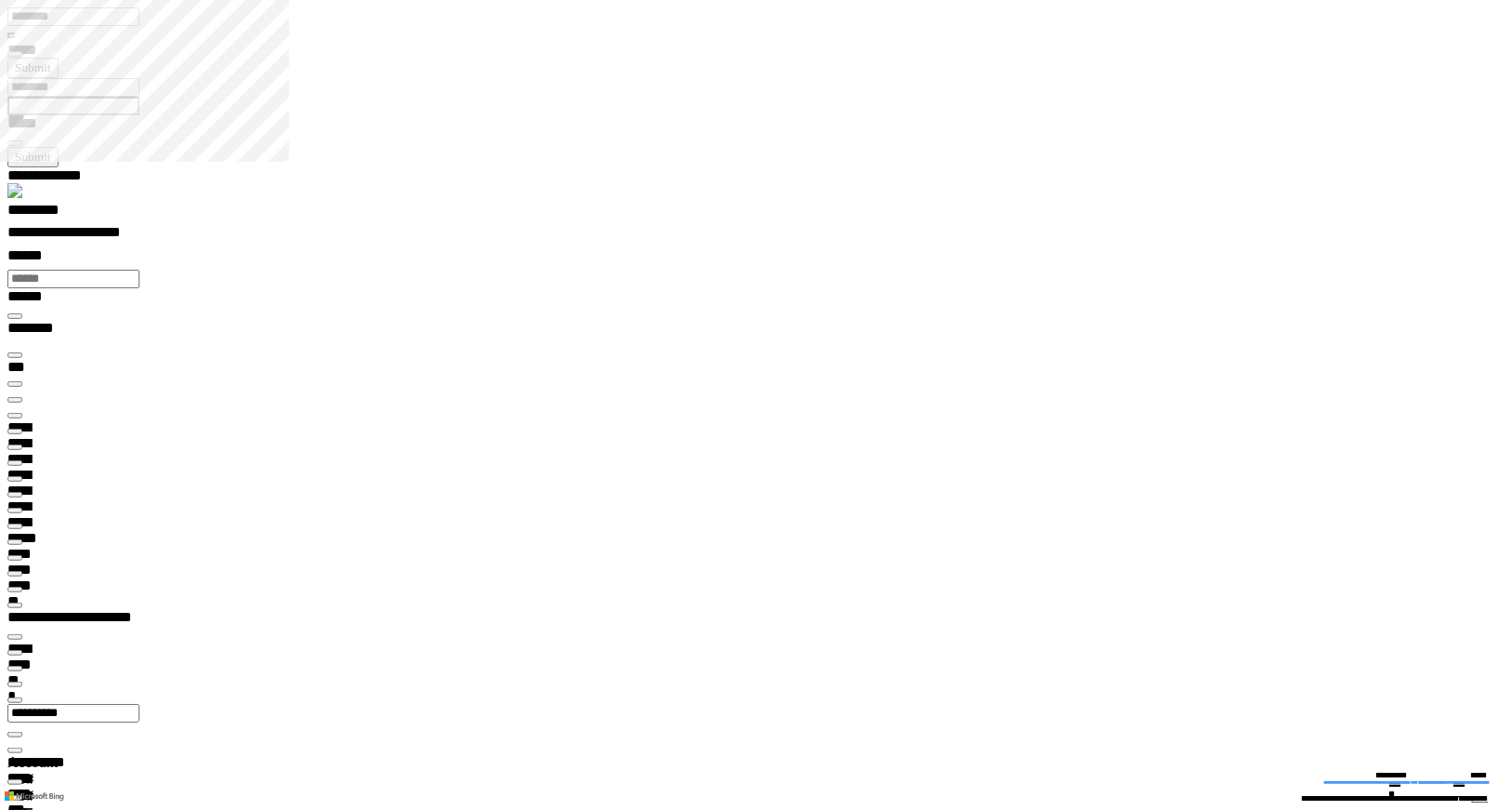 scroll, scrollTop: 92967, scrollLeft: 92878, axis: both 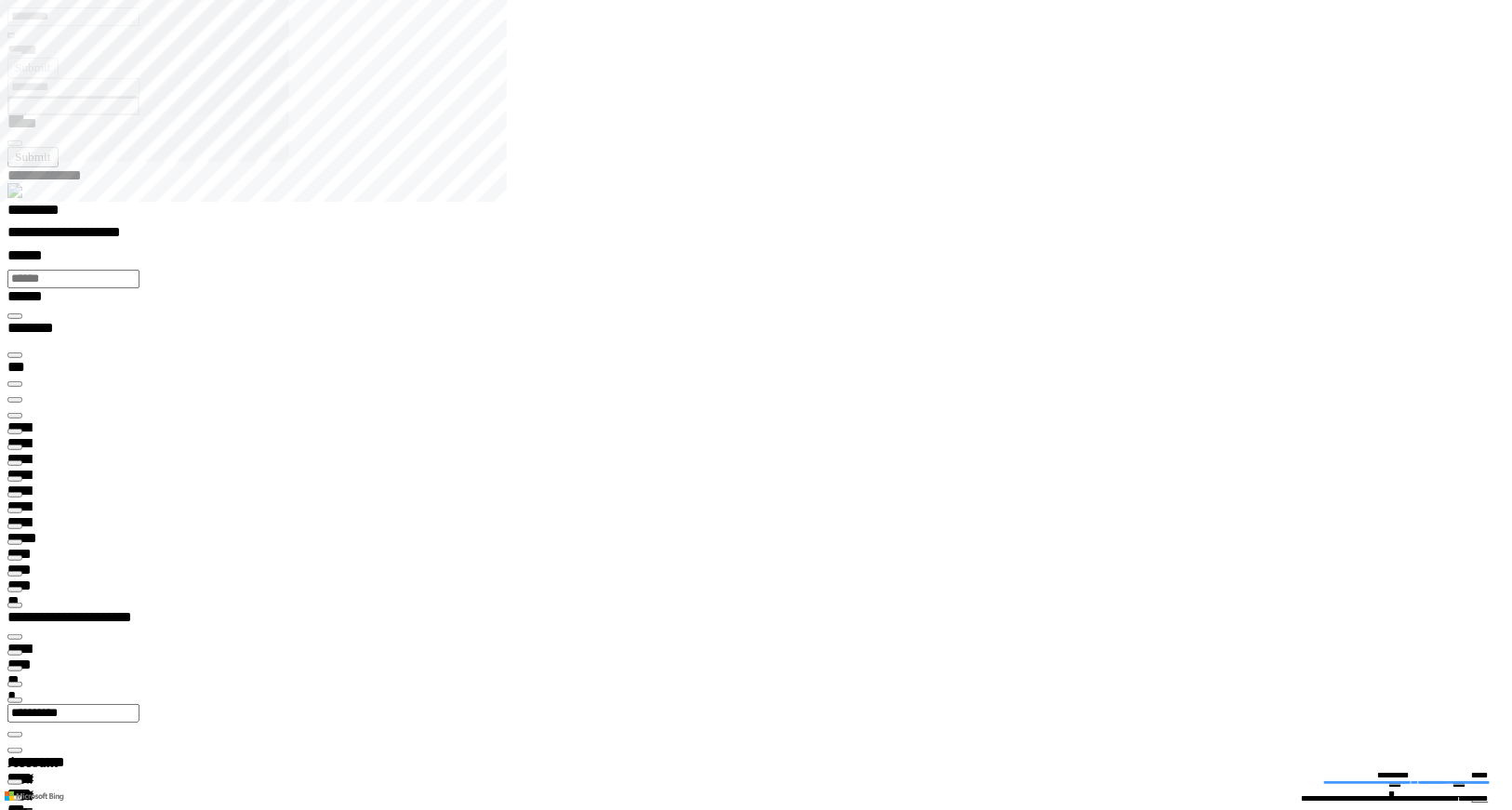 click at bounding box center (15, 14084) 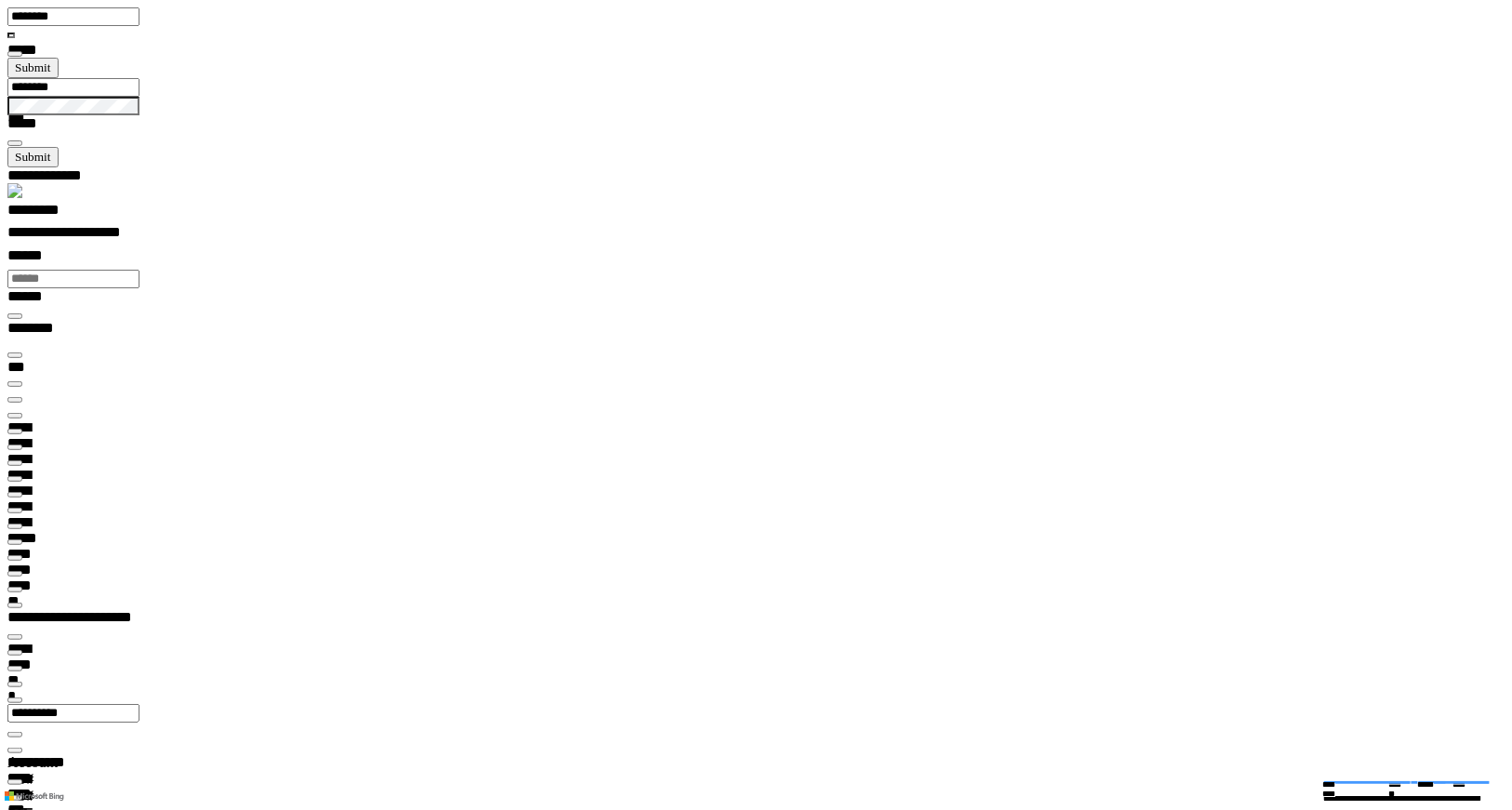 scroll, scrollTop: 92283, scrollLeft: 92803, axis: both 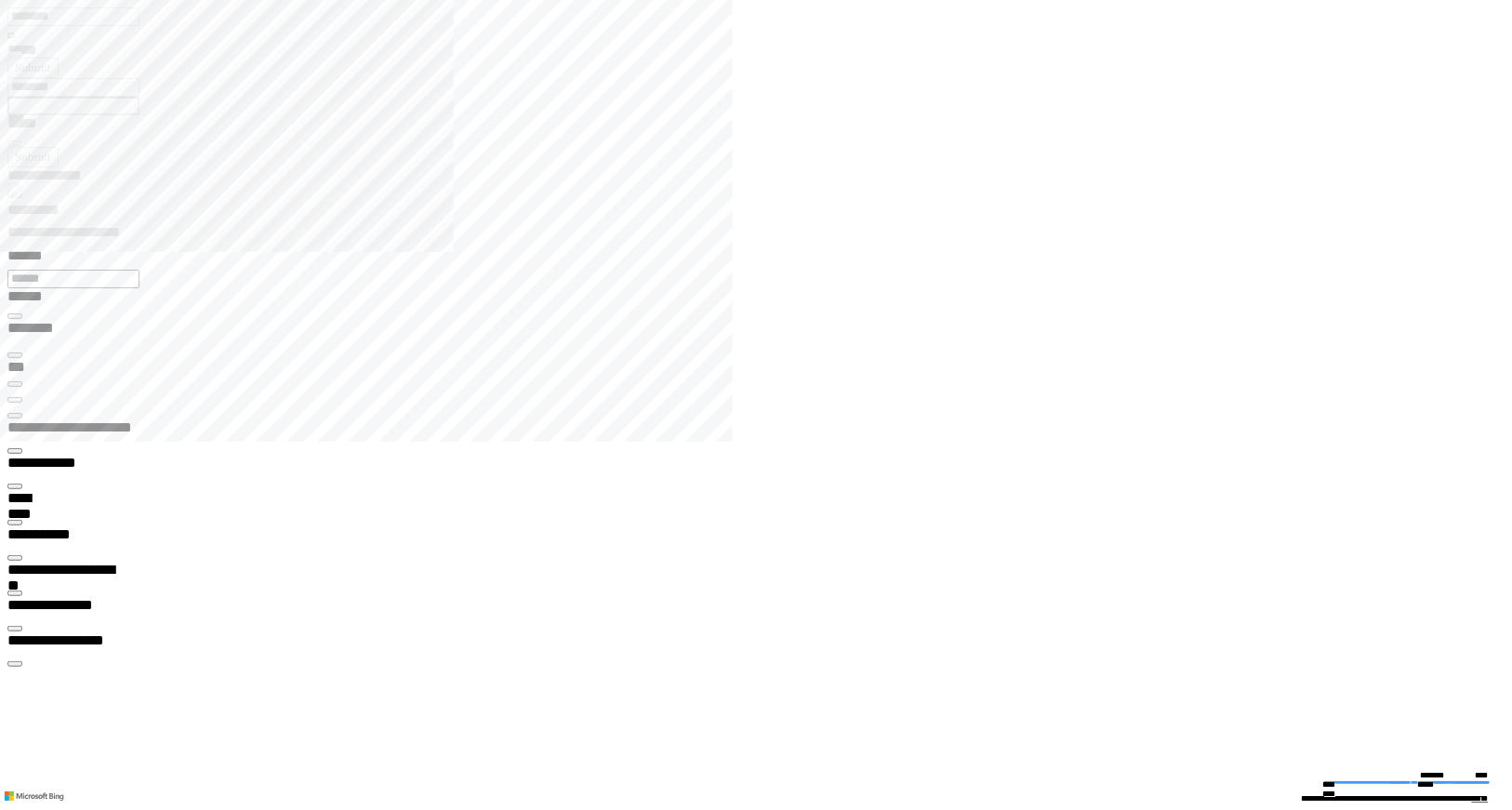 click at bounding box center [15, 593] 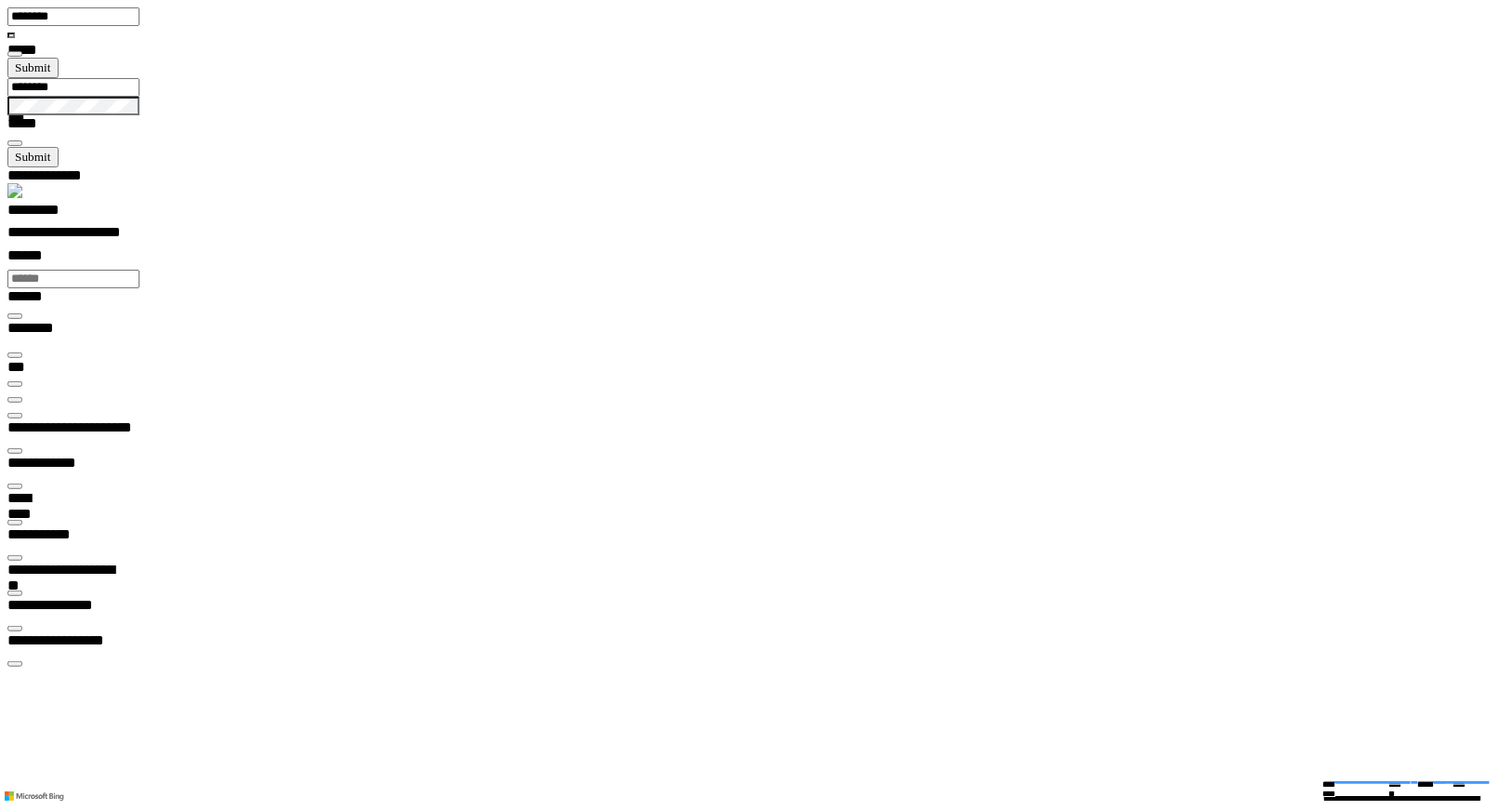scroll, scrollTop: 92957, scrollLeft: 92026, axis: both 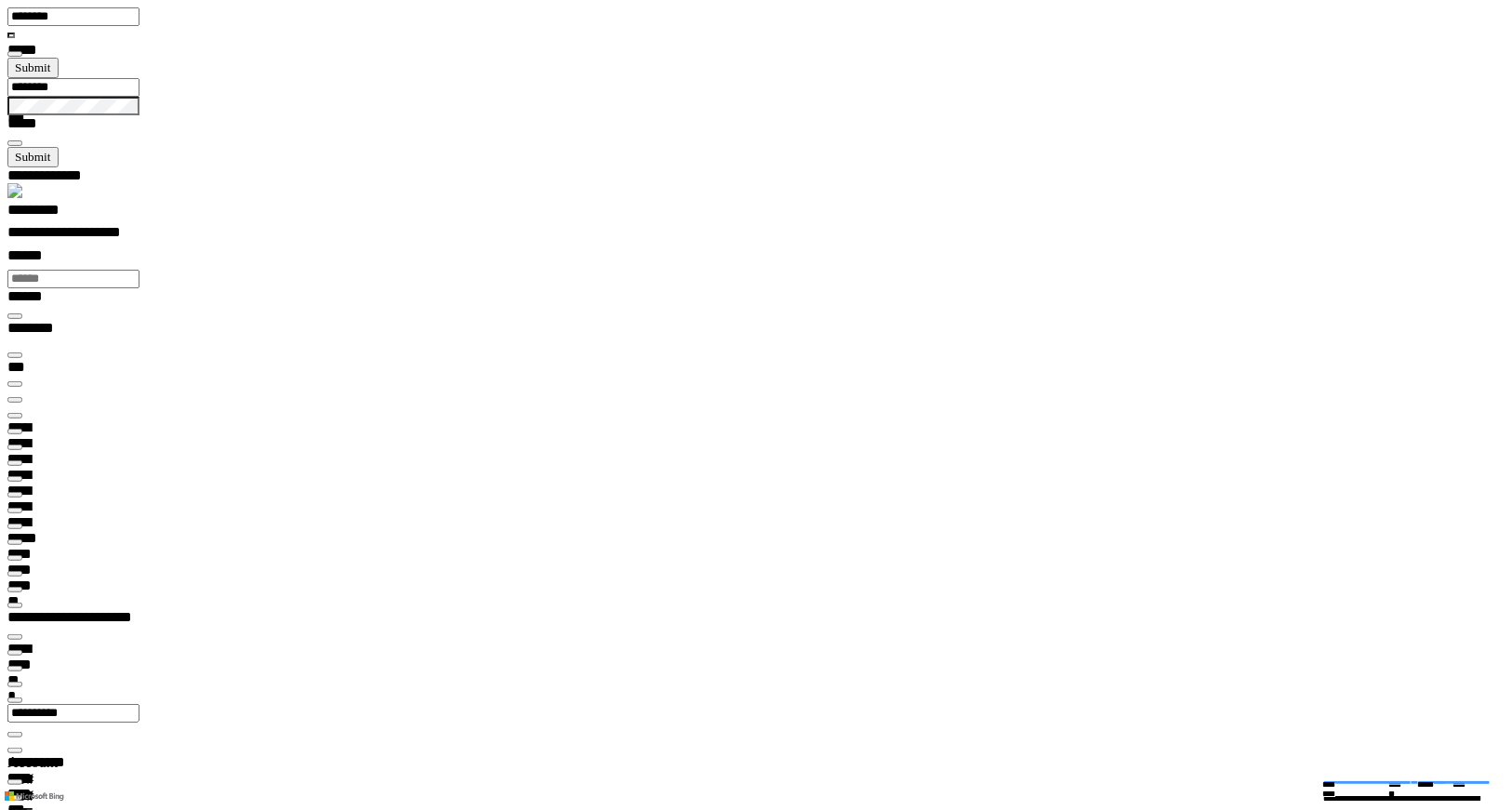 click on "*********" at bounding box center [763, 213] 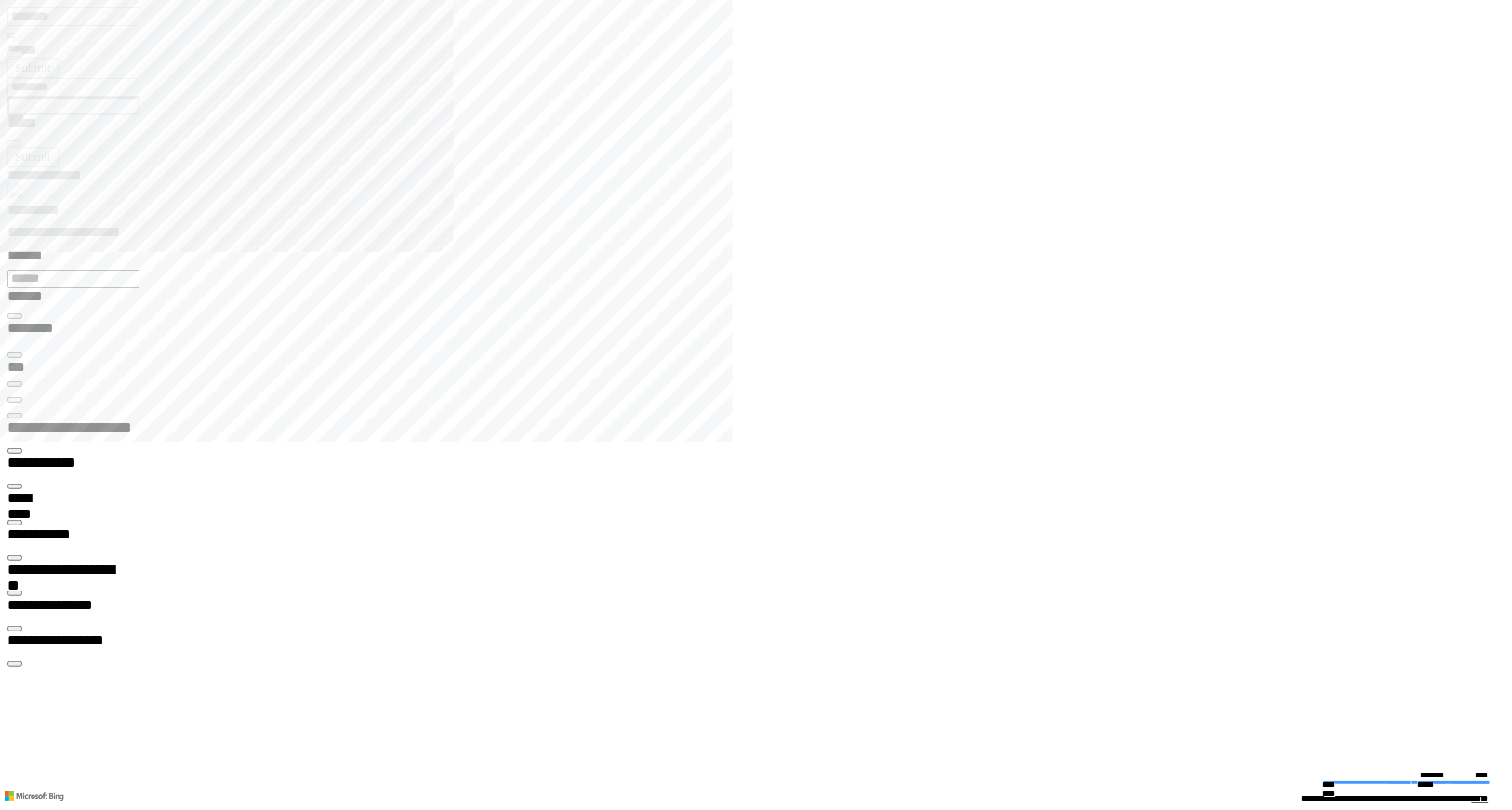 click at bounding box center (15, 593) 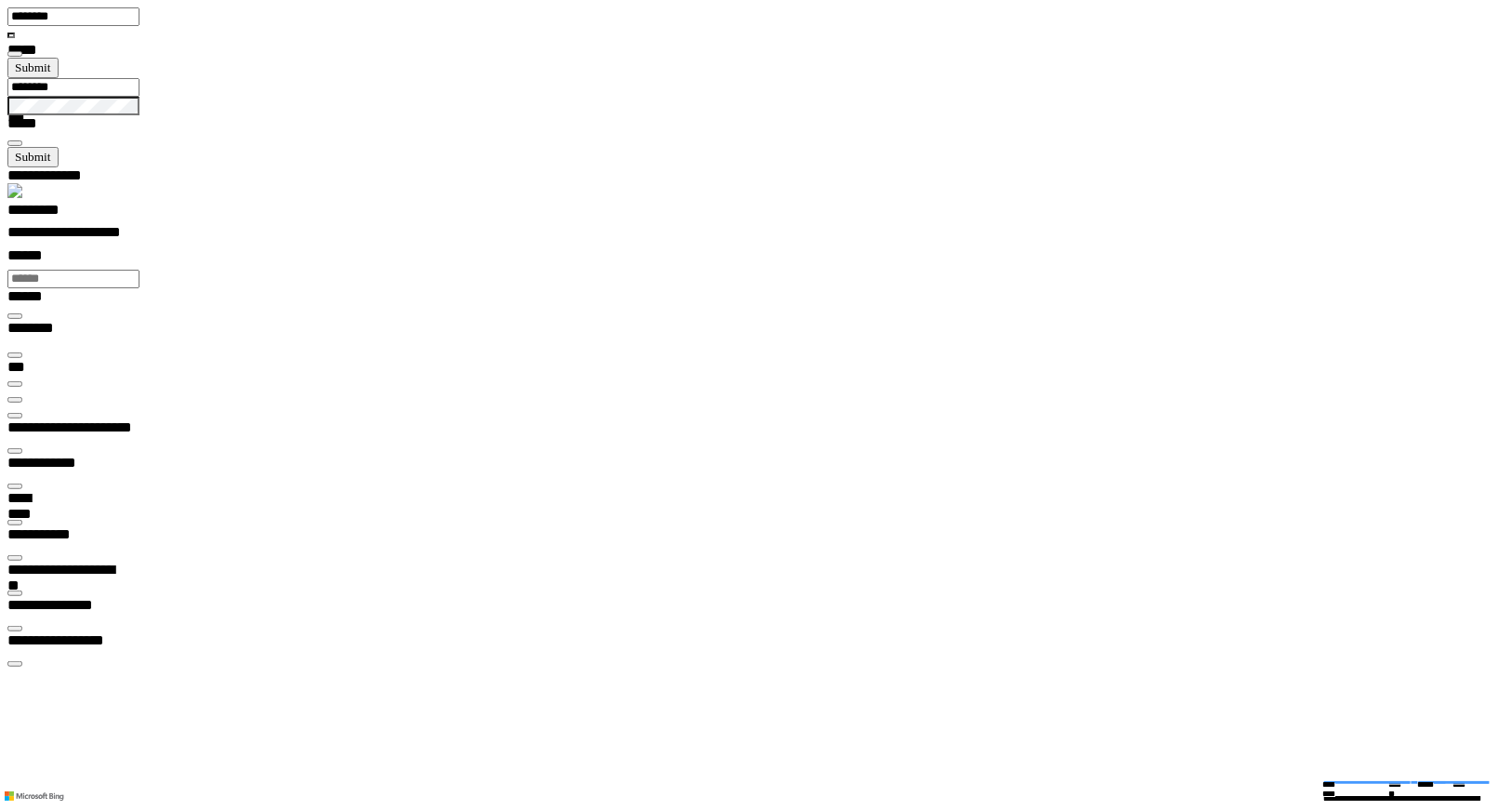 click at bounding box center [15, 6007] 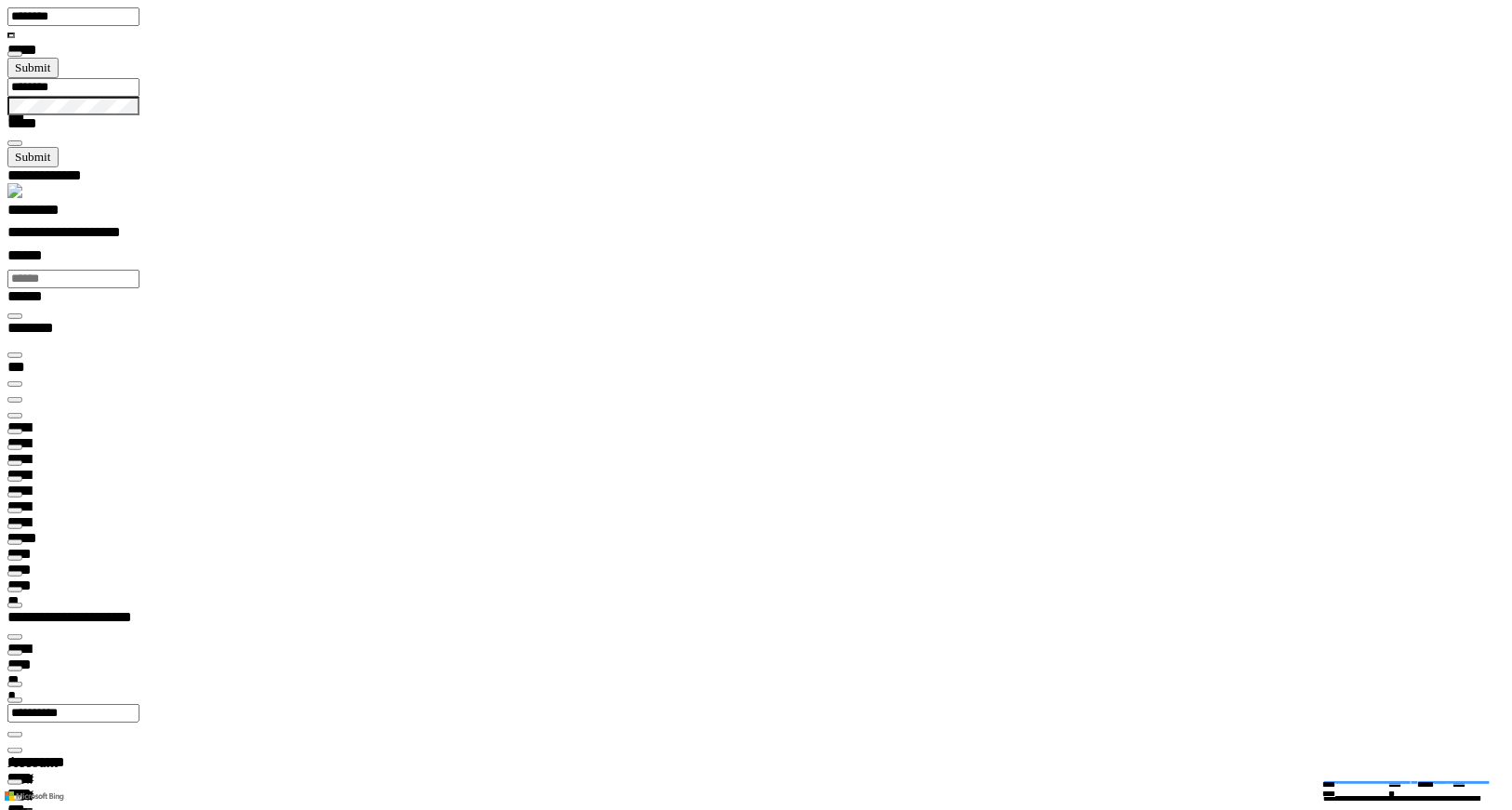scroll, scrollTop: 96, scrollLeft: 0, axis: vertical 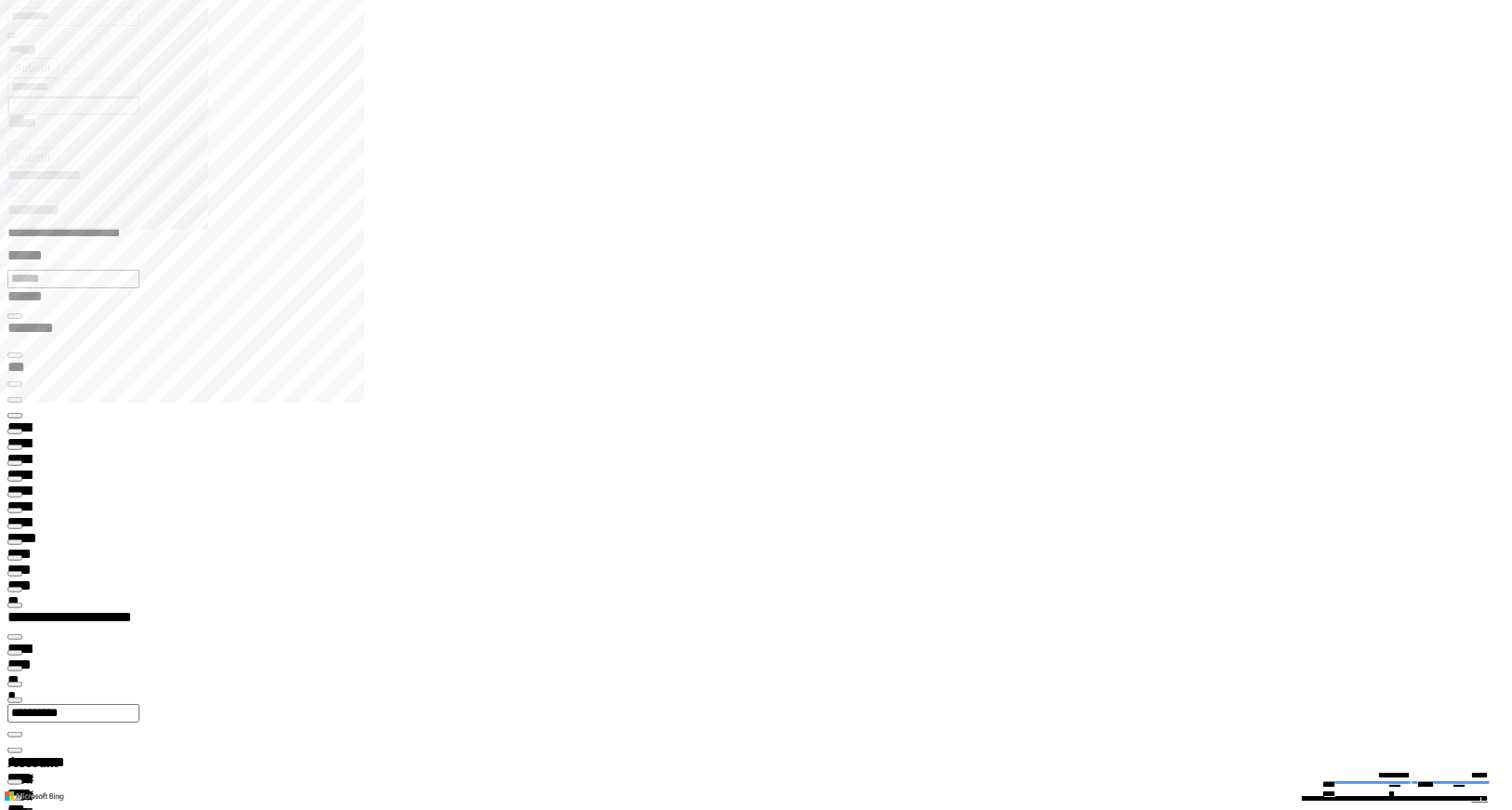 click on "*********" at bounding box center [763, 213] 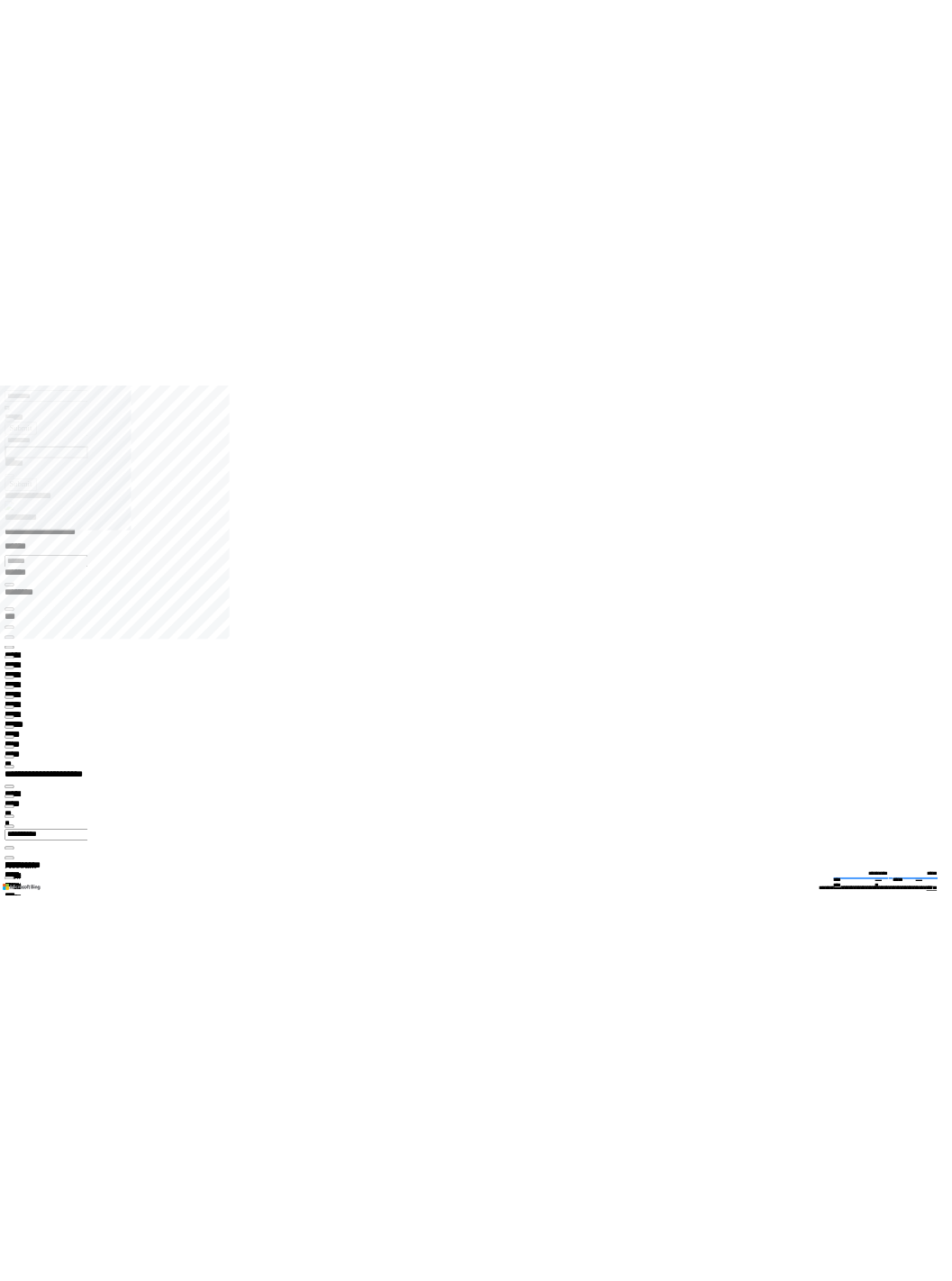scroll, scrollTop: 88897, scrollLeft: 89886, axis: both 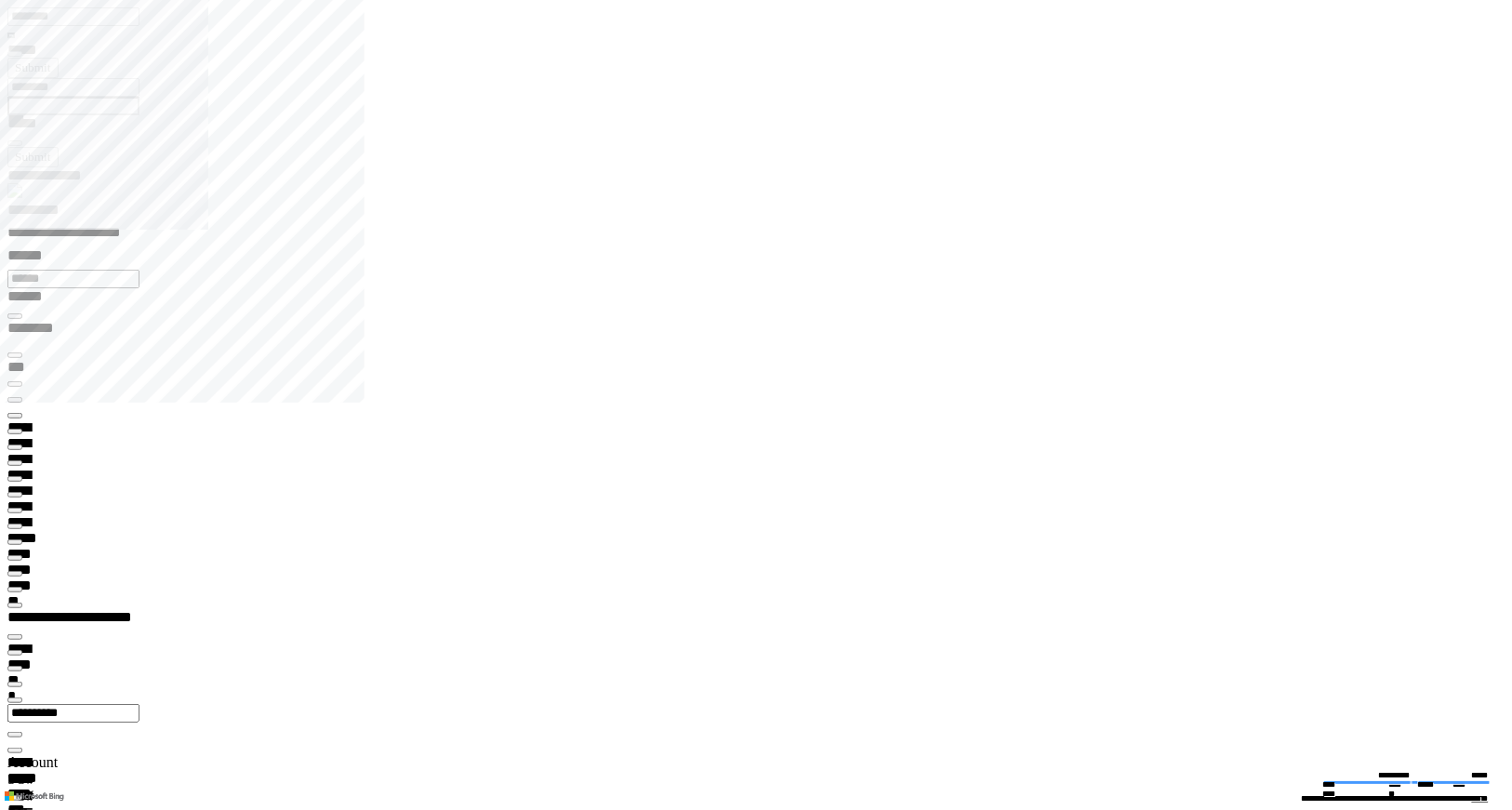 click at bounding box center (15, 4288) 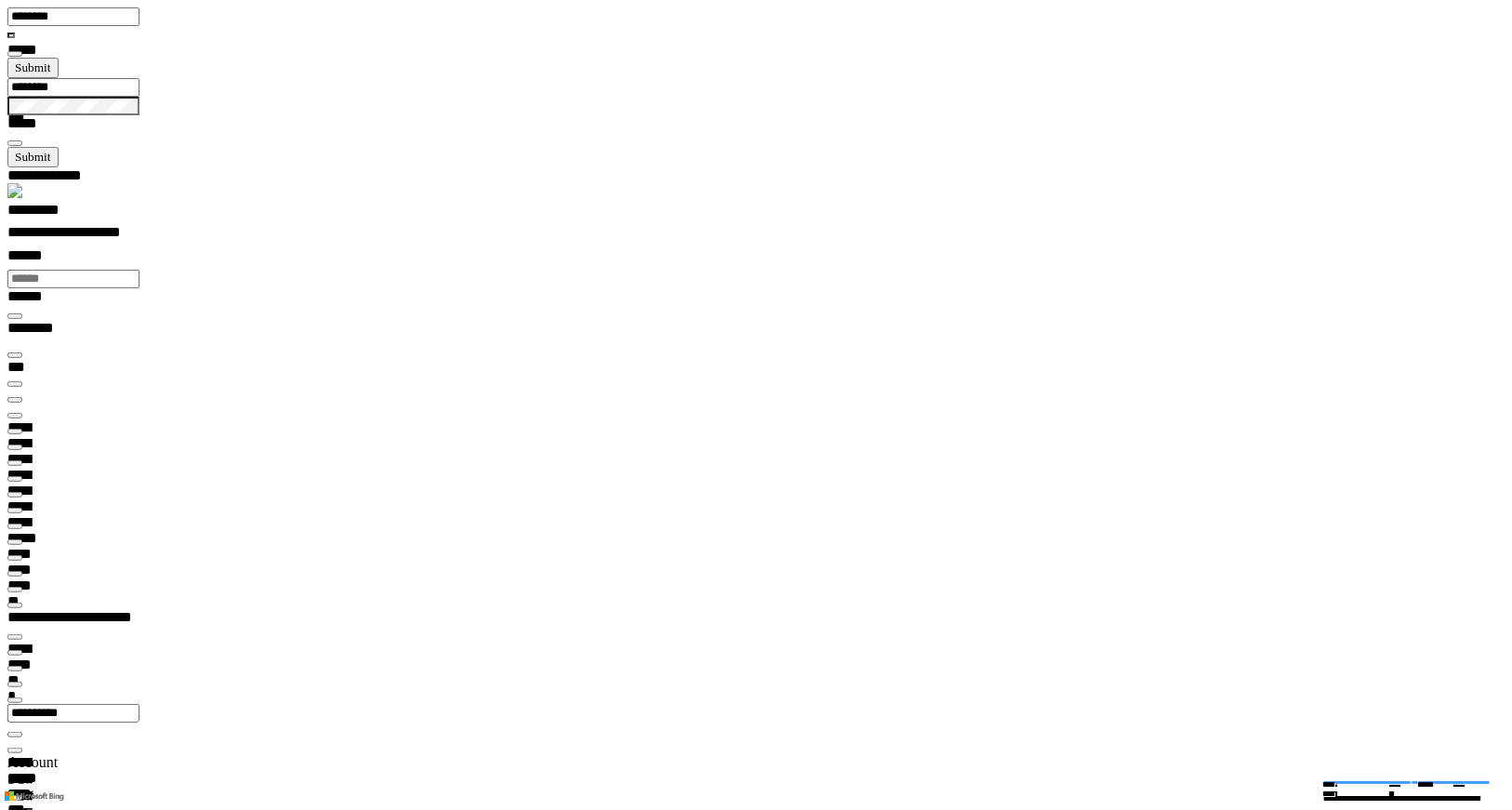 click on "*********" at bounding box center [763, 213] 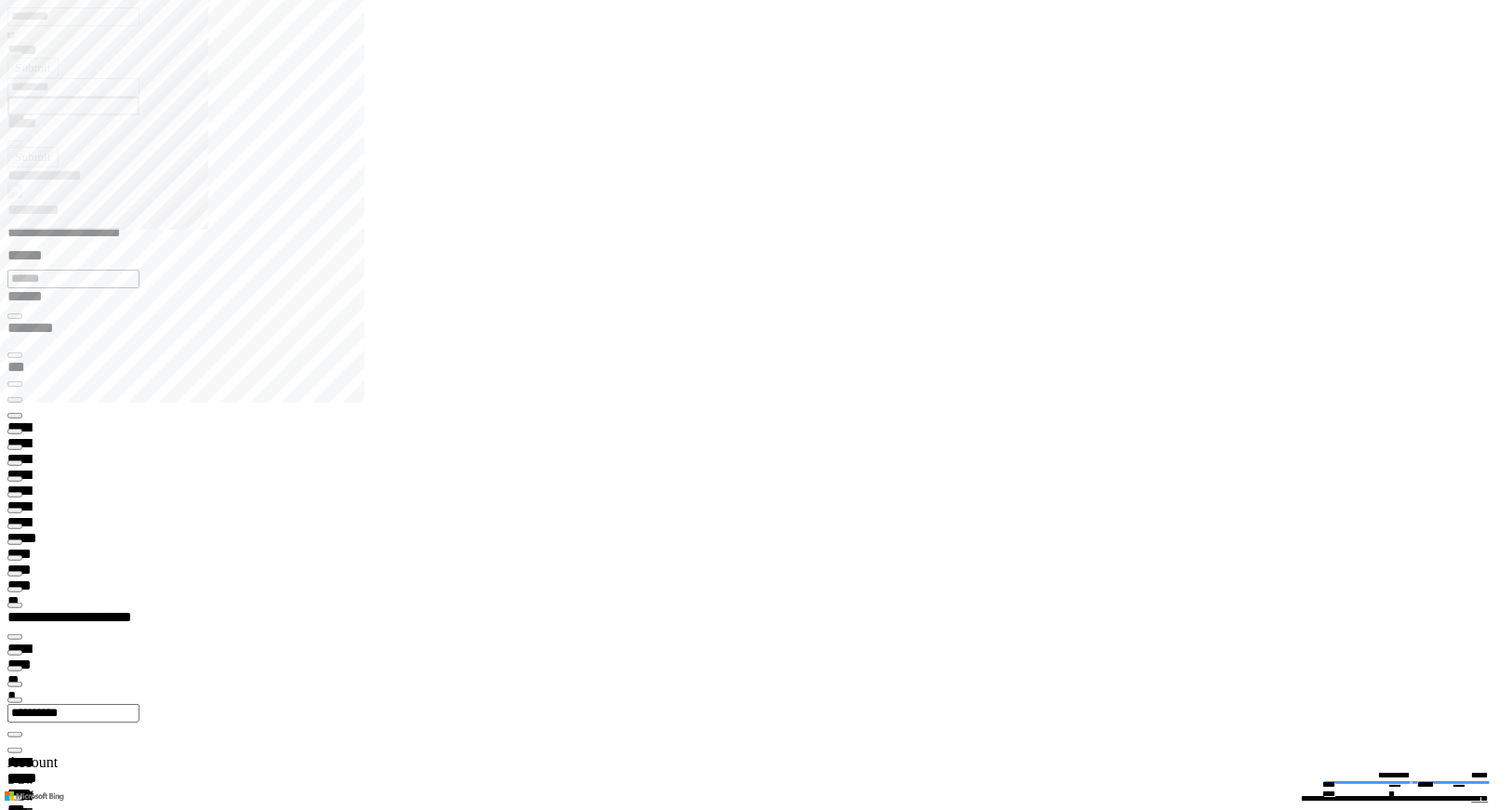 click at bounding box center [15, 4288] 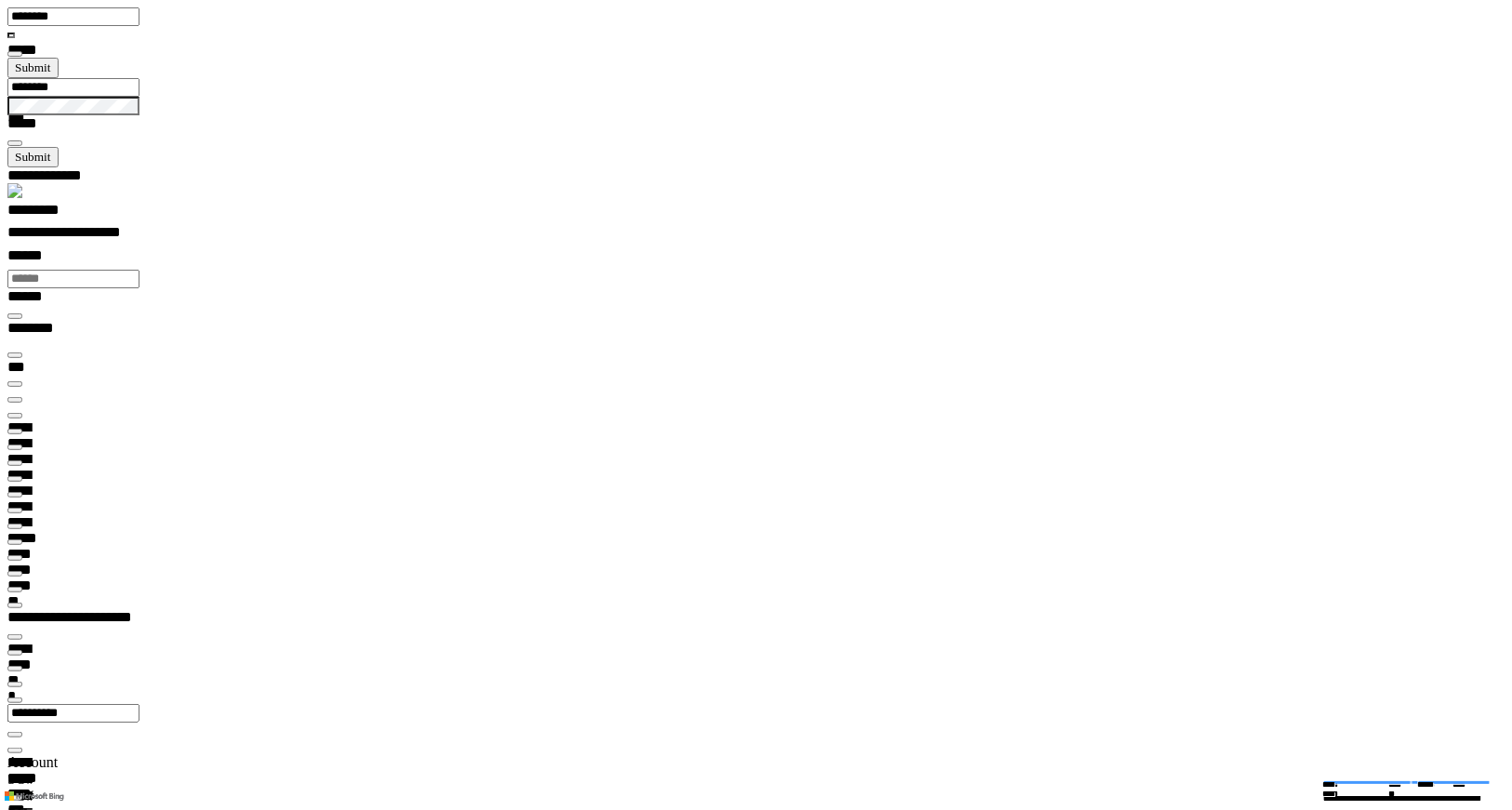click on "**********" at bounding box center [763, 235] 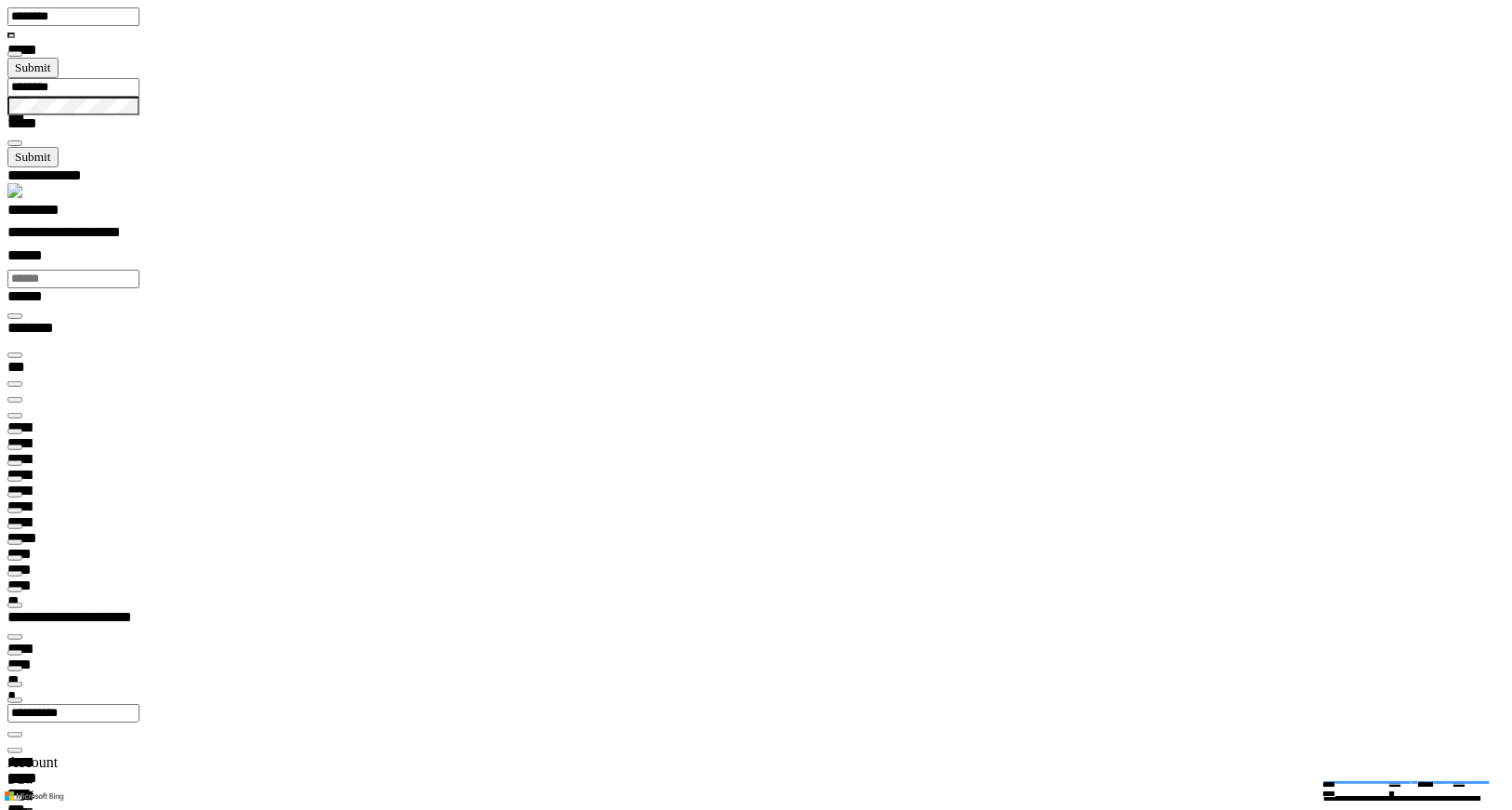 scroll, scrollTop: 92283, scrollLeft: 92803, axis: both 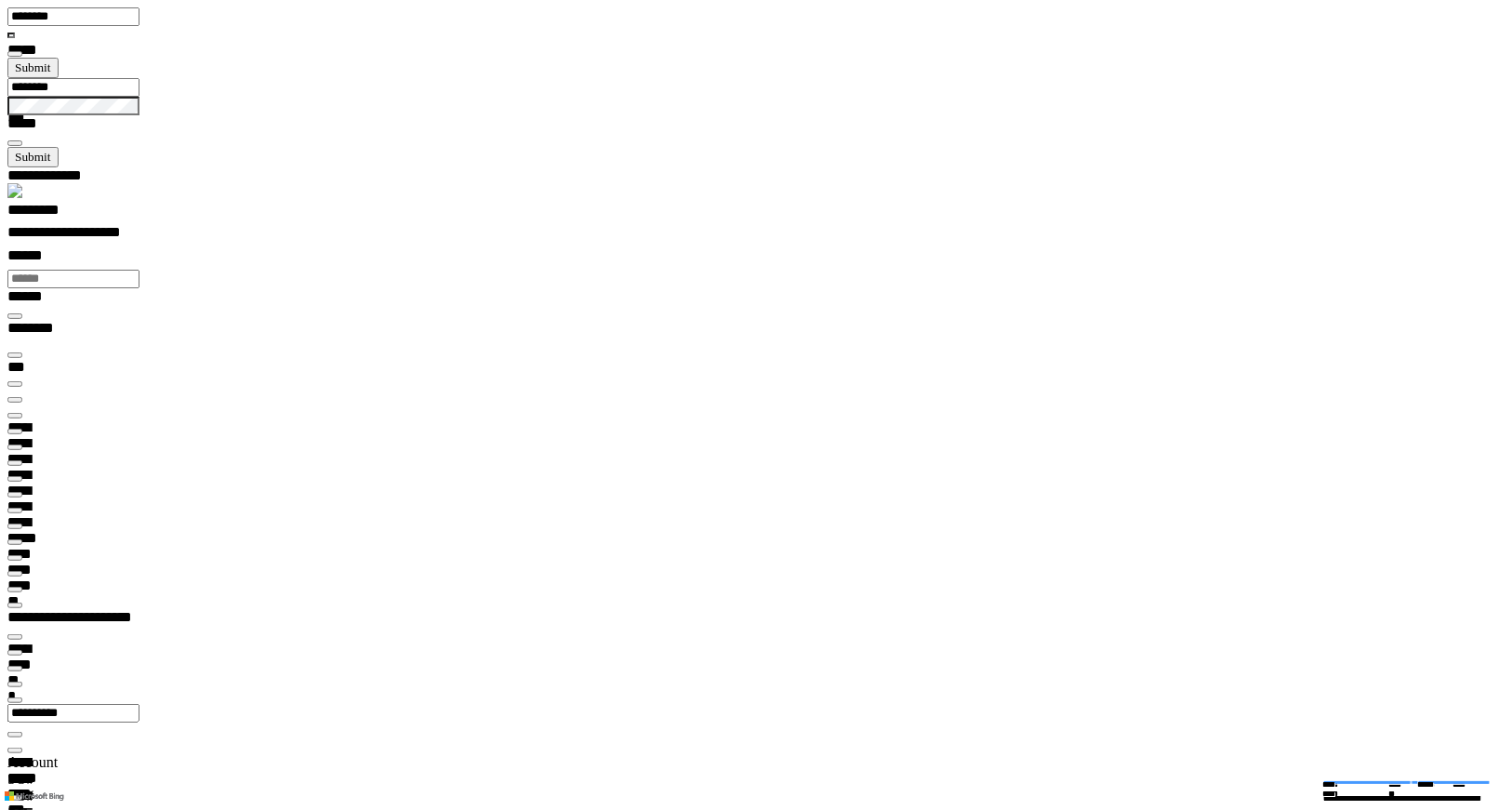 type on "****" 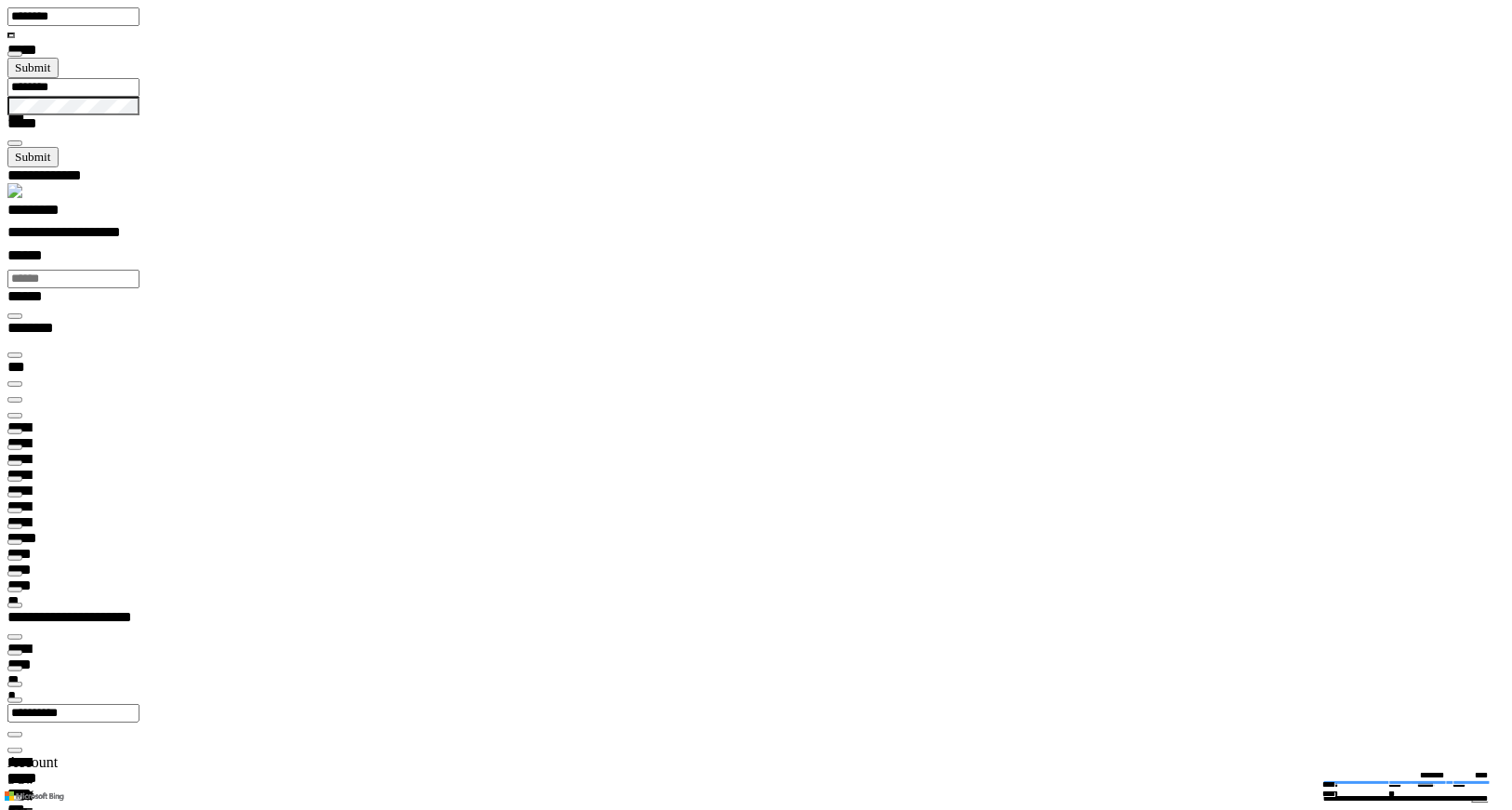type on "**********" 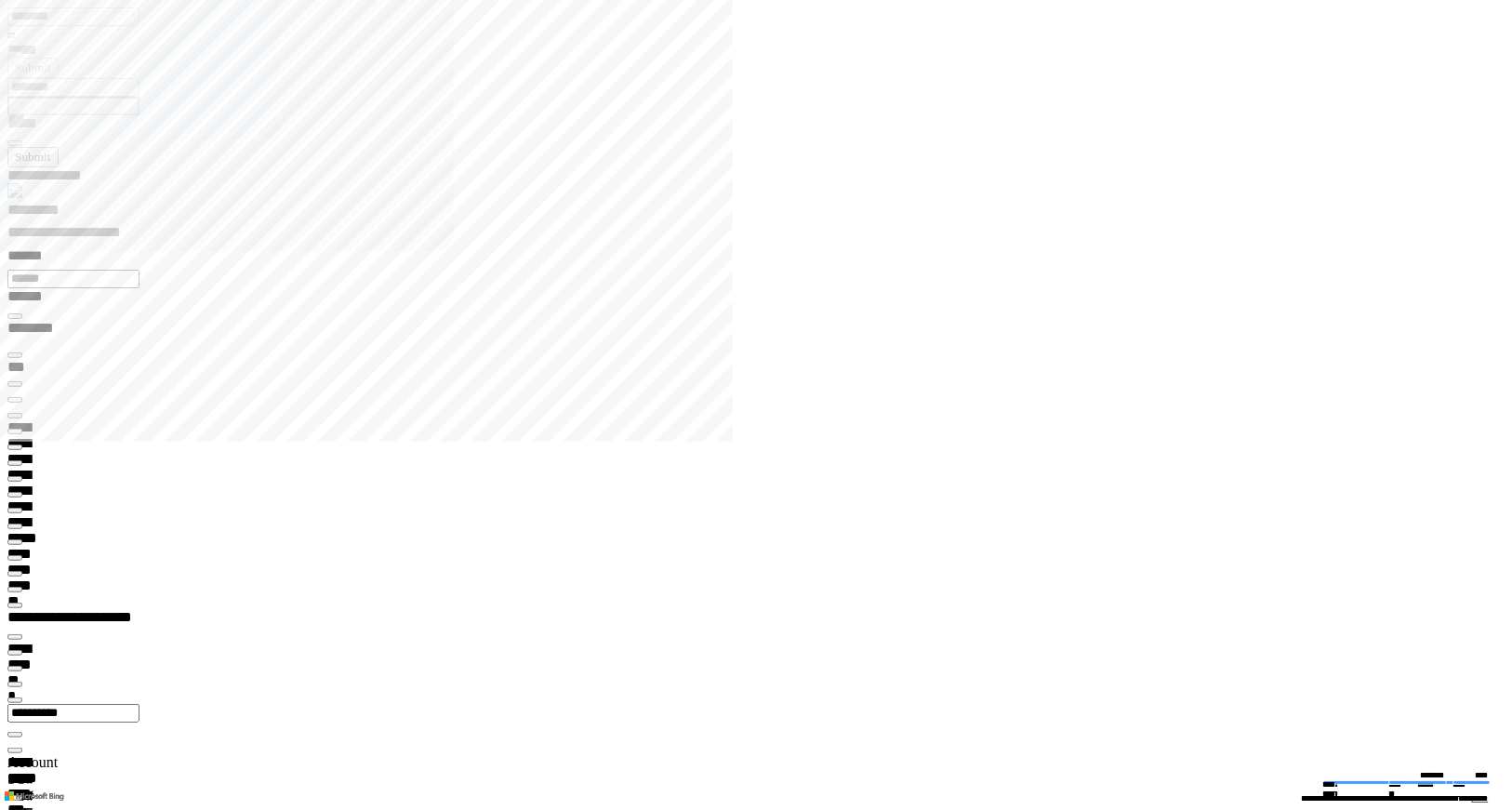 click on "**********" at bounding box center (763, 26947) 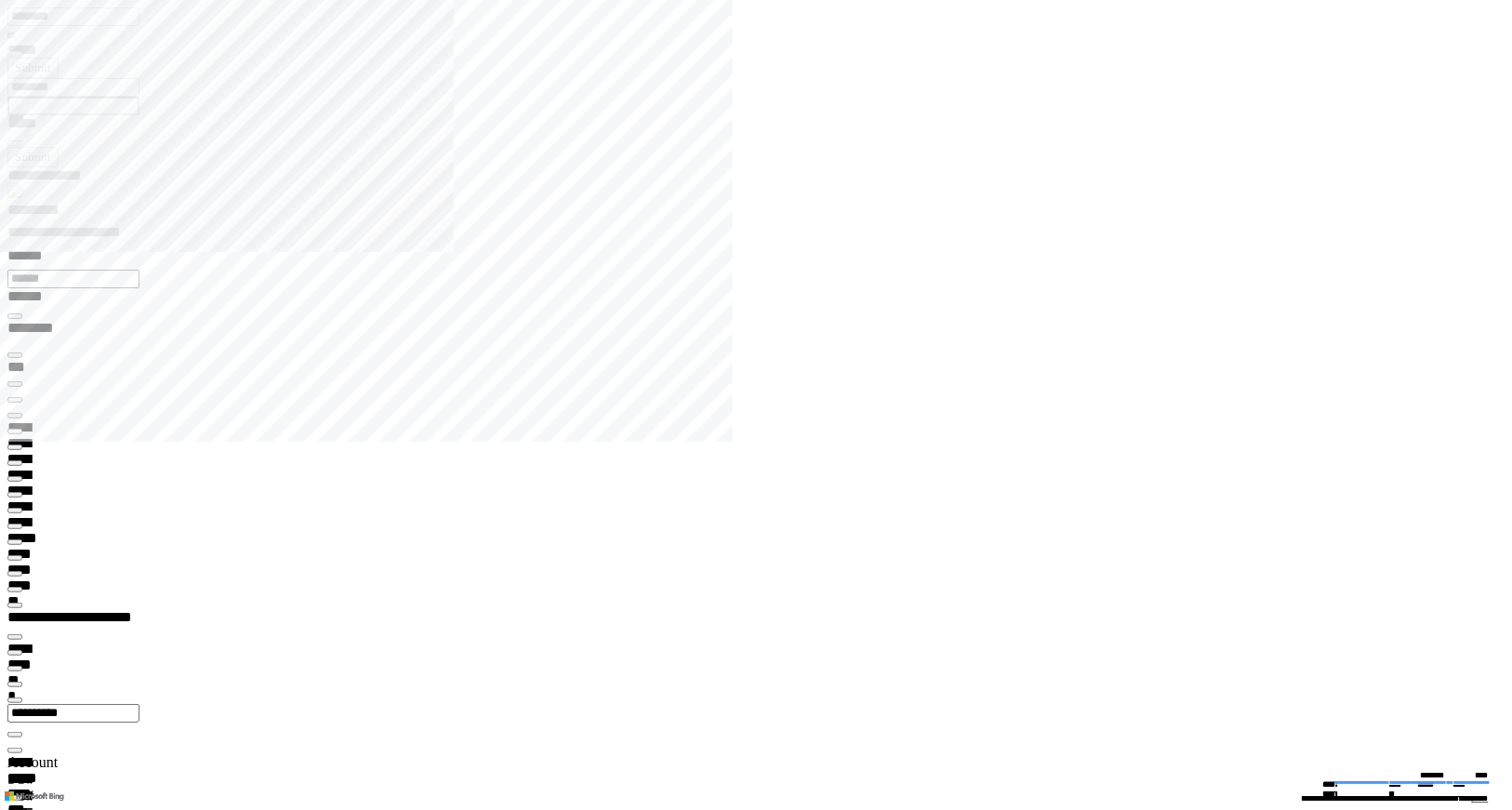 click at bounding box center [763, 24927] 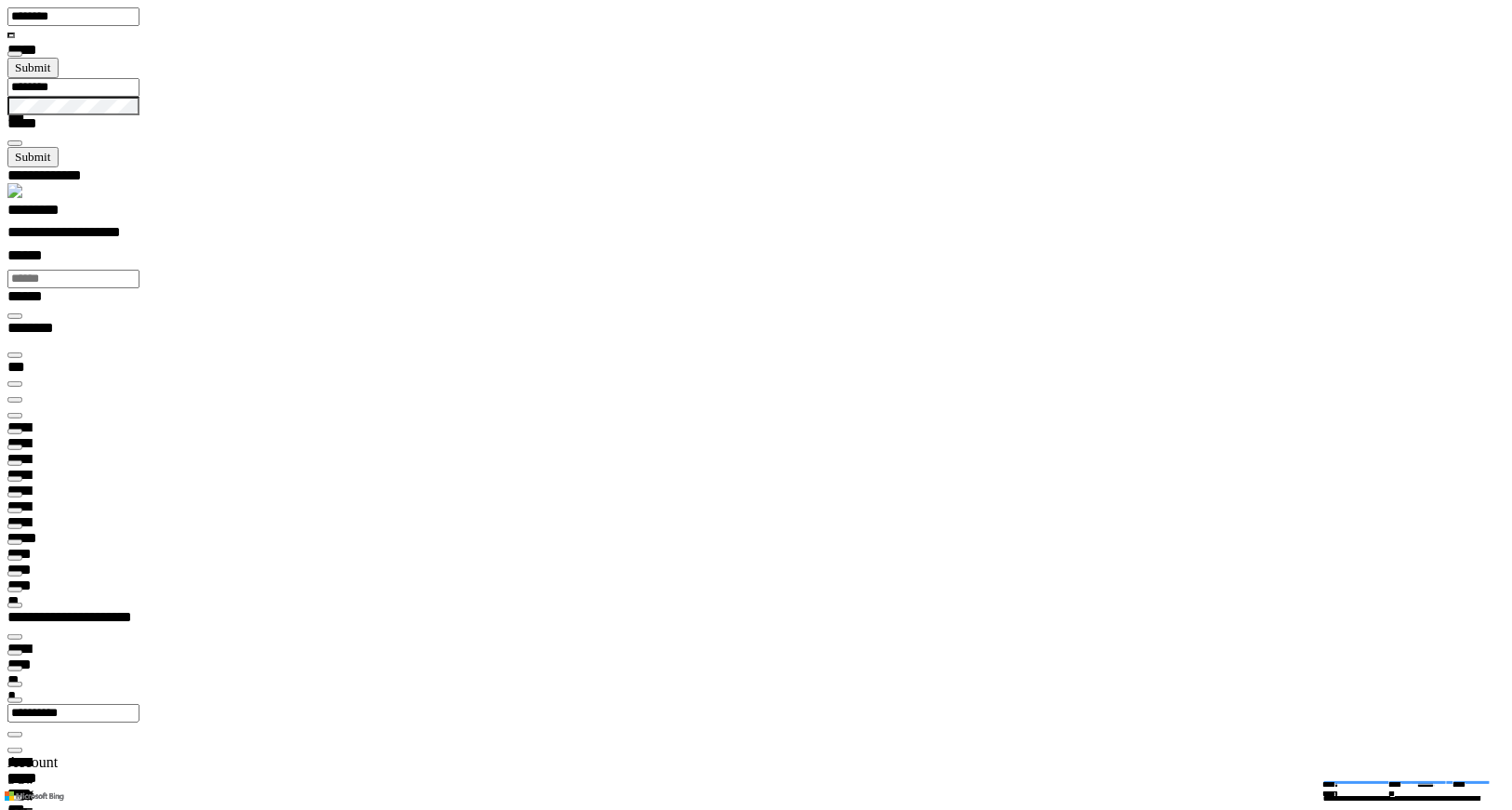 scroll, scrollTop: 92997, scrollLeft: 92989, axis: both 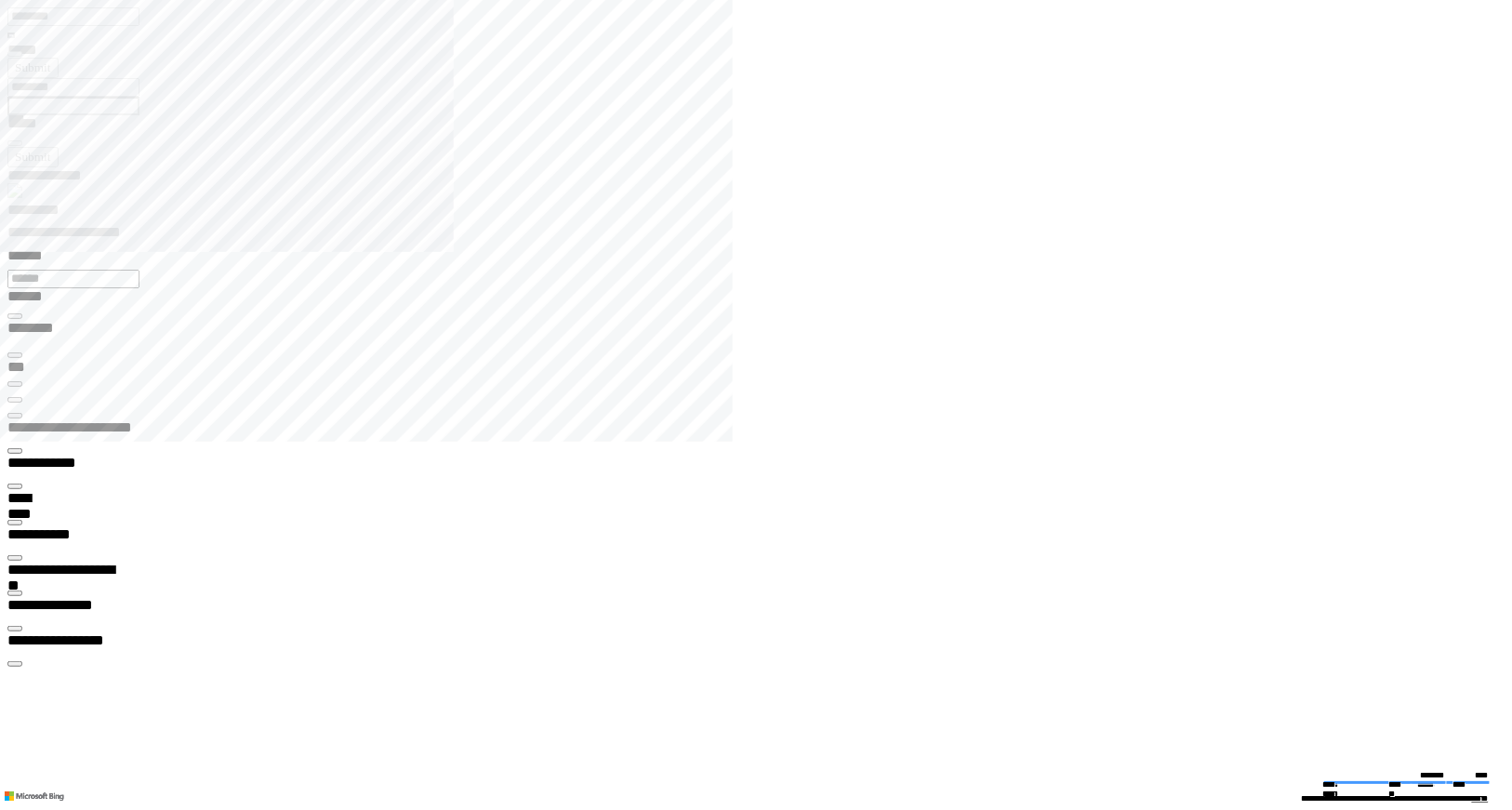 click on "**********" at bounding box center (763, 2391) 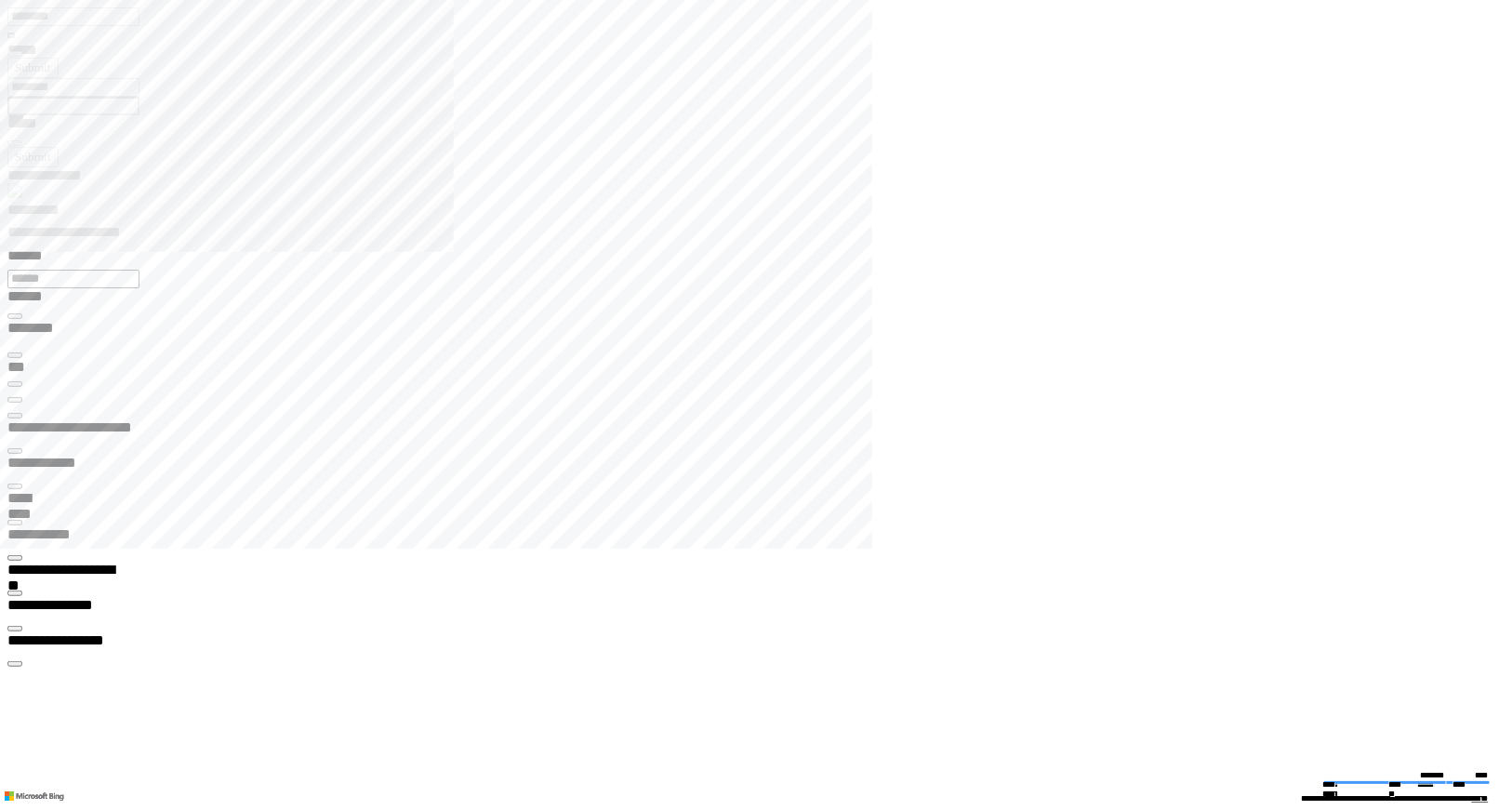 scroll, scrollTop: 0, scrollLeft: 0, axis: both 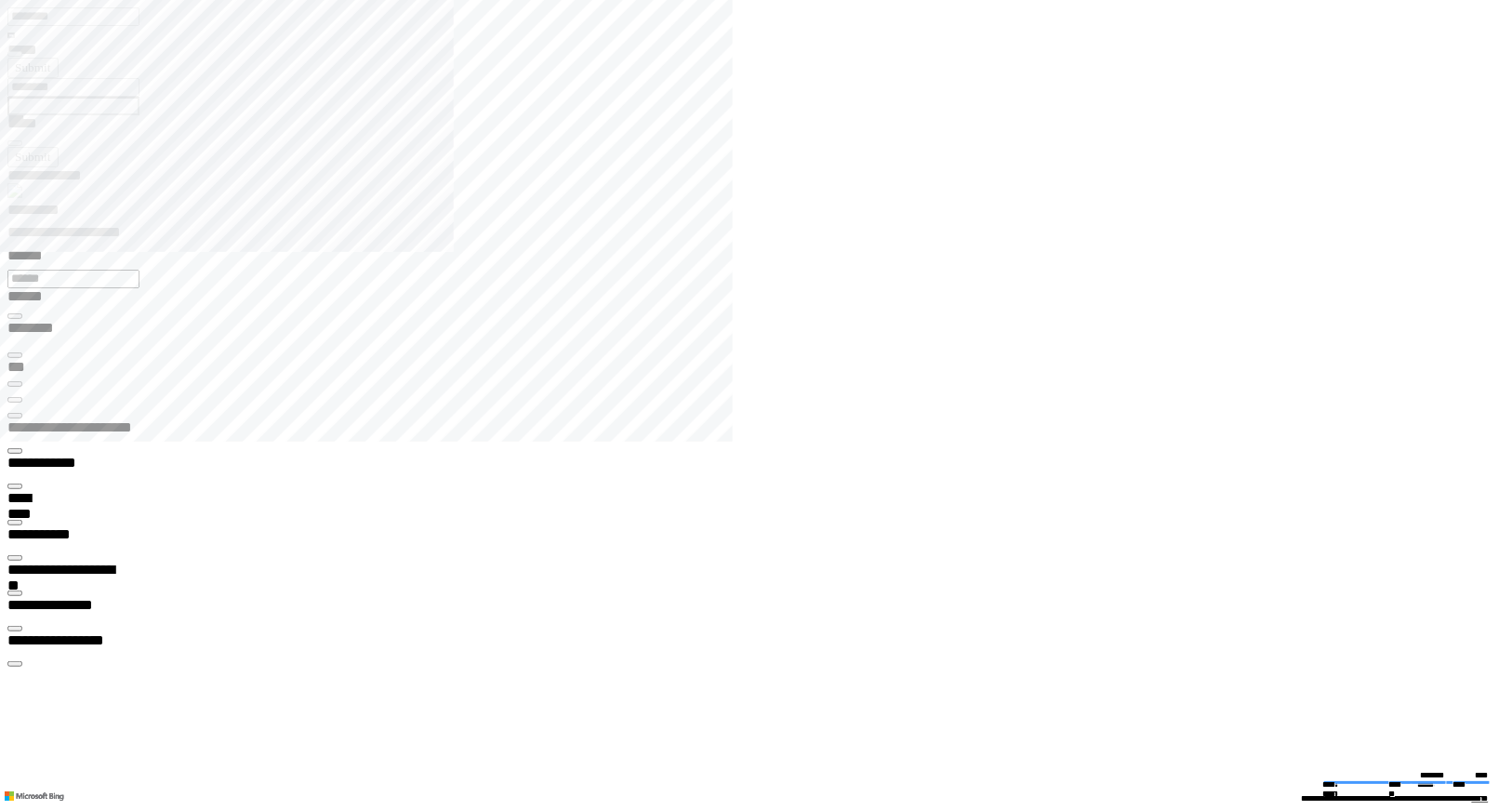 click on "**********" at bounding box center (65, 2467) 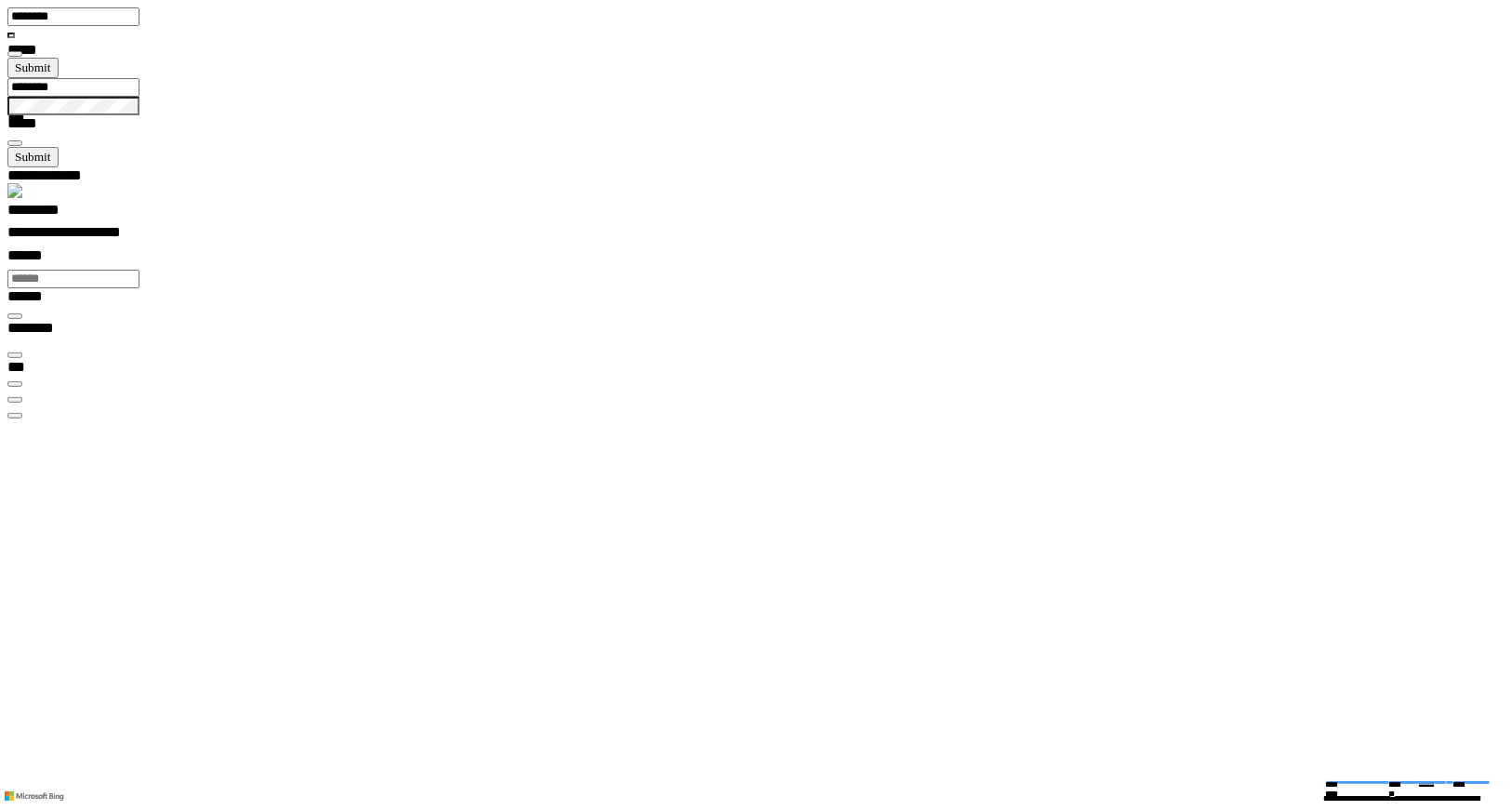 scroll, scrollTop: 92967, scrollLeft: 92874, axis: both 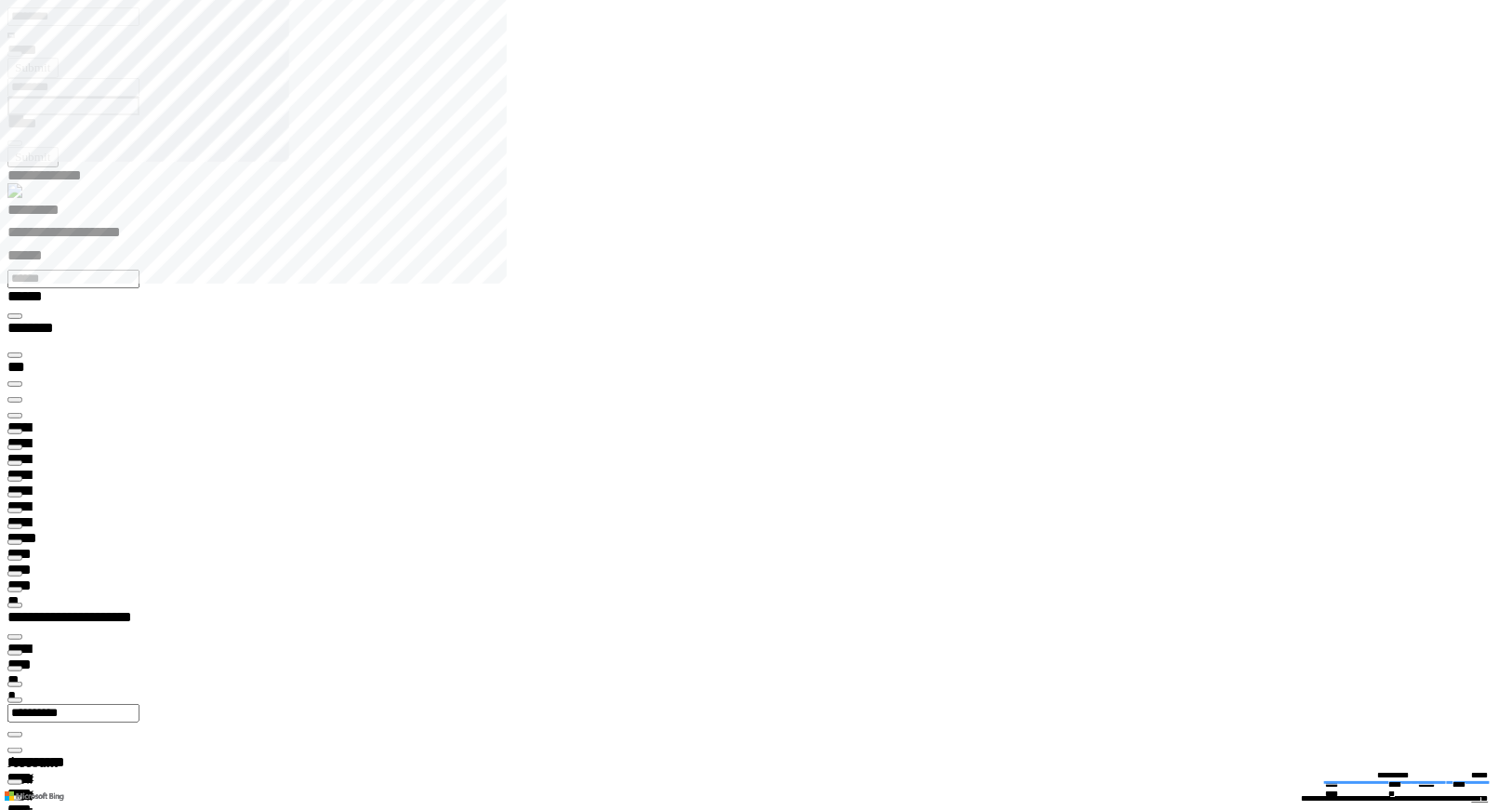 type on "*********" 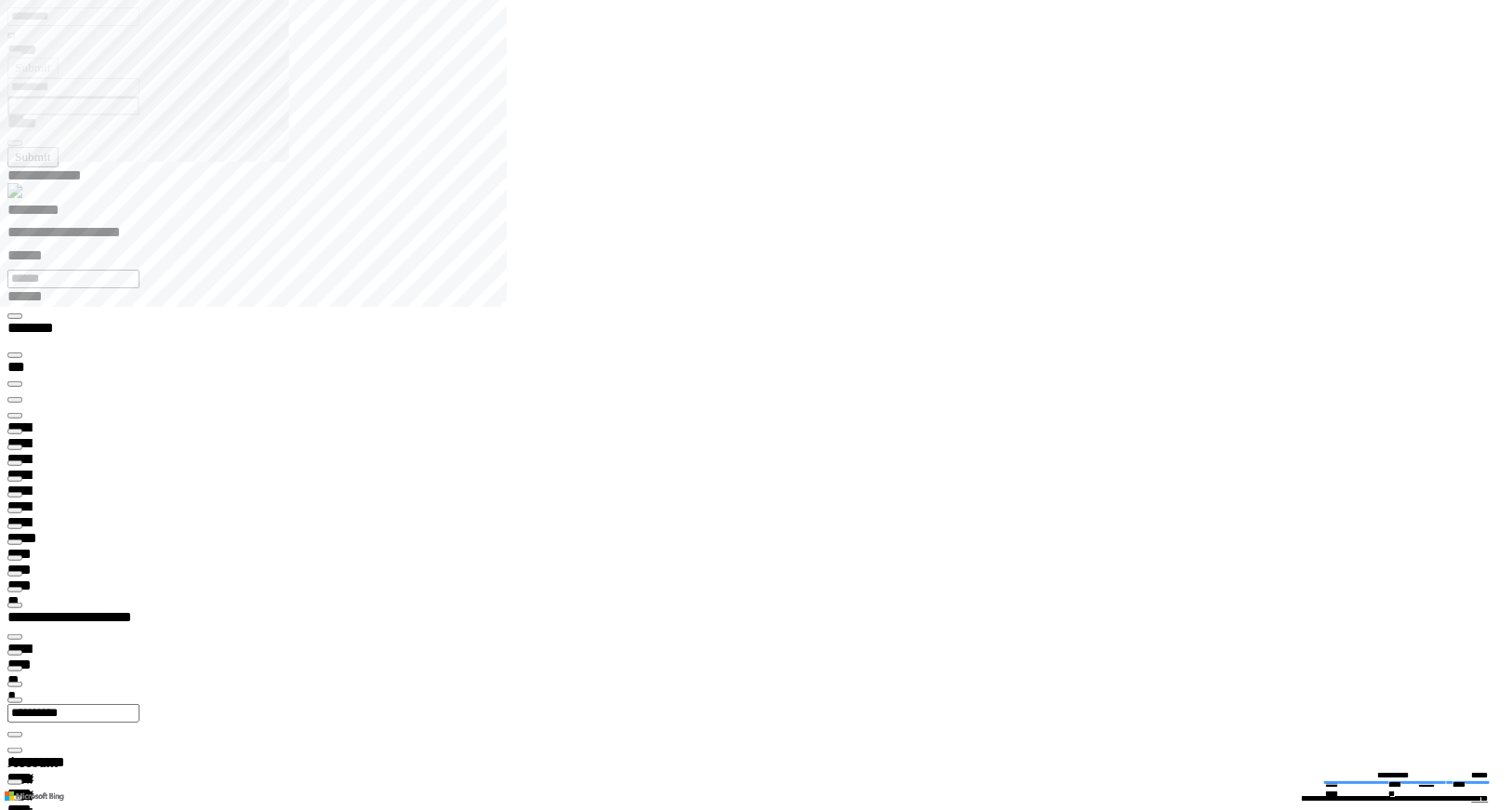 scroll, scrollTop: 92967, scrollLeft: 92798, axis: both 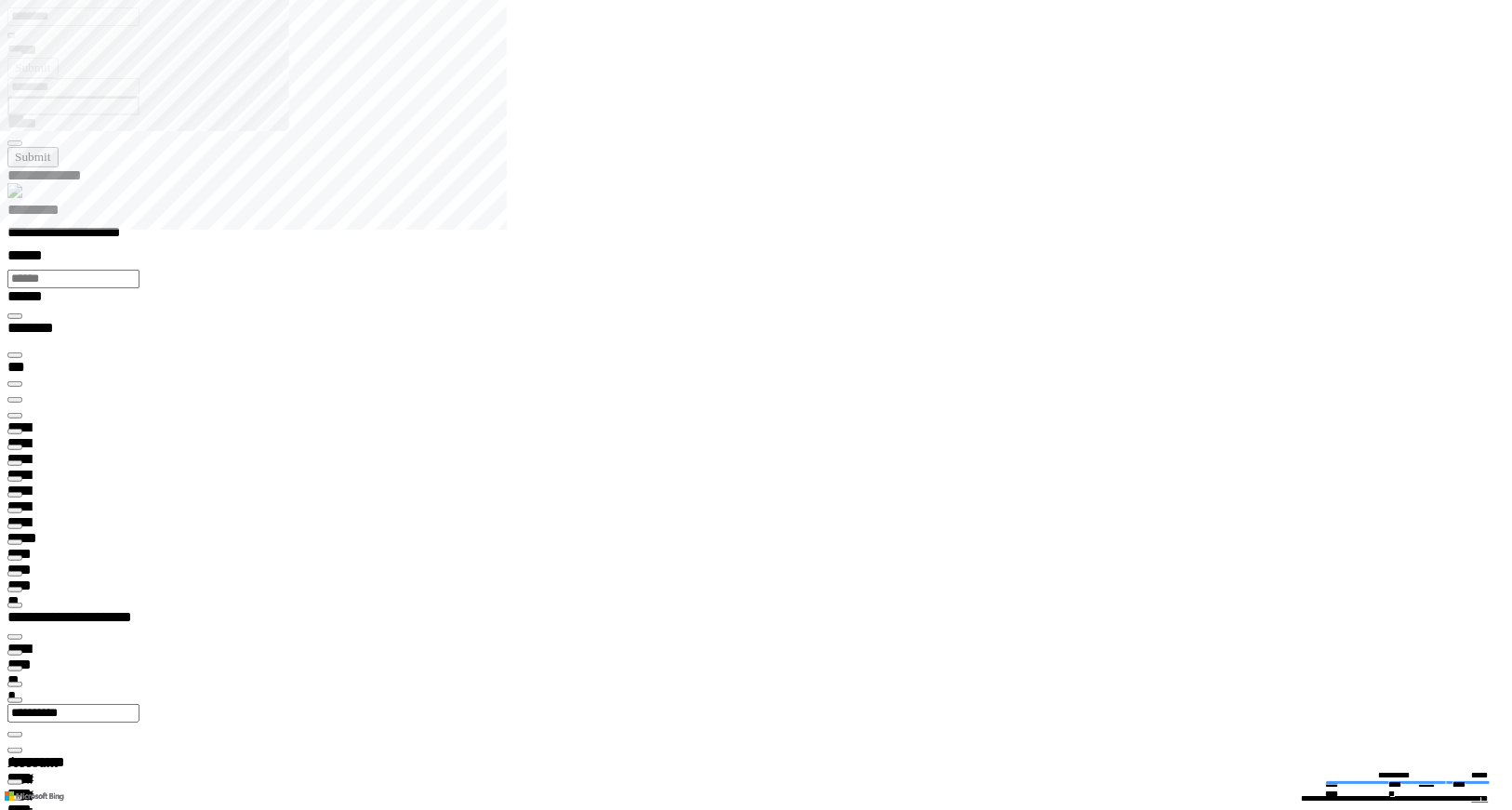 click on "*********" at bounding box center [763, 213] 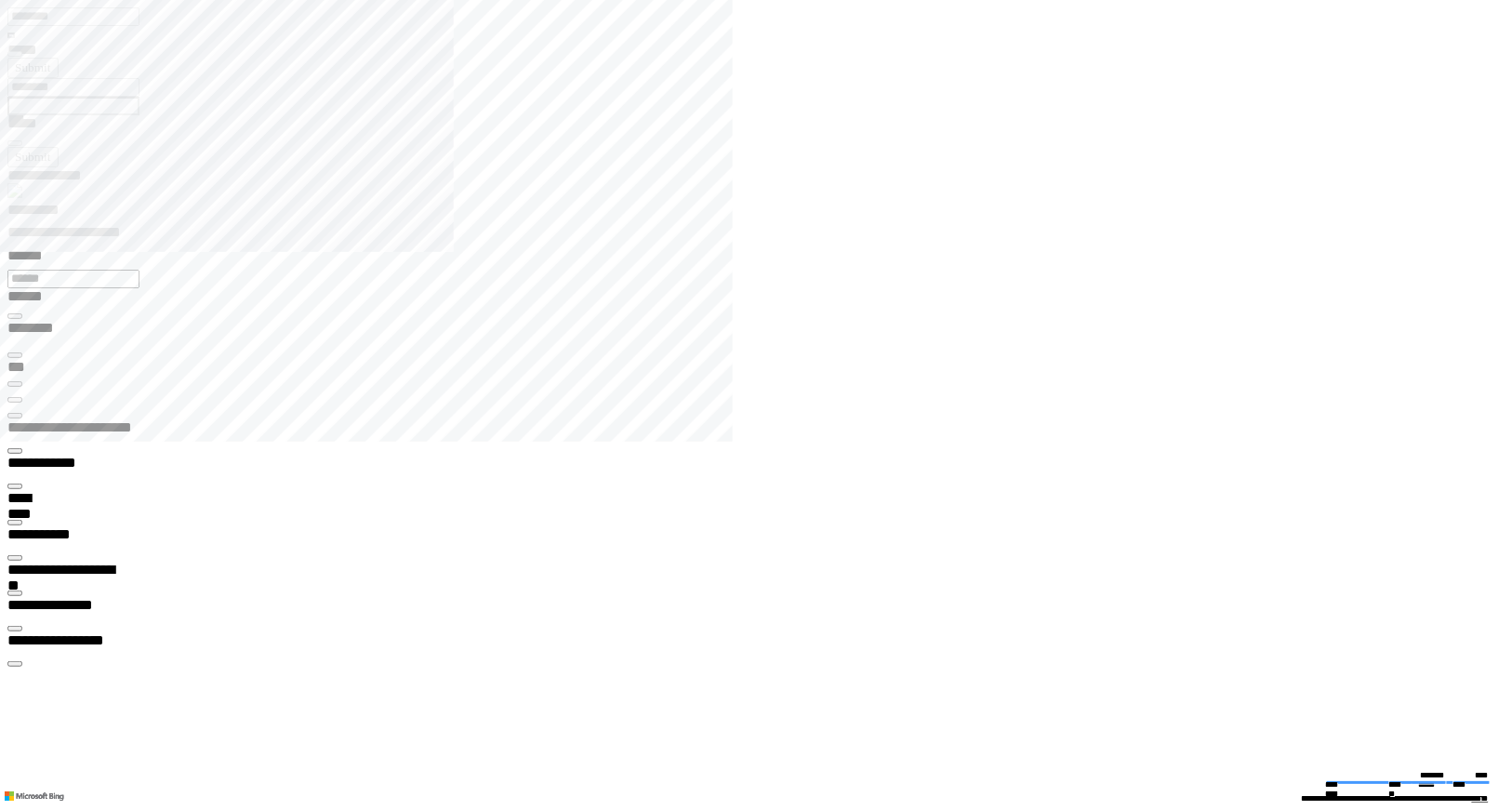 click at bounding box center (15, 593) 